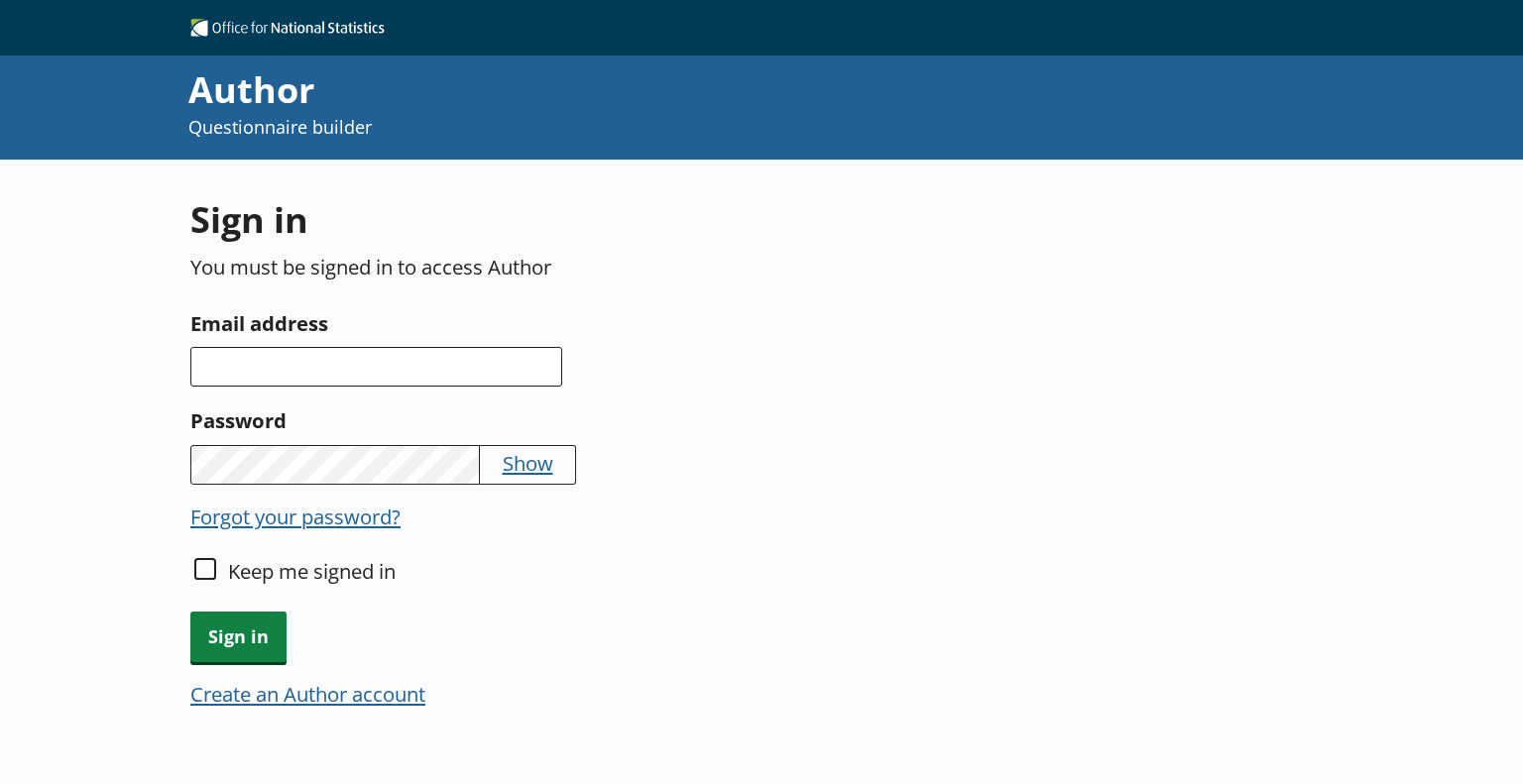 scroll, scrollTop: 0, scrollLeft: 0, axis: both 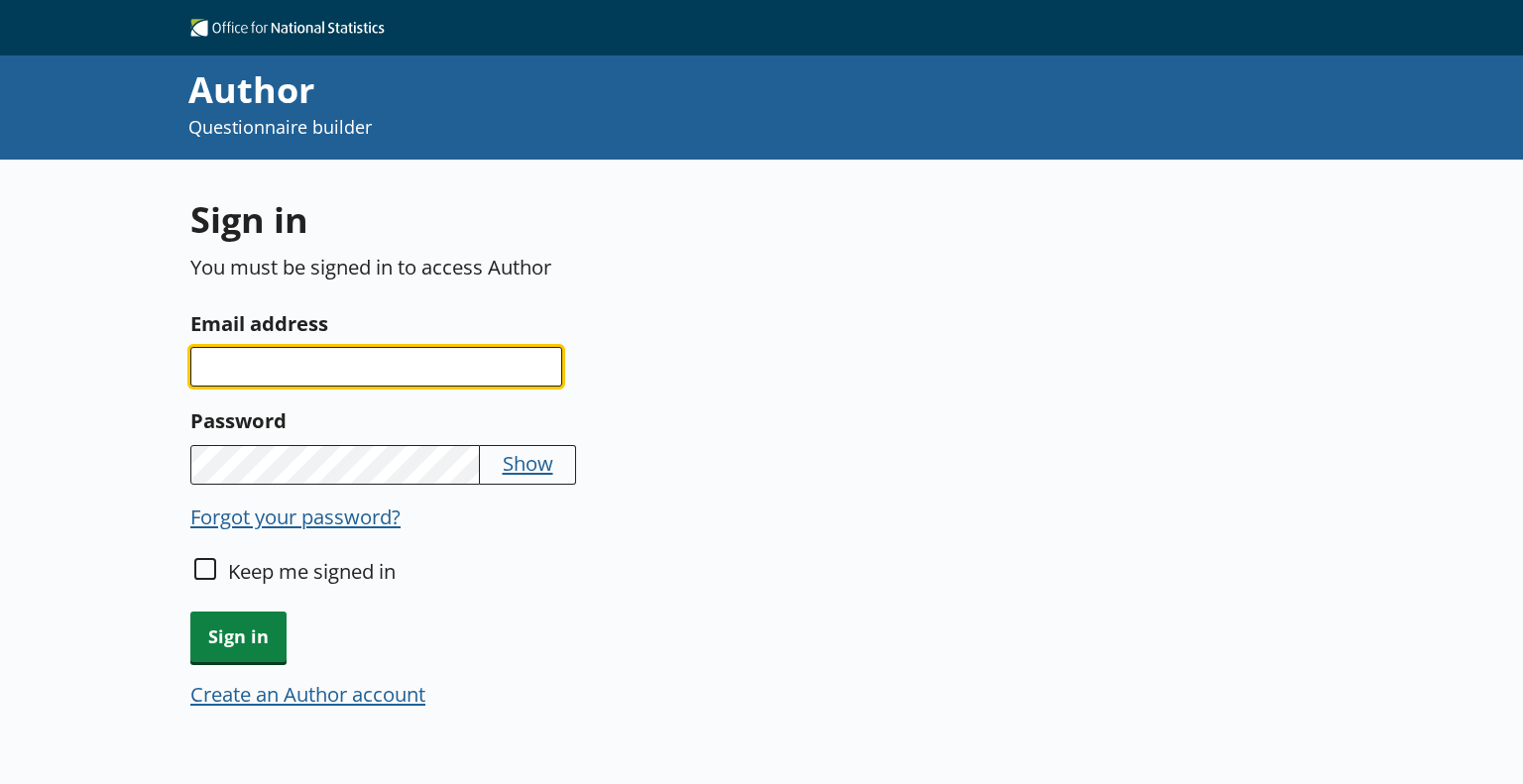 click on "Email address" at bounding box center (376, 367) 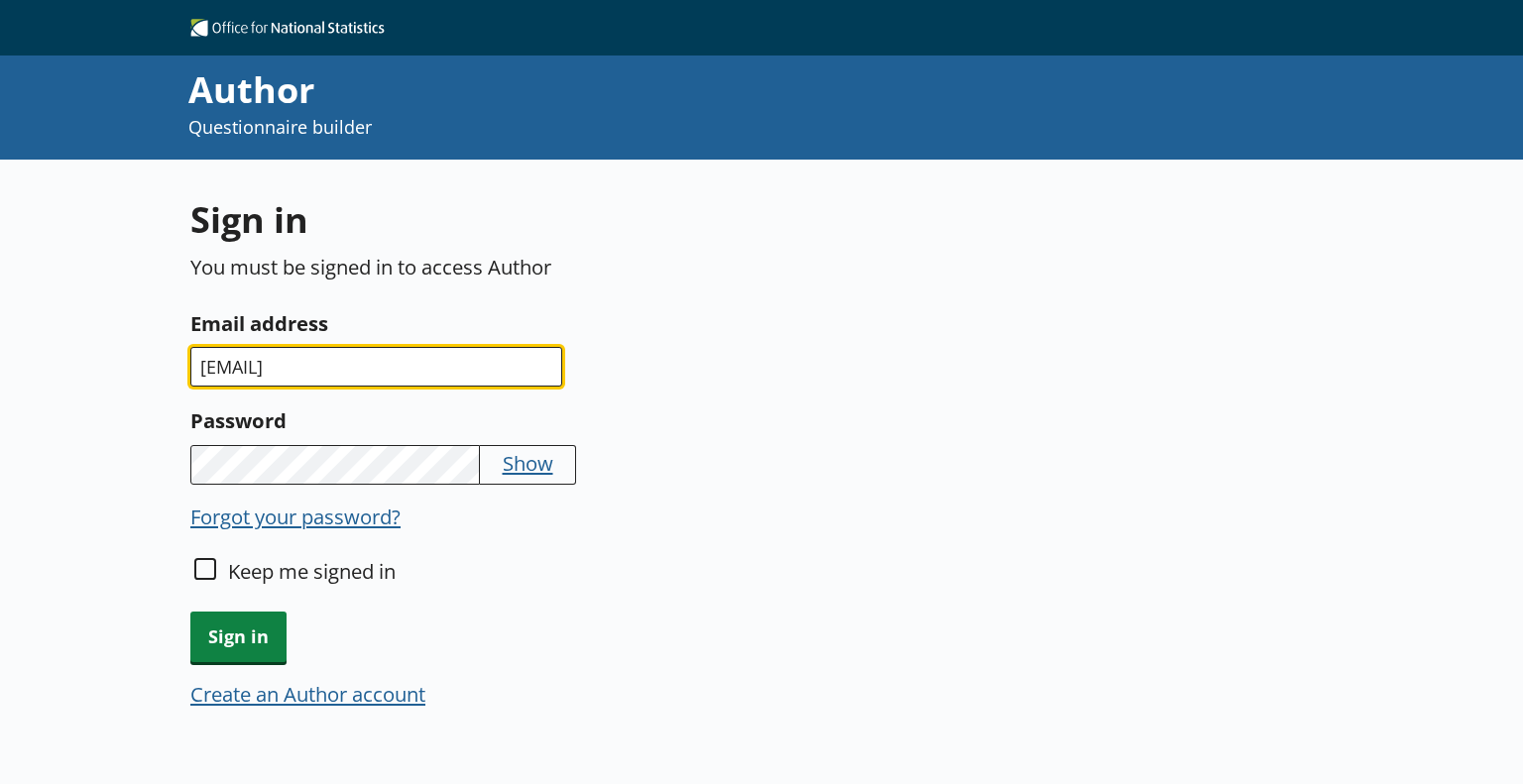 type on "[EMAIL]" 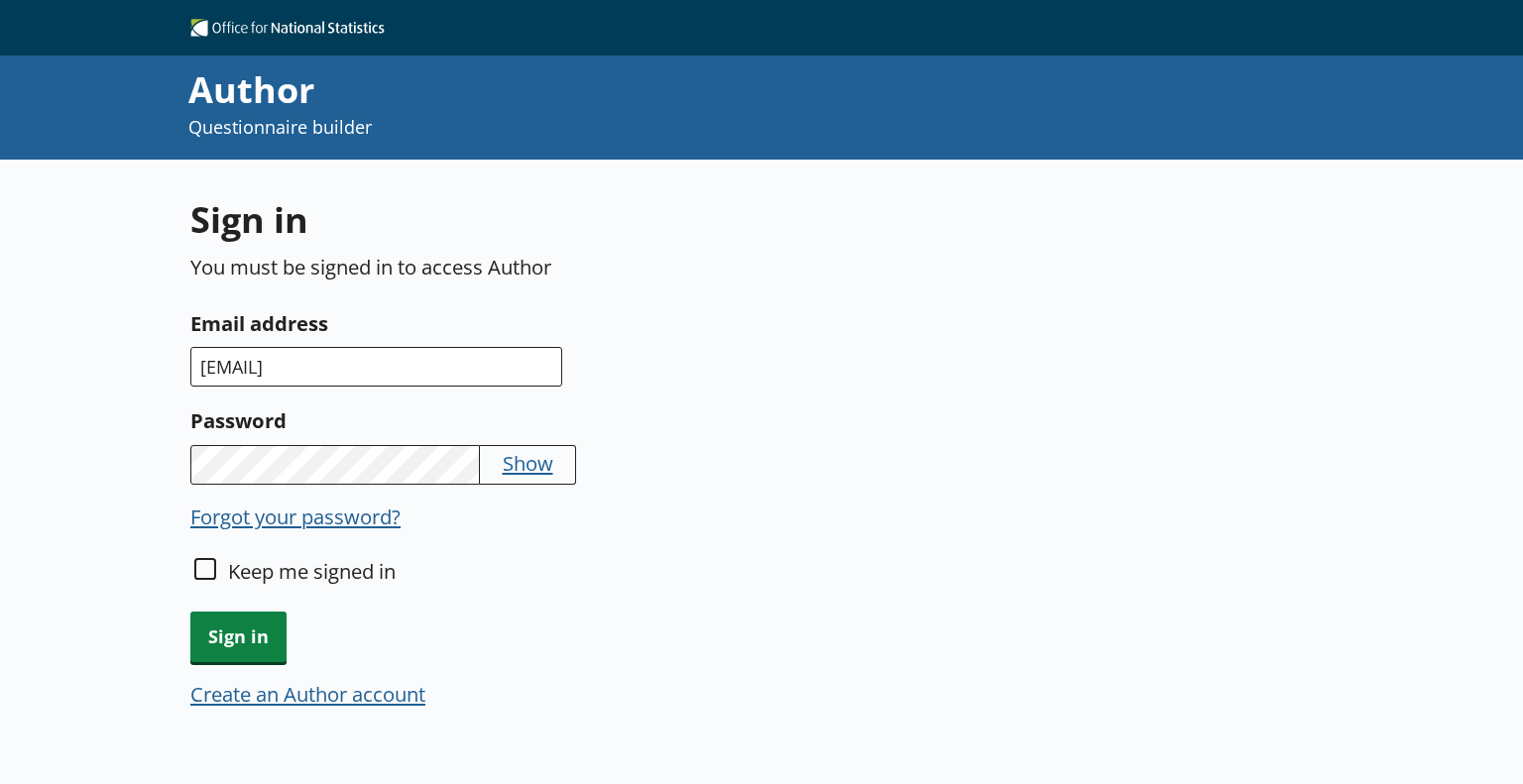 type 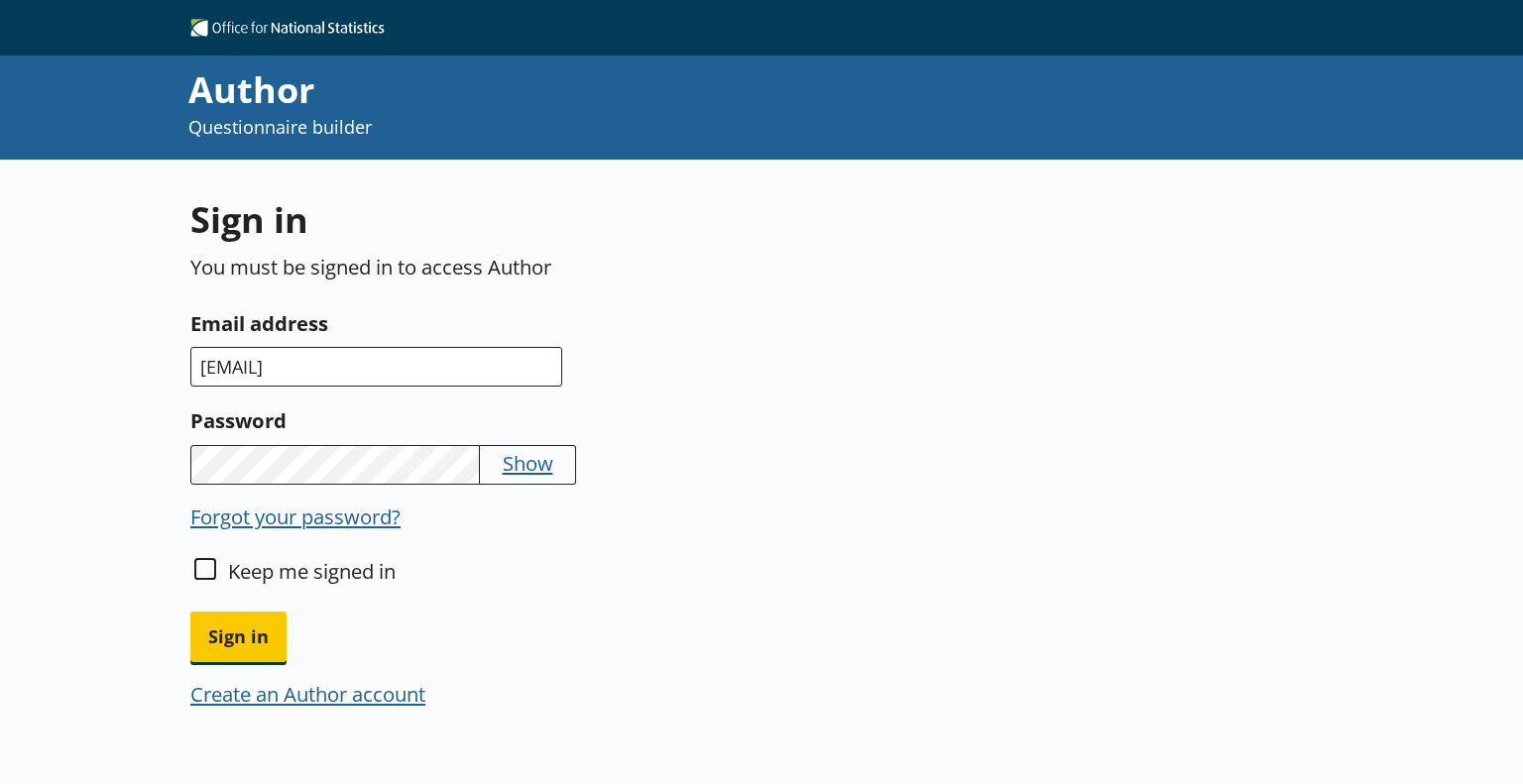 click on "Sign in" at bounding box center [238, 636] 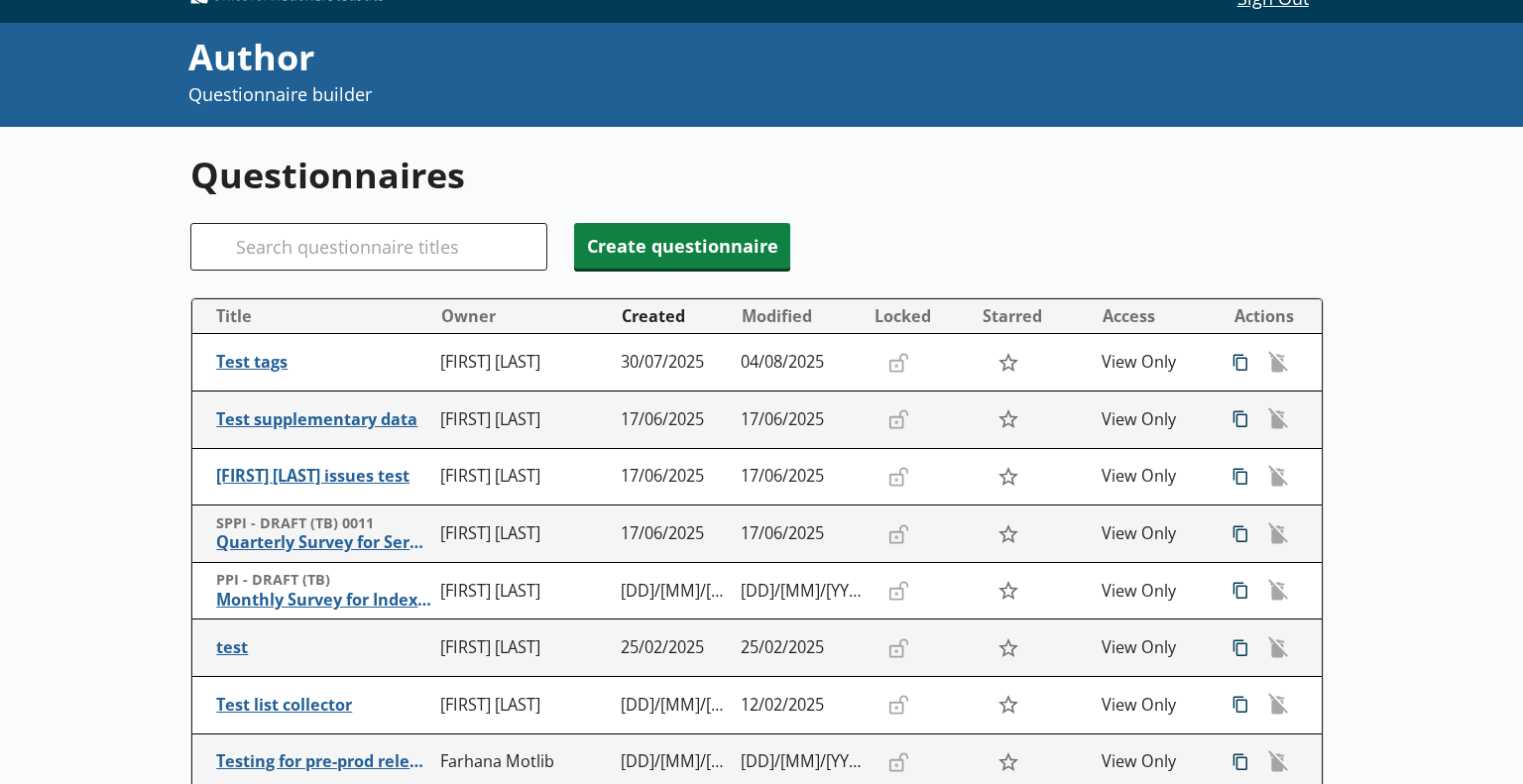 scroll, scrollTop: 0, scrollLeft: 0, axis: both 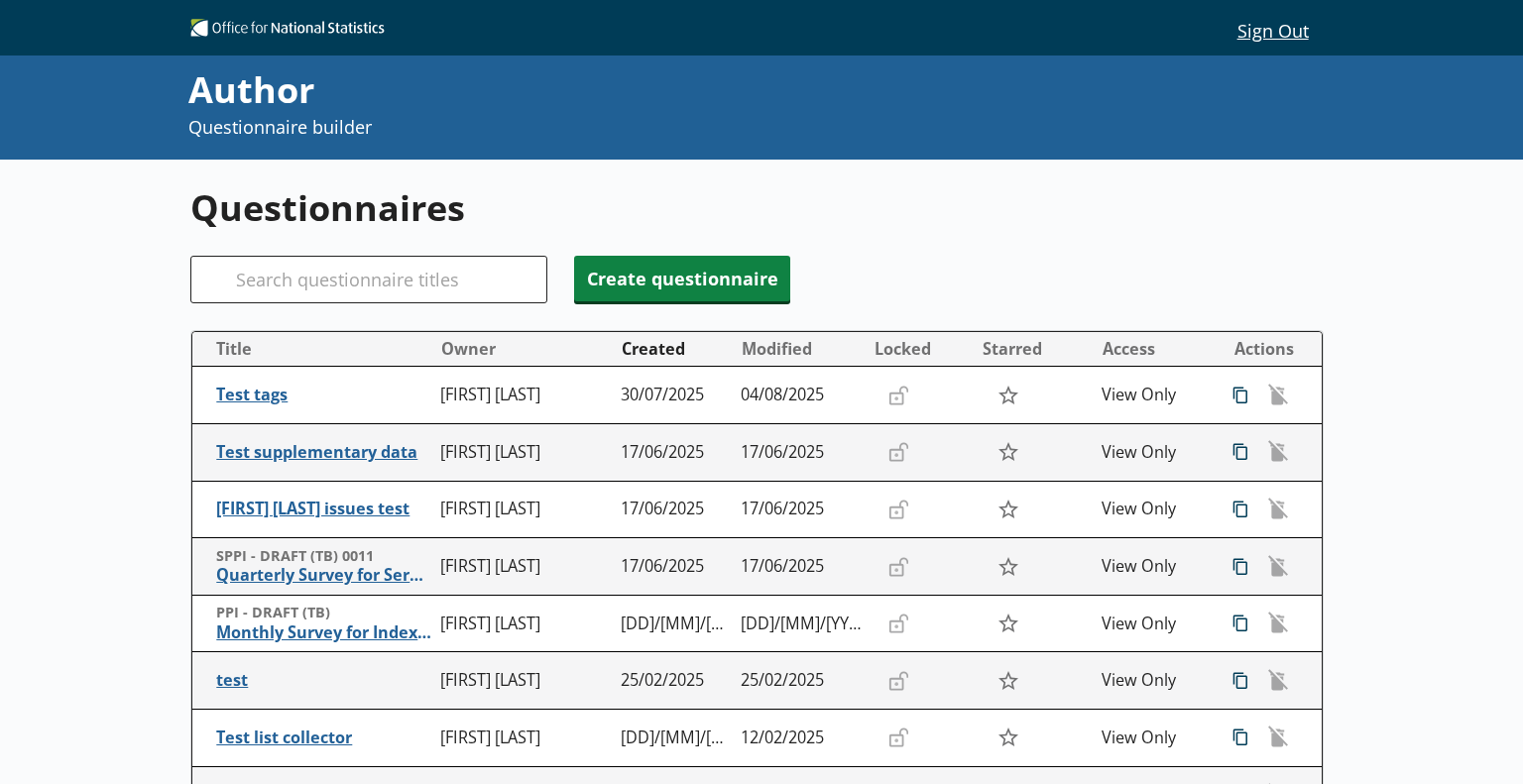 click on "Questionnaires Search Create questionnaire Title Owner Created Modified Locked Starred Access Actions Test tags [FIRST] [LAST] [DD]/[MM]/[YYYY] [DD]/[MM]/[YYYY] Unlocked Not locked Not starred View Only icon-copy Duplicate Duplicate Delete Delete Test supplementary data [FIRST] [LAST] [DD]/[MM]/[YYYY] [DD]/[MM]/[YYYY] Unlocked Not locked Not starred View Only icon-copy Duplicate Duplicate Delete Delete [FIRST] [LAST] issues test [FIRST] [LAST] [DD]/[MM]/[YYYY] [DD]/[MM]/[YYYY] Unlocked Not locked Not starred View Only icon-copy Duplicate Duplicate Delete Delete SPPI - DRAFT (TB) 0011 Quarterly Survey for Services Producer Price Indices [FIRST] [LAST] [DD]/[MM]/[YYYY] [DD]/[MM]/[YYYY] Unlocked Not locked Not starred View Only icon-copy Duplicate Duplicate Delete Delete PPI - DRAFT (TB) Monthly Survey for Index Numbers of Producer Prices - Price Quotation Return [FIRST] [LAST] [DD]/[MM]/[YYYY] [DD]/[MM]/[YYYY] Unlocked Not locked Not starred View Only icon-copy Duplicate Duplicate Delete Delete test [FIRST] [LAST] [DD]/[MM]/[YYYY] [DD]/[MM]/[YYYY] Unlocked Not locked Not starred 1 2" at bounding box center [762, 713] 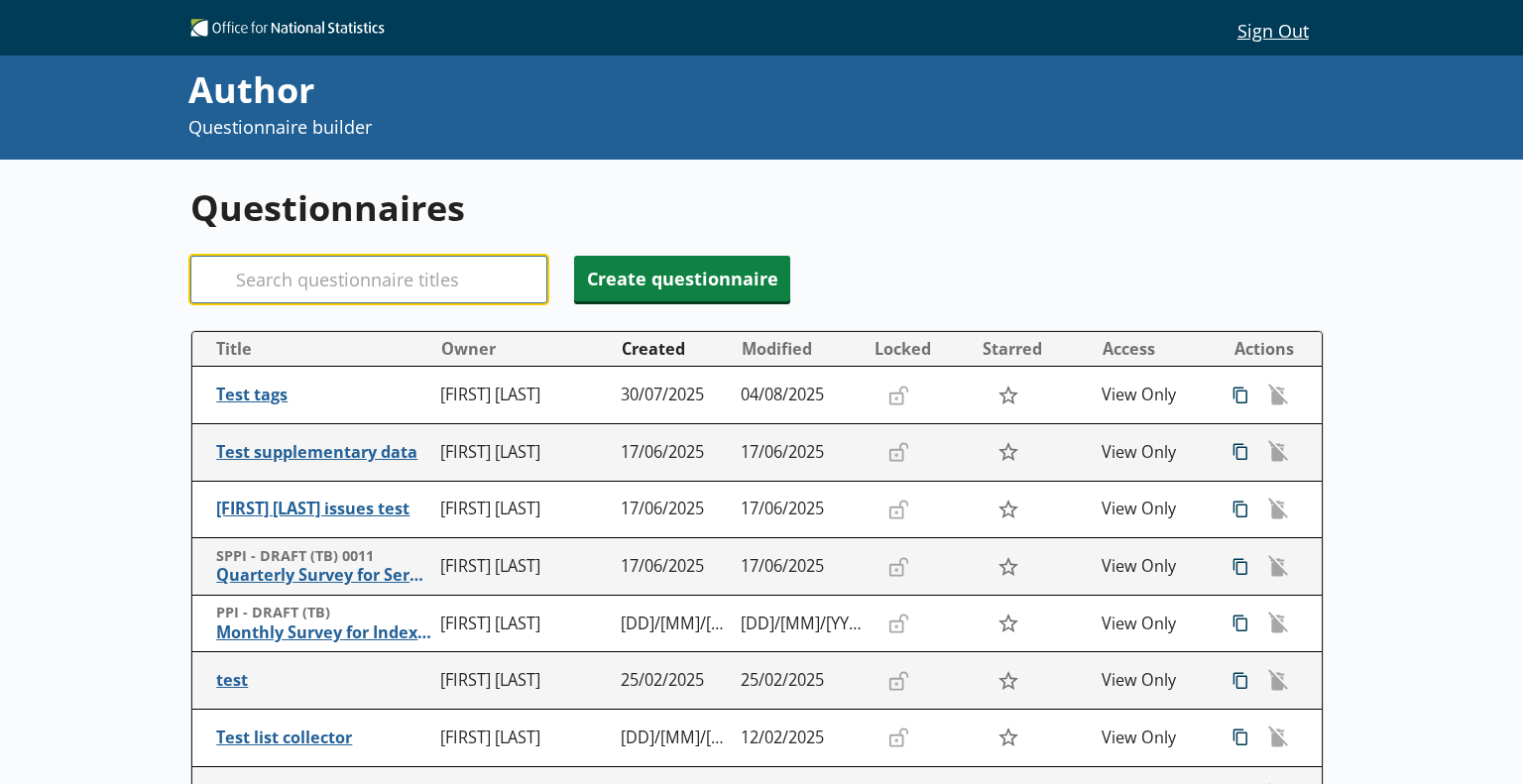 click on "Search" at bounding box center [369, 280] 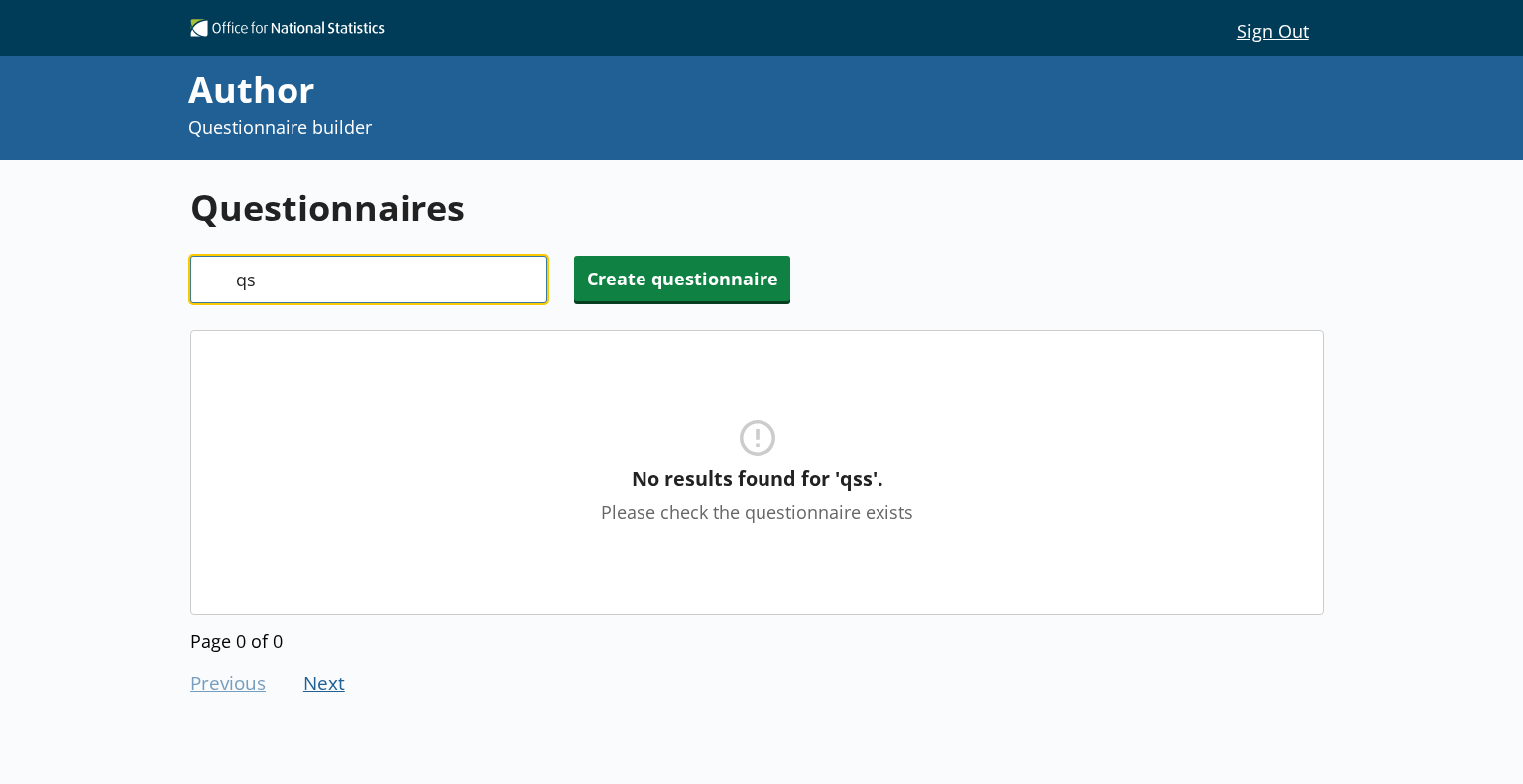type on "q" 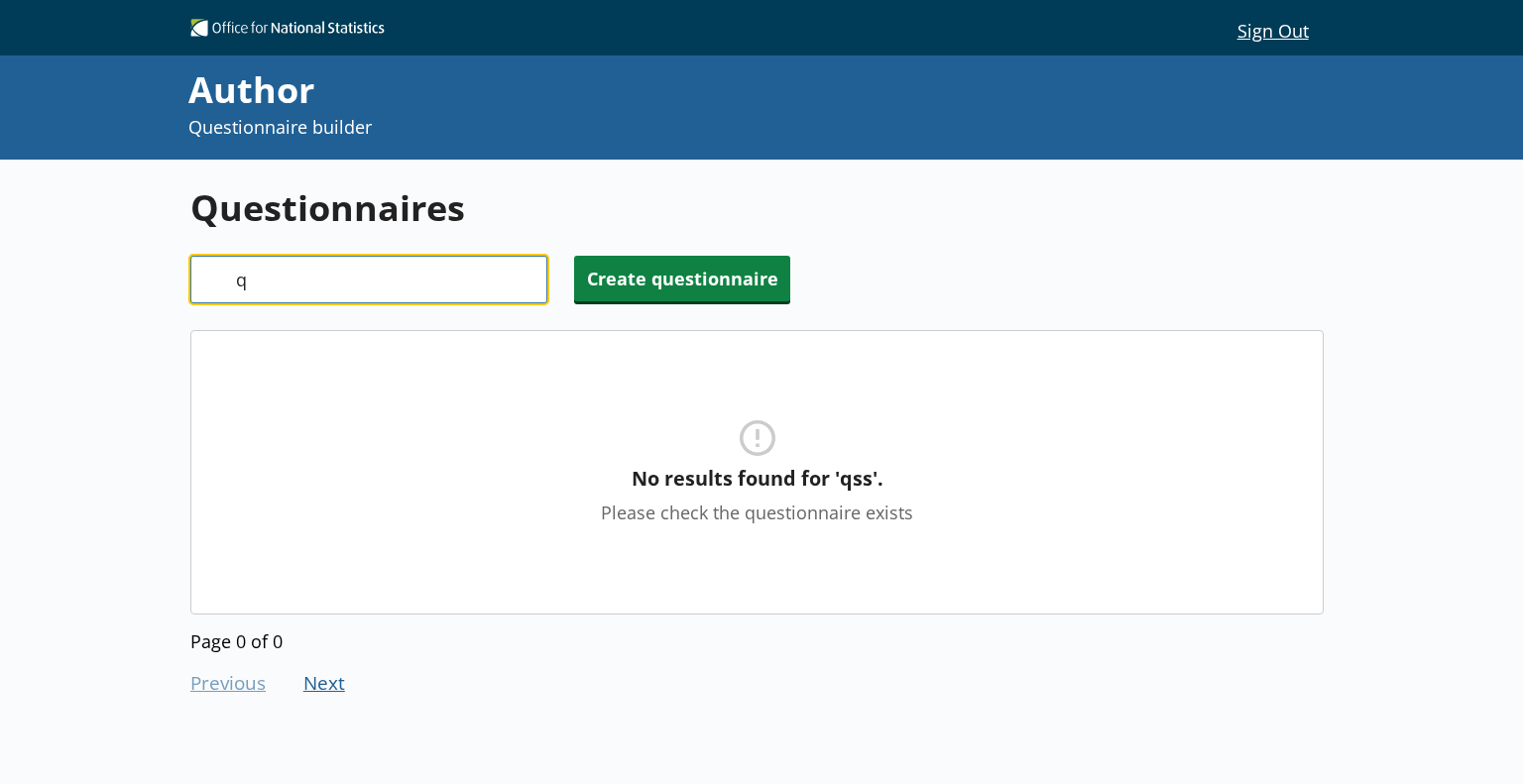 type 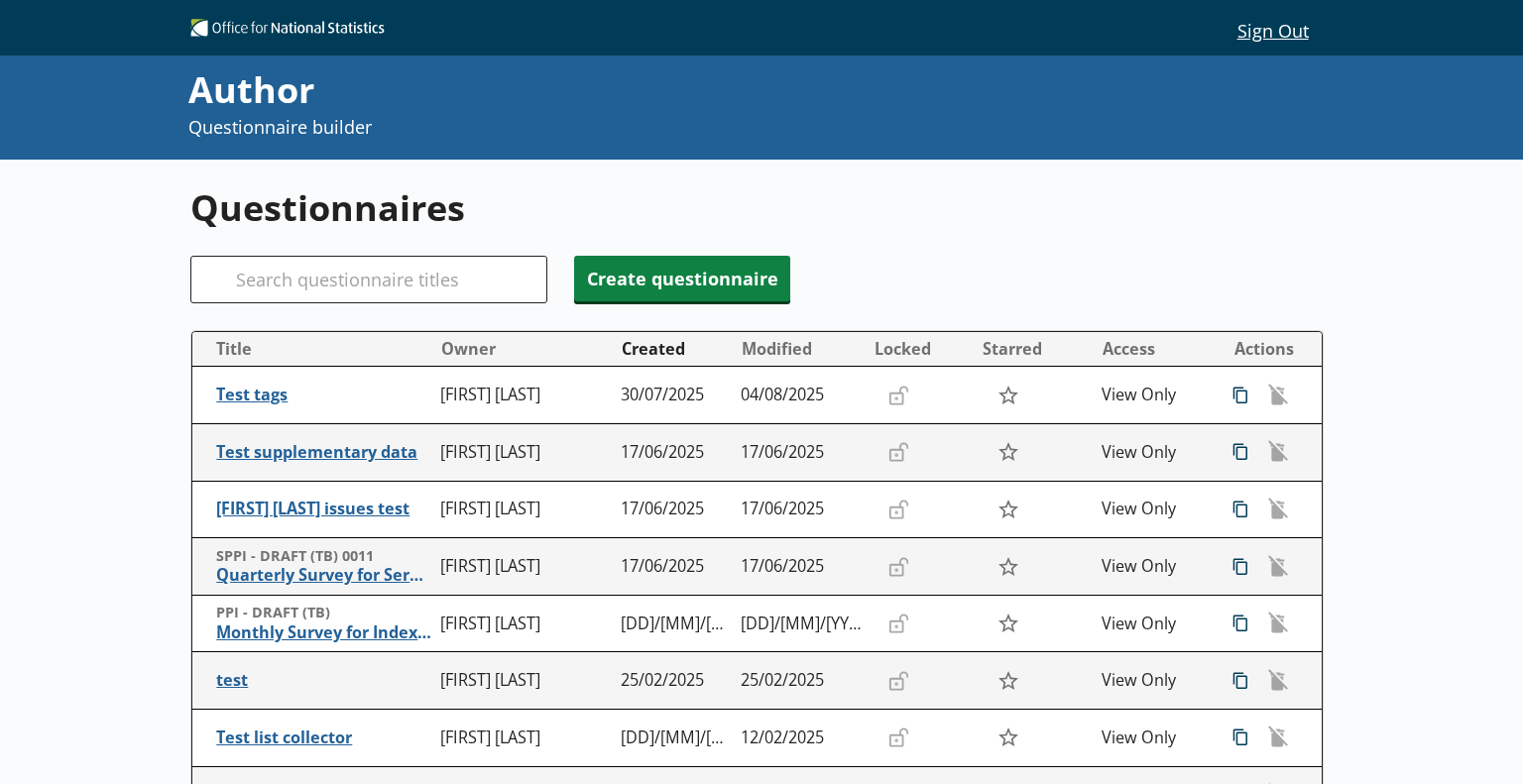 click on "Questionnaires Search Create questionnaire Title Owner Created Modified Locked Starred Access Actions Test tags Sudeep Kunhikannan 30/07/2025 04/08/2025 Unlocked Not locked Not starred View Only icon-copy Duplicate Duplicate Delete Delete Test supplementary data Sudeep Kunhikannan 17/06/2025 17/06/2025 Unlocked Not locked Not starred View Only icon-copy Duplicate Duplicate Delete Delete Curtis SPPI issues test Curtis Cody 17/06/2025 17/06/2025 Unlocked Not locked Not starred View Only icon-copy Duplicate Duplicate Delete Delete SPPI - DRAFT (TB) 0011 Quarterly Survey for Services Producer Price Indices Martyn Colmer 17/06/2025 17/06/2025 Unlocked Not locked Not starred View Only icon-copy Duplicate Duplicate Delete Delete PPI - DRAFT (TB) Monthly Survey for Index Numbers of Producer Prices - Price Quotation Return Martyn Colmer 05/03/2025 05/03/2025 Unlocked Not locked Not starred View Only icon-copy Duplicate Duplicate Delete Delete test Martyn Colmer 25/02/2025 25/02/2025 Unlocked Not locked Not starred 1 2" at bounding box center (762, 713) 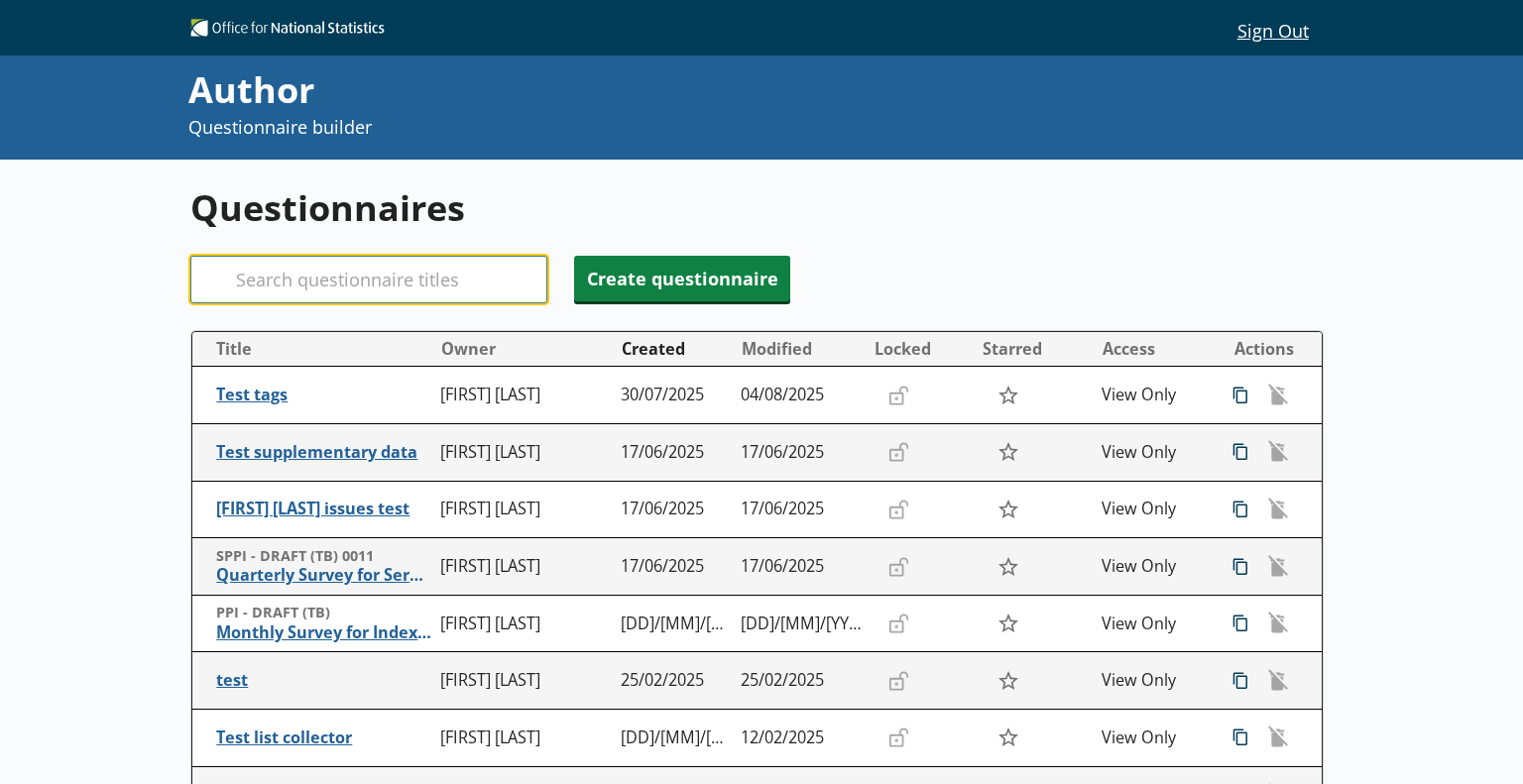click on "Search" at bounding box center [369, 280] 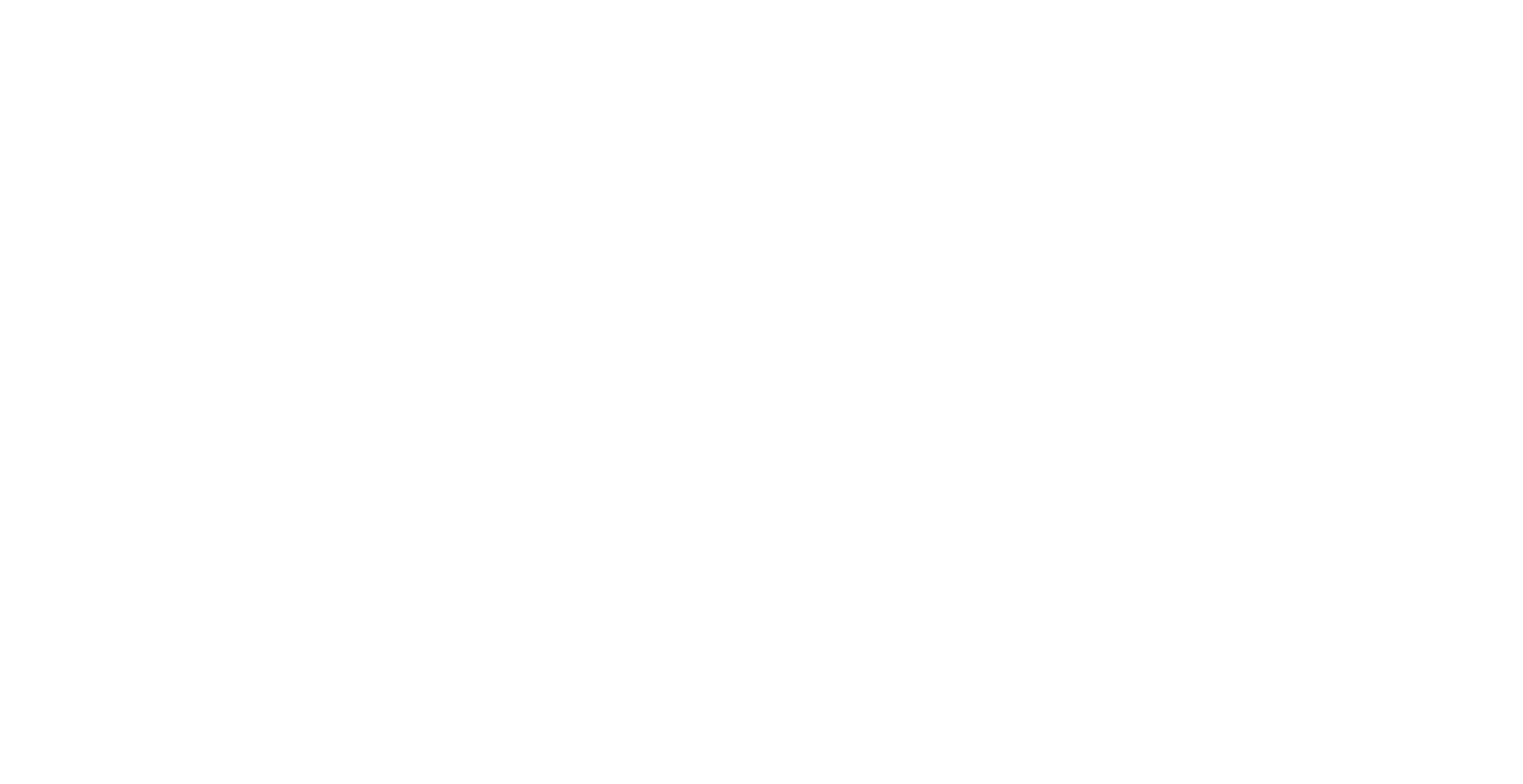 scroll, scrollTop: 0, scrollLeft: 0, axis: both 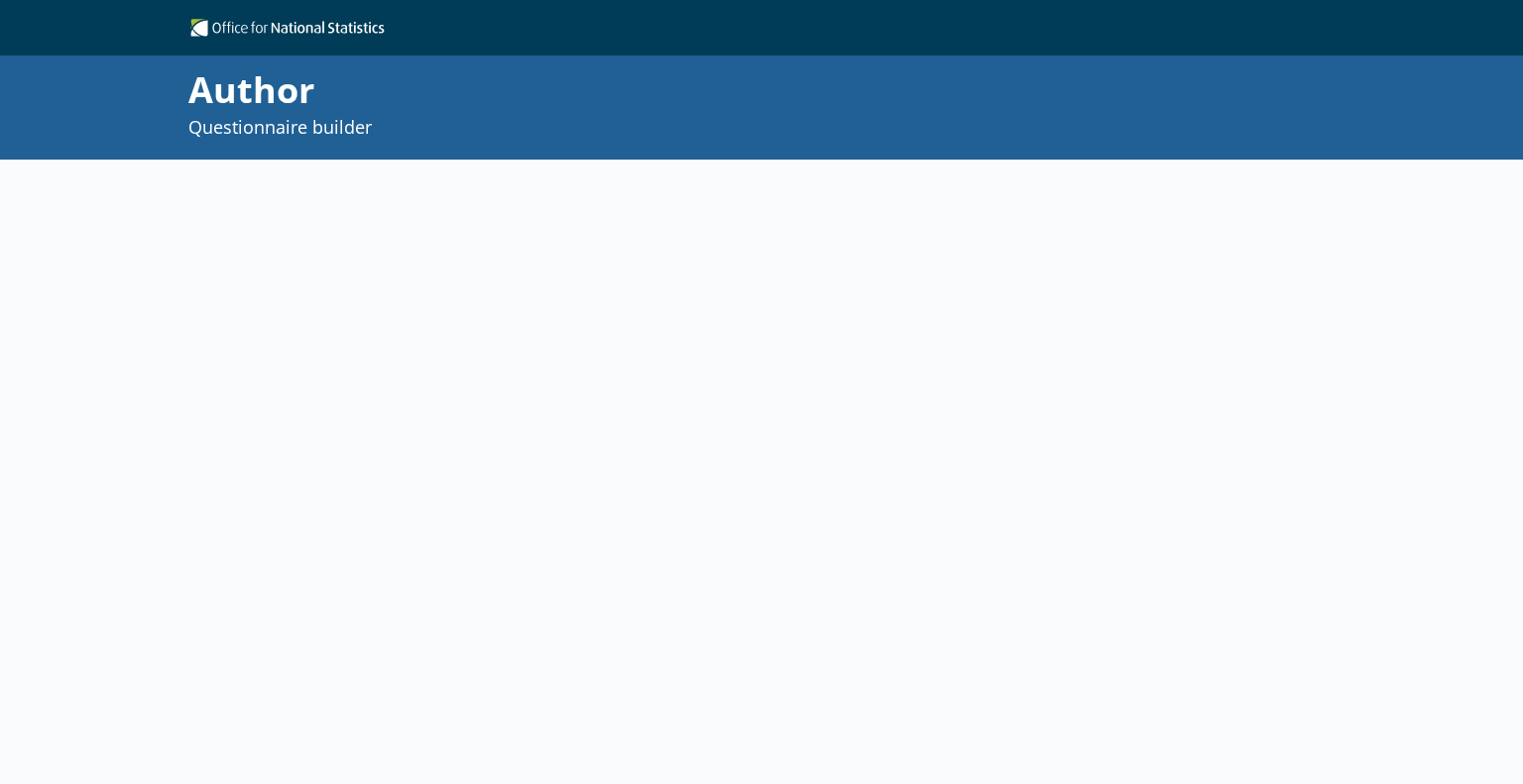 click at bounding box center [762, 574] 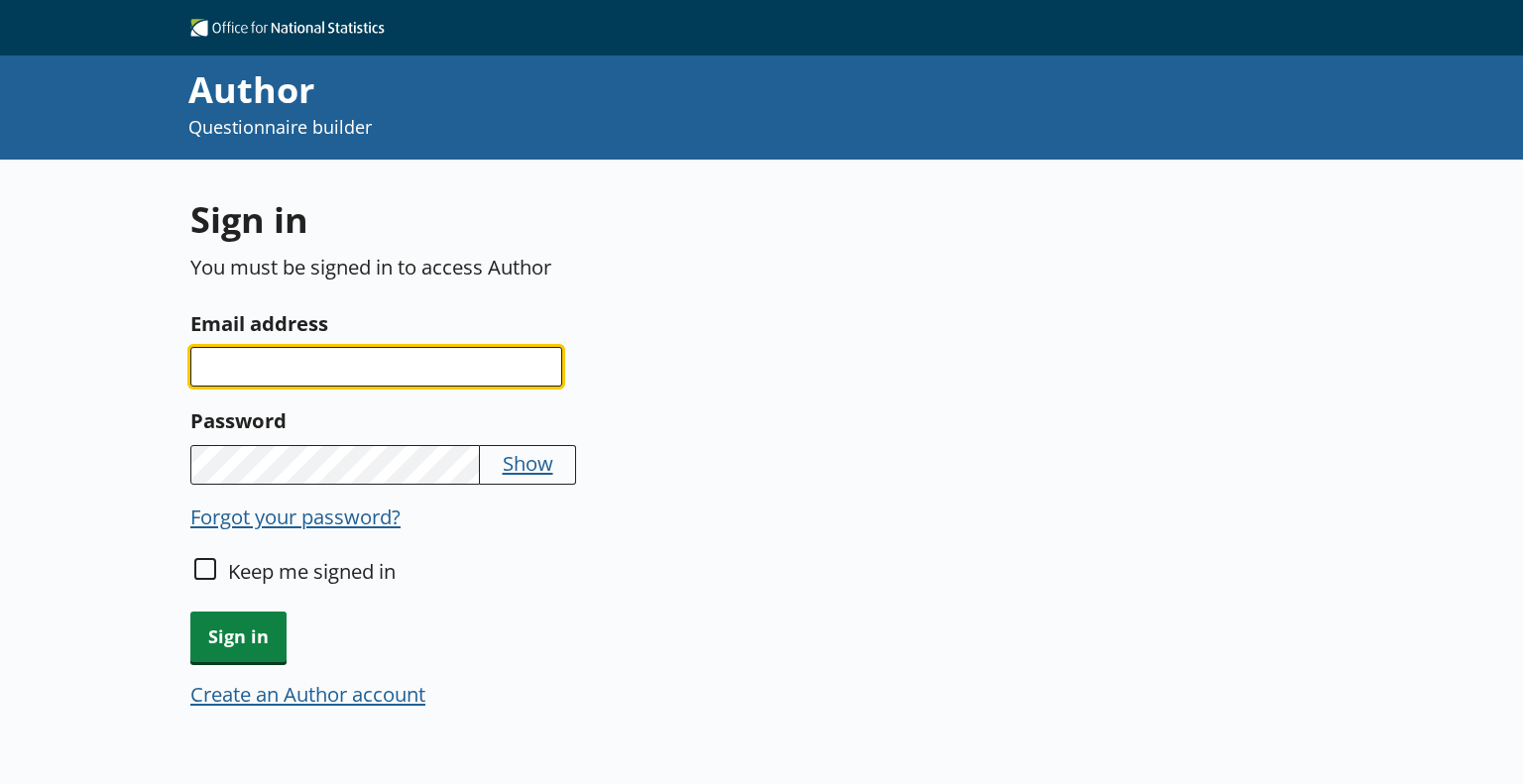 click on "Email address" at bounding box center (376, 367) 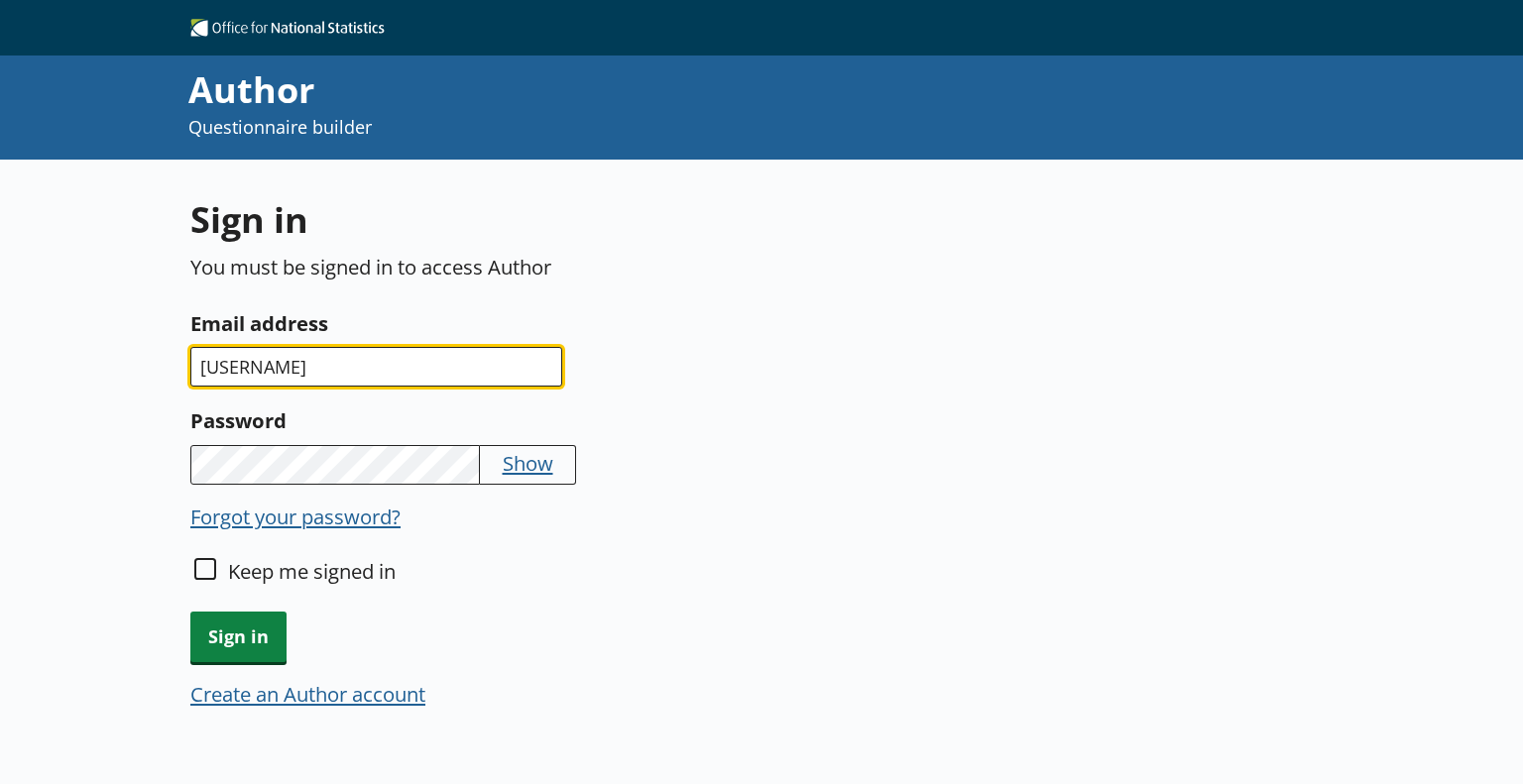 type on "[USERNAME]" 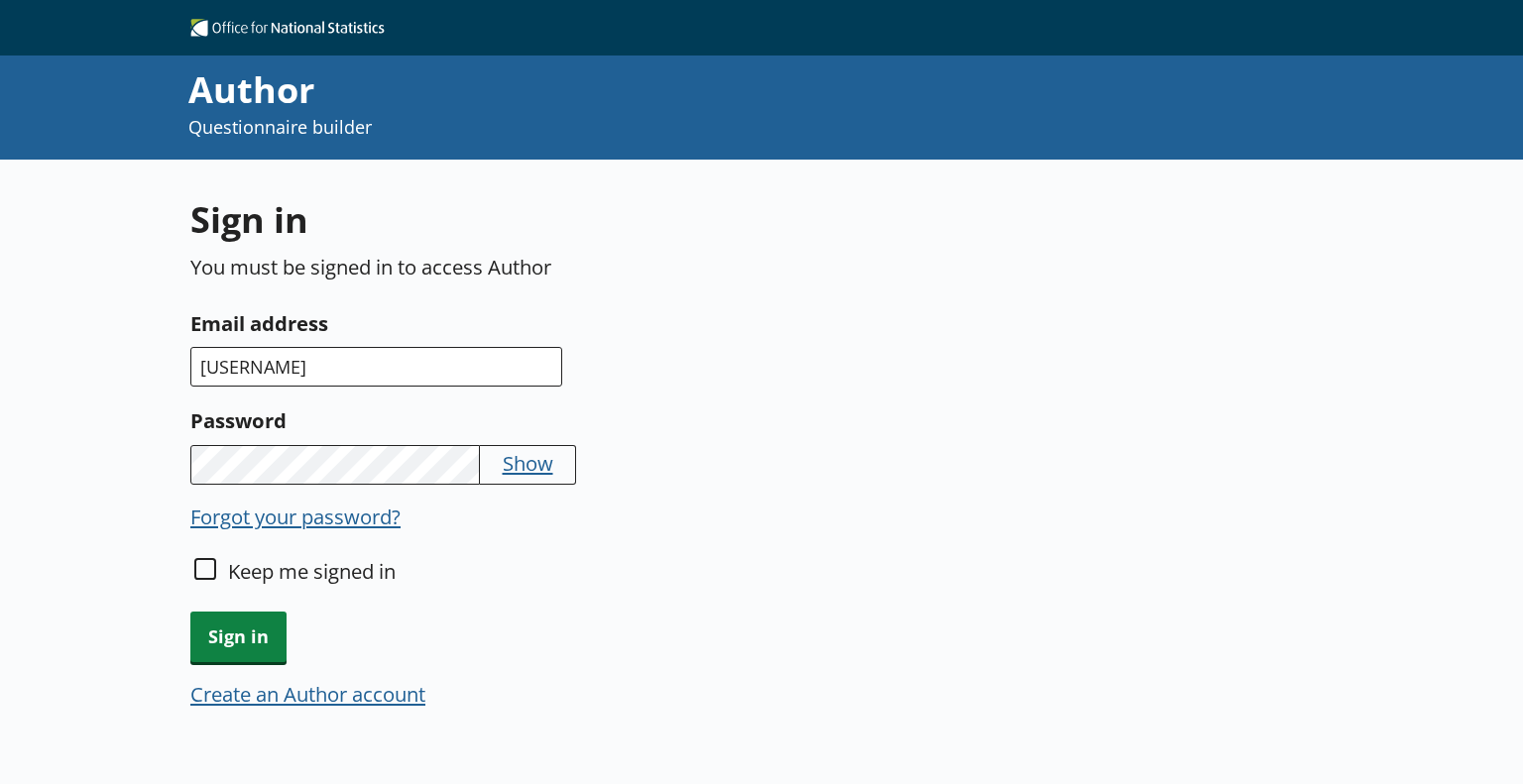 type 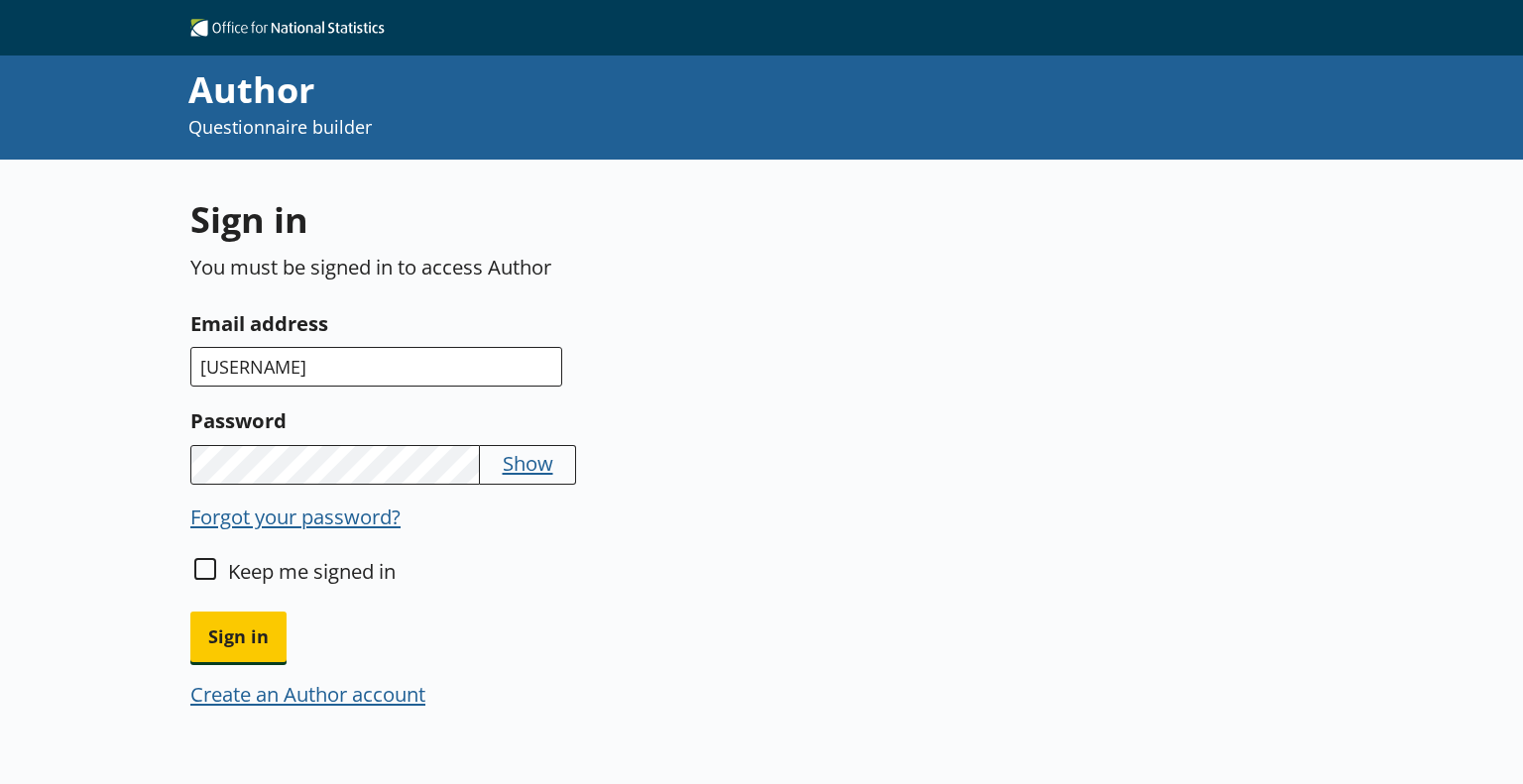 click on "Sign in" at bounding box center [238, 636] 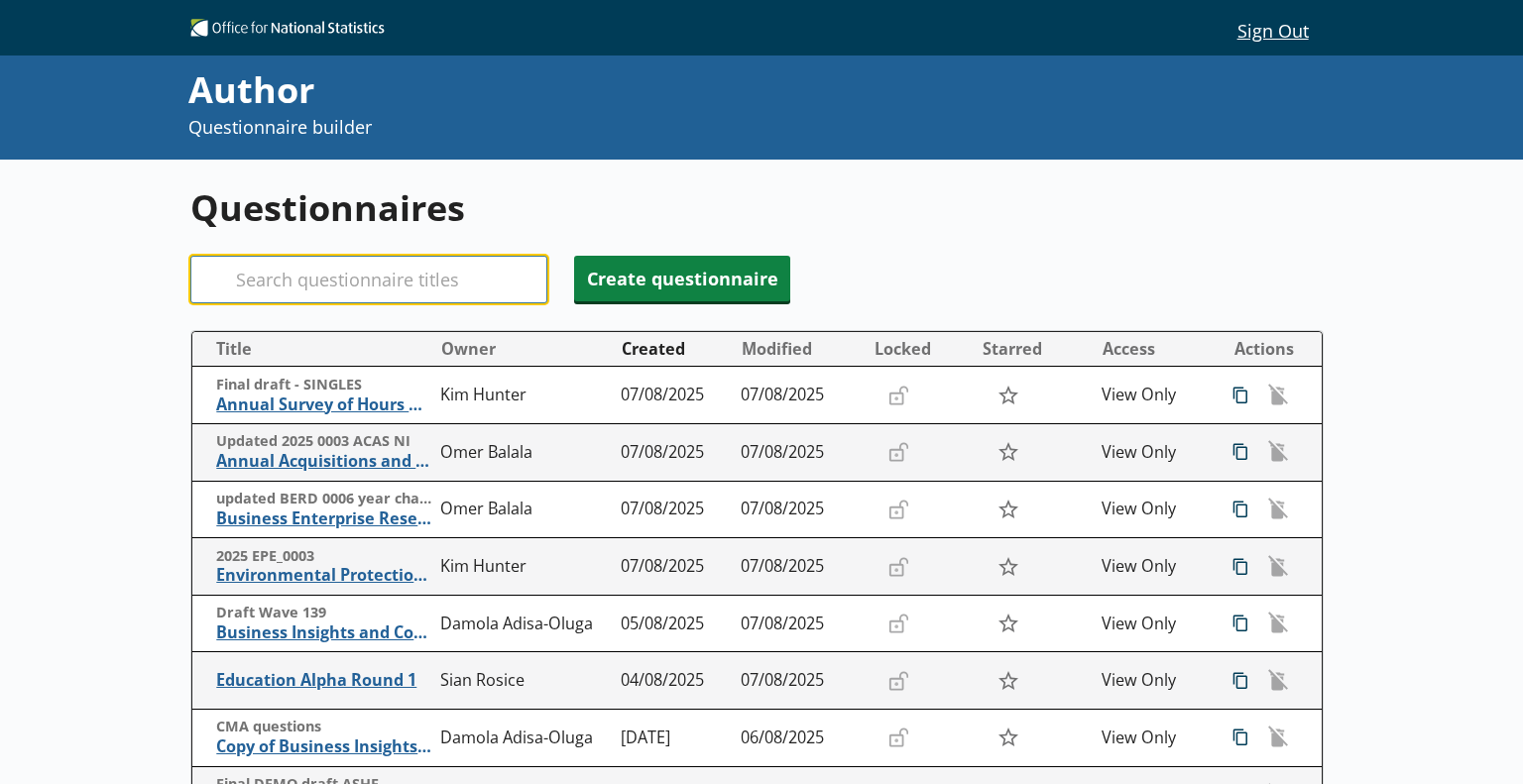 click on "Search" at bounding box center (369, 280) 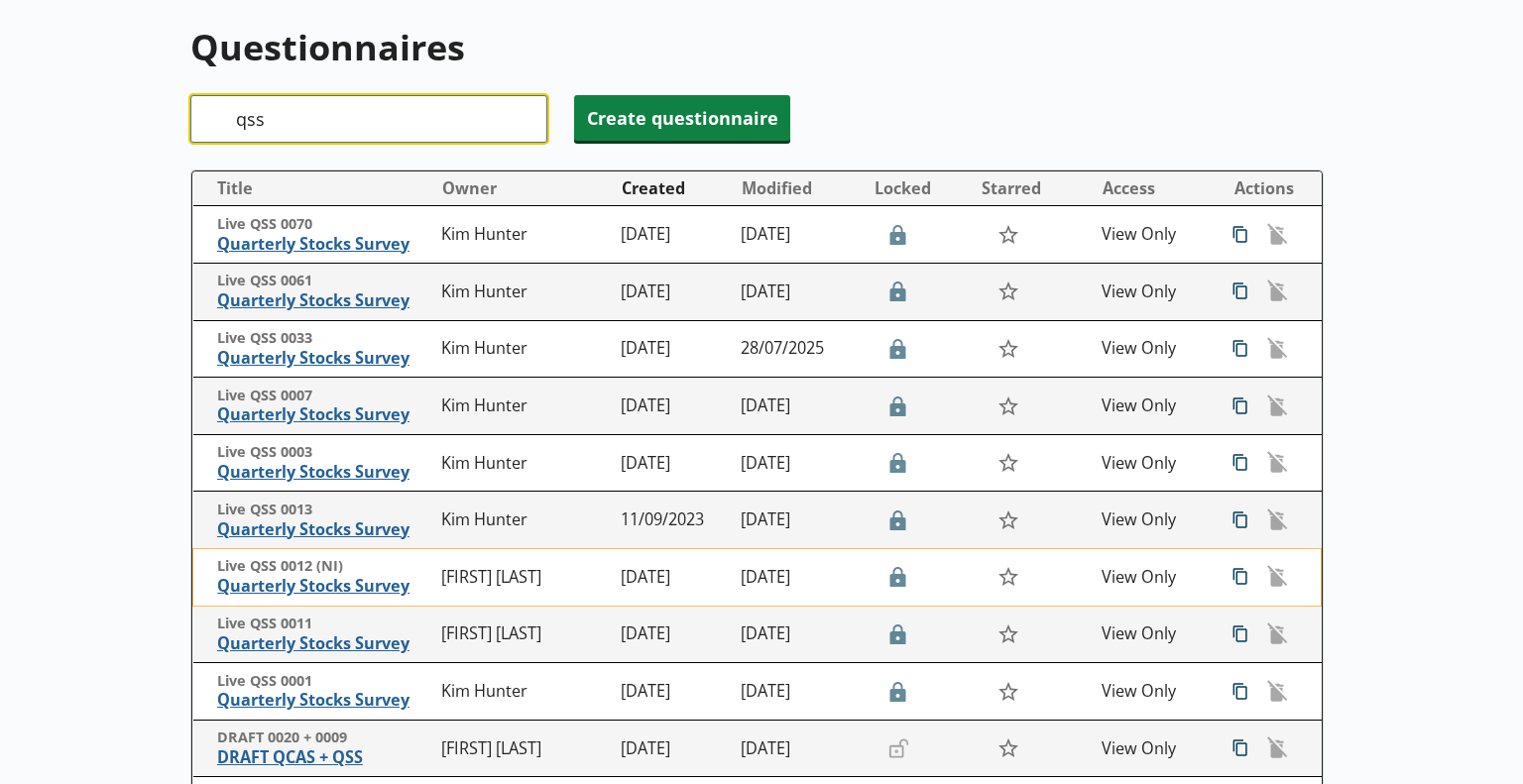 scroll, scrollTop: 0, scrollLeft: 0, axis: both 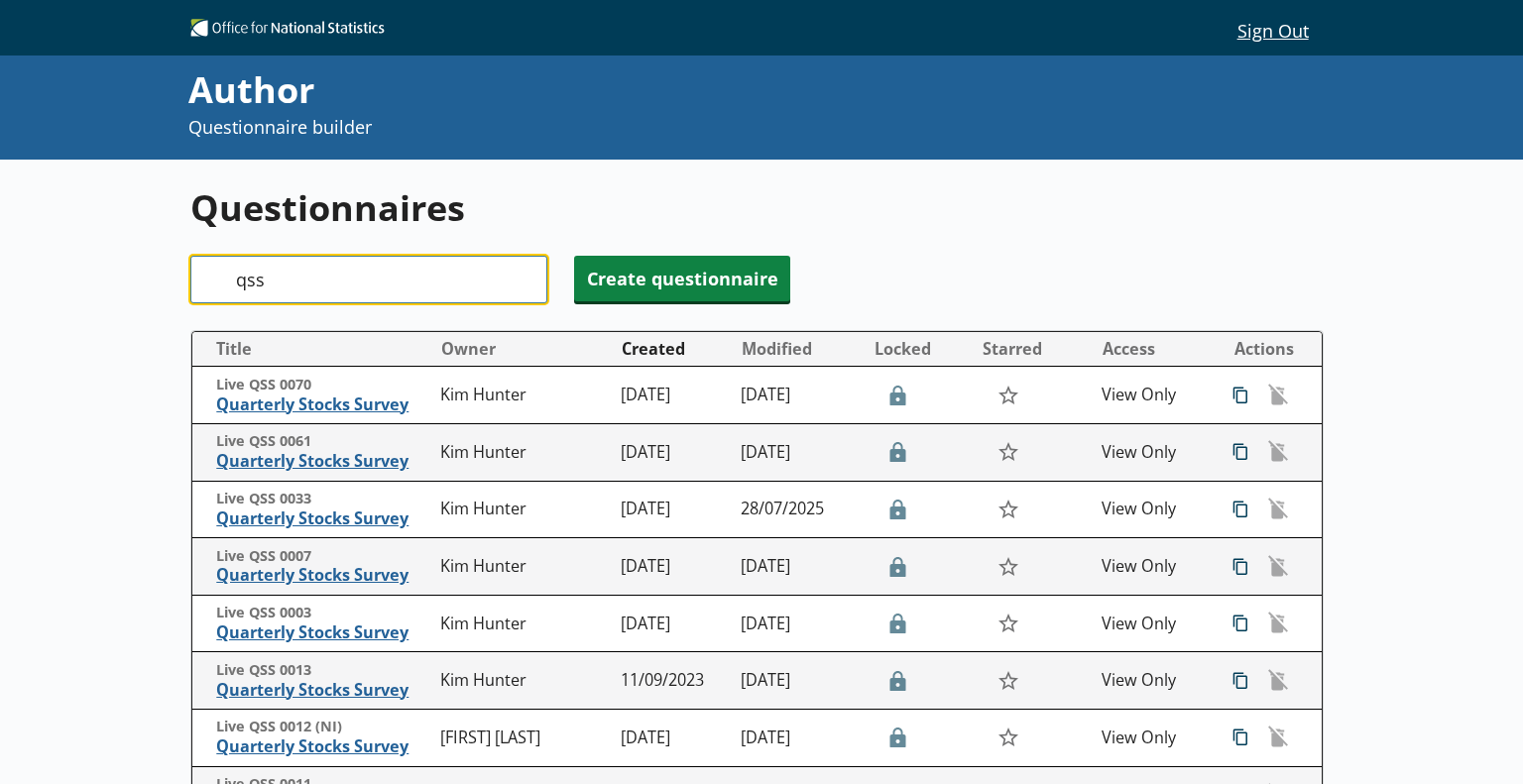 type on "qss" 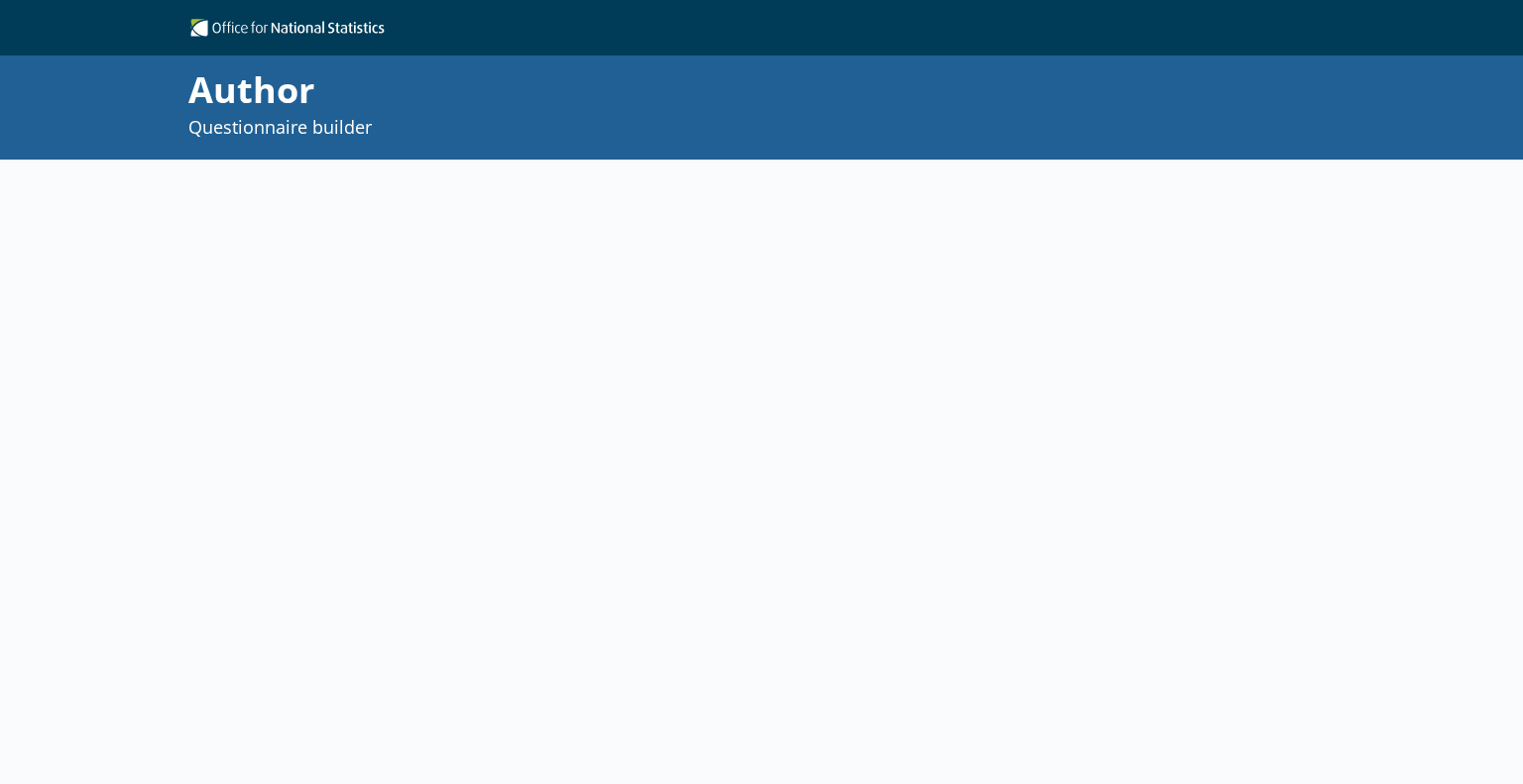 scroll, scrollTop: 0, scrollLeft: 0, axis: both 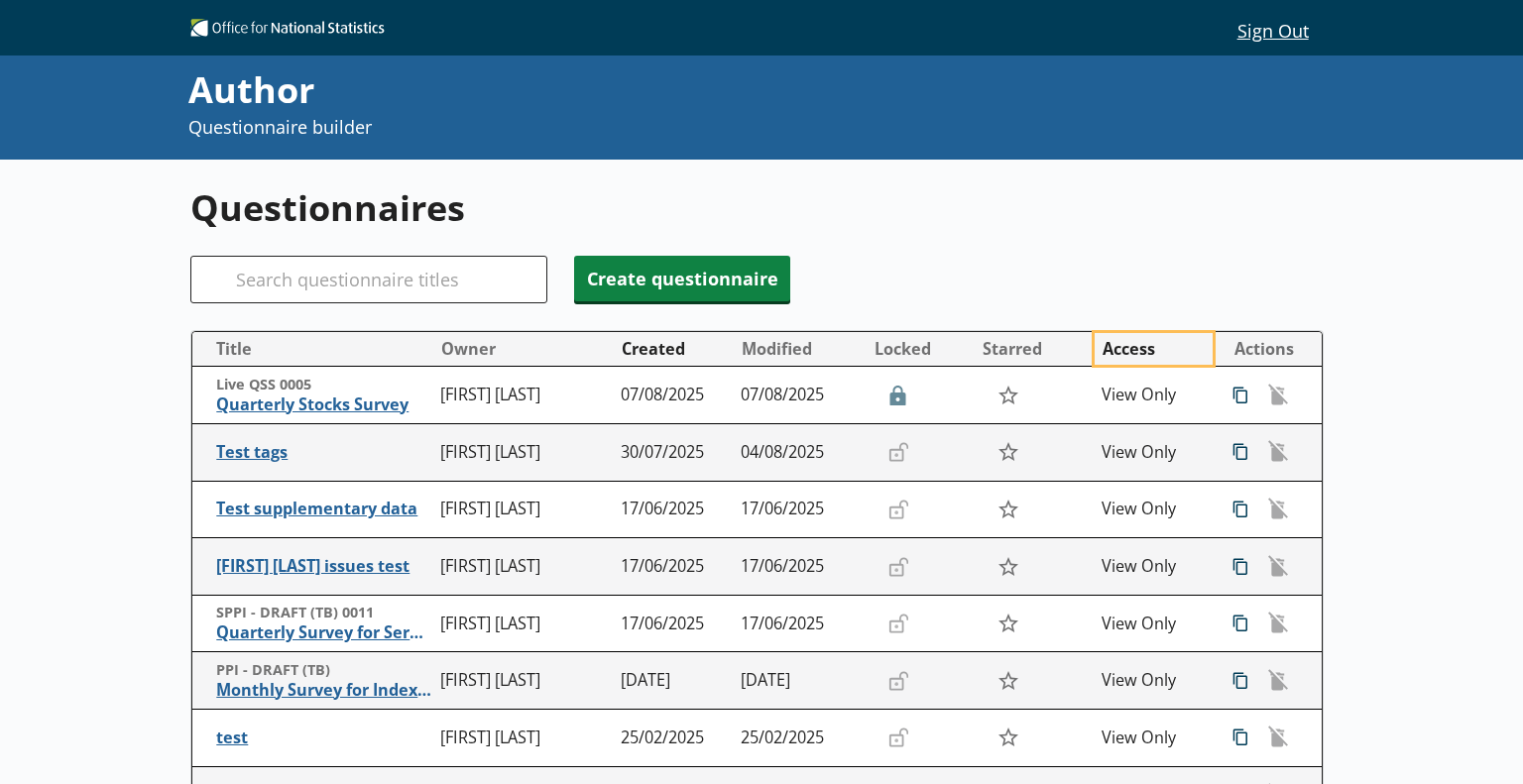 click on "Access" at bounding box center [1153, 349] 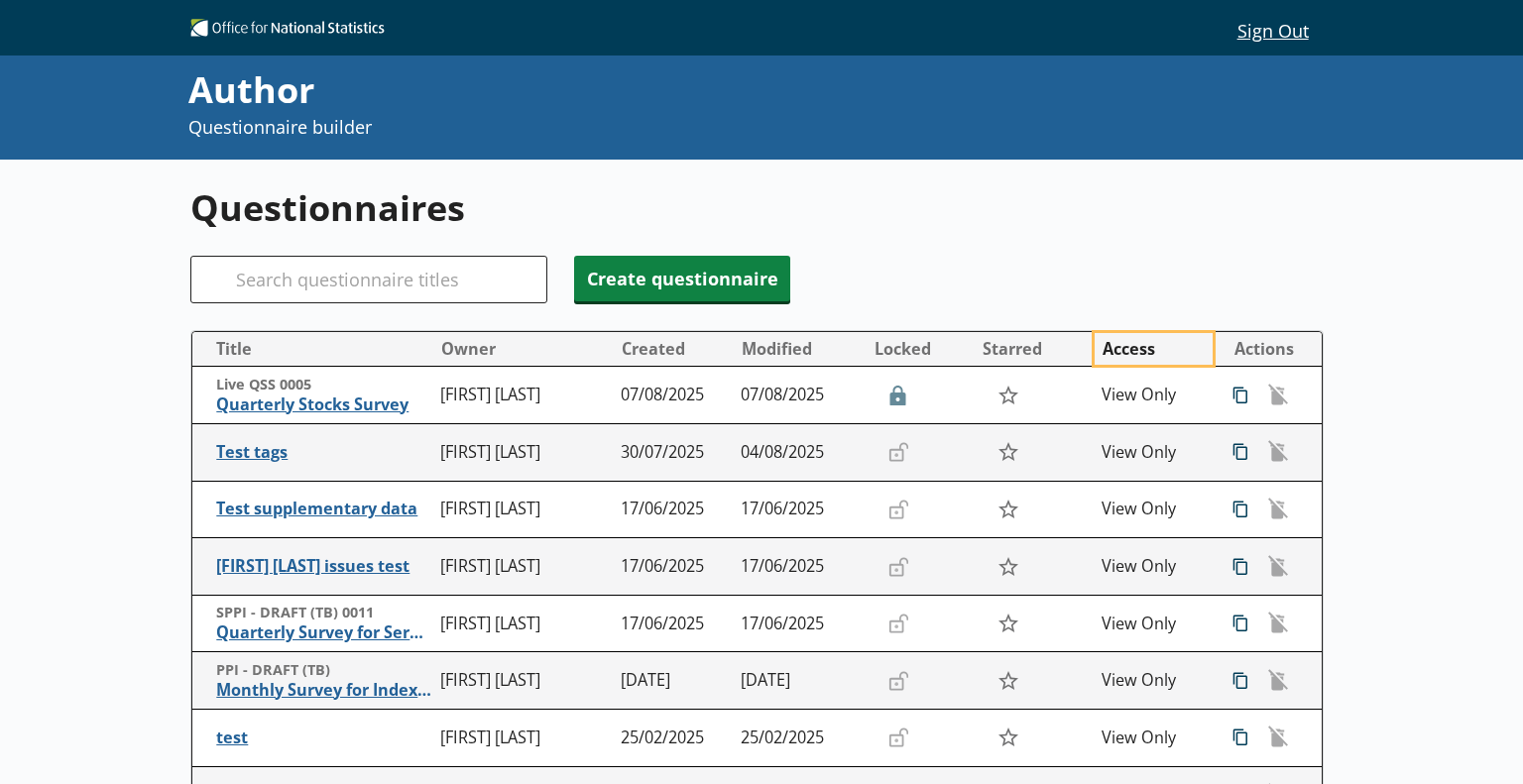 click on "Access" at bounding box center [1153, 349] 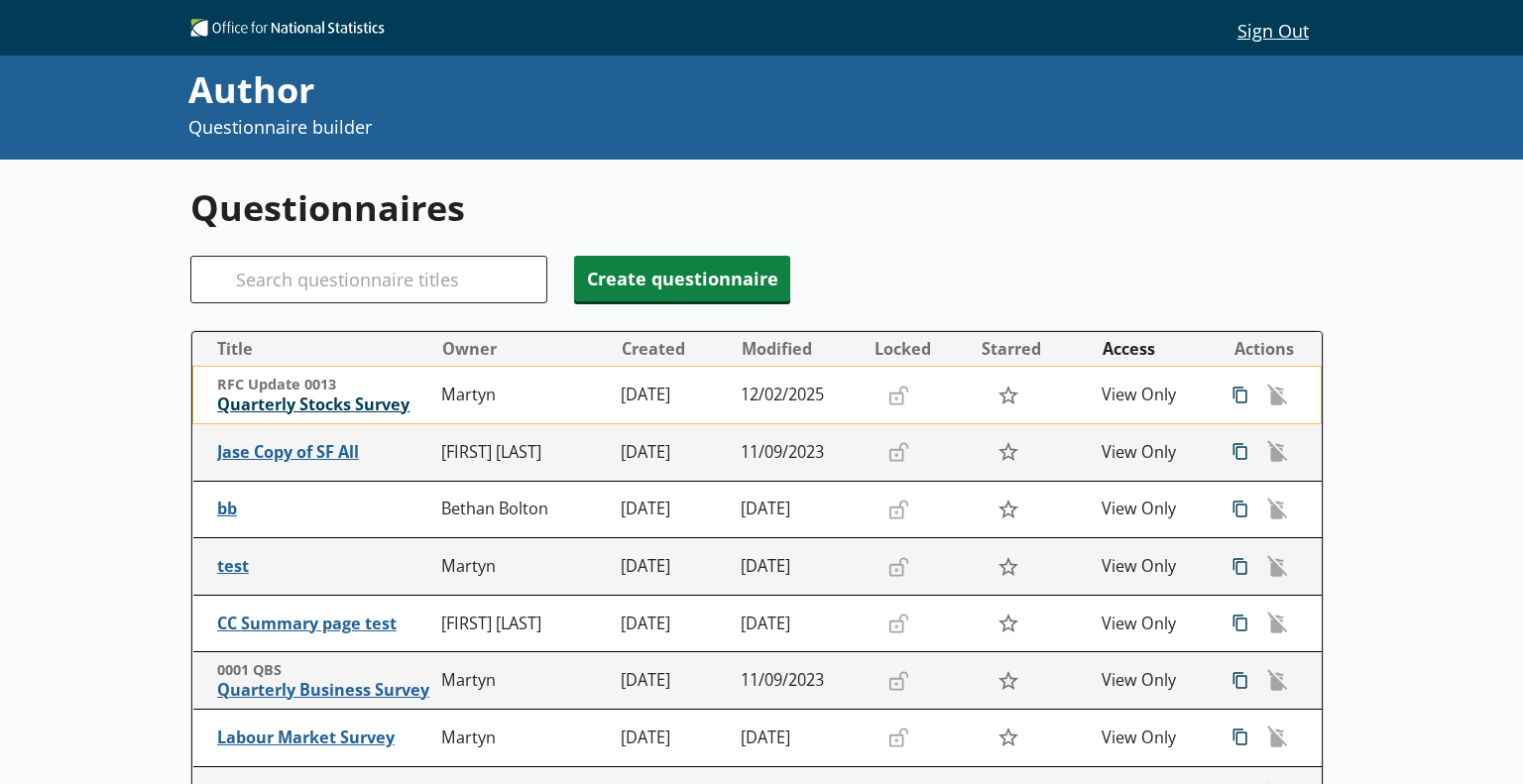 click on "Quarterly Stocks Survey" at bounding box center [324, 404] 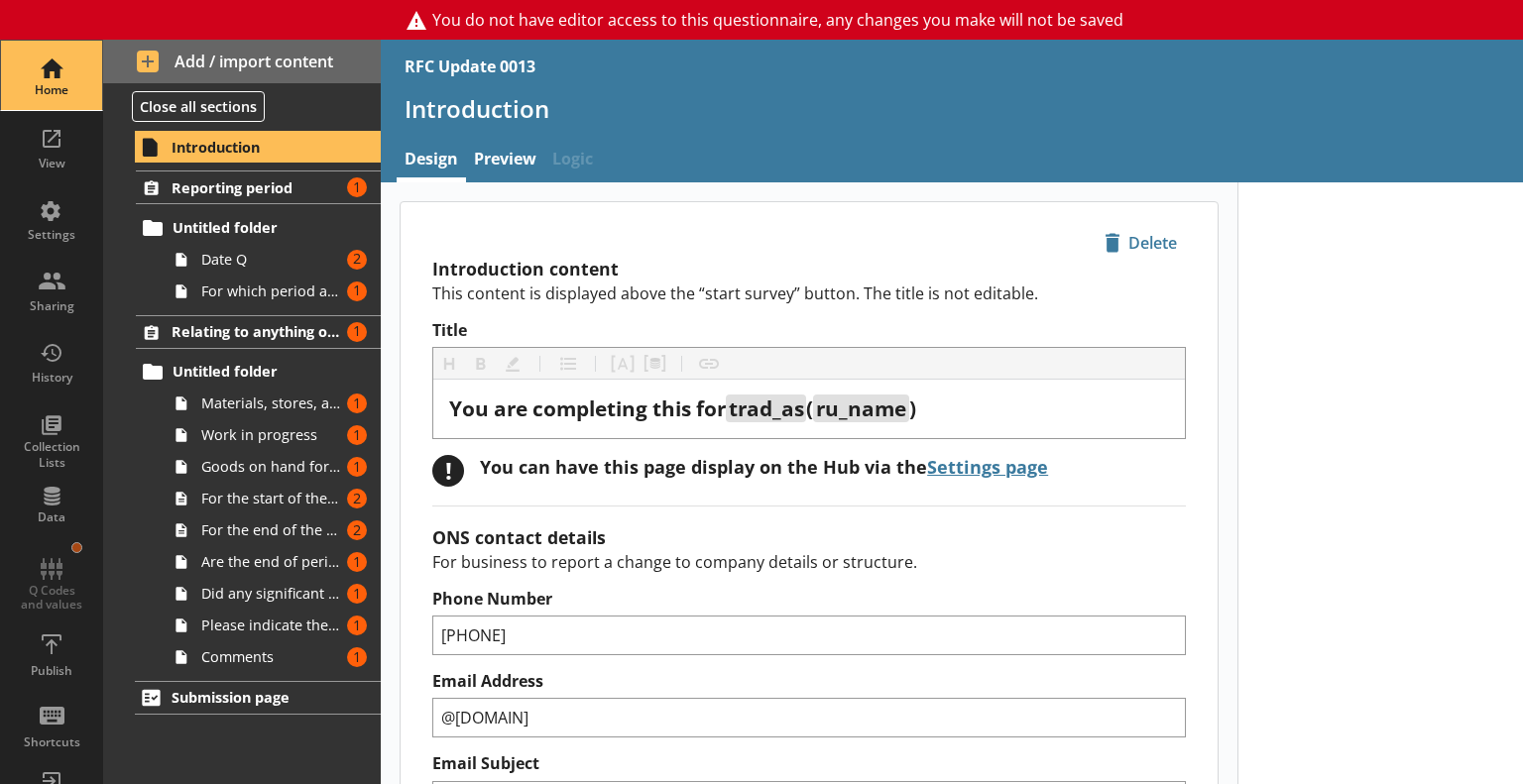 click on "Home" at bounding box center (52, 90) 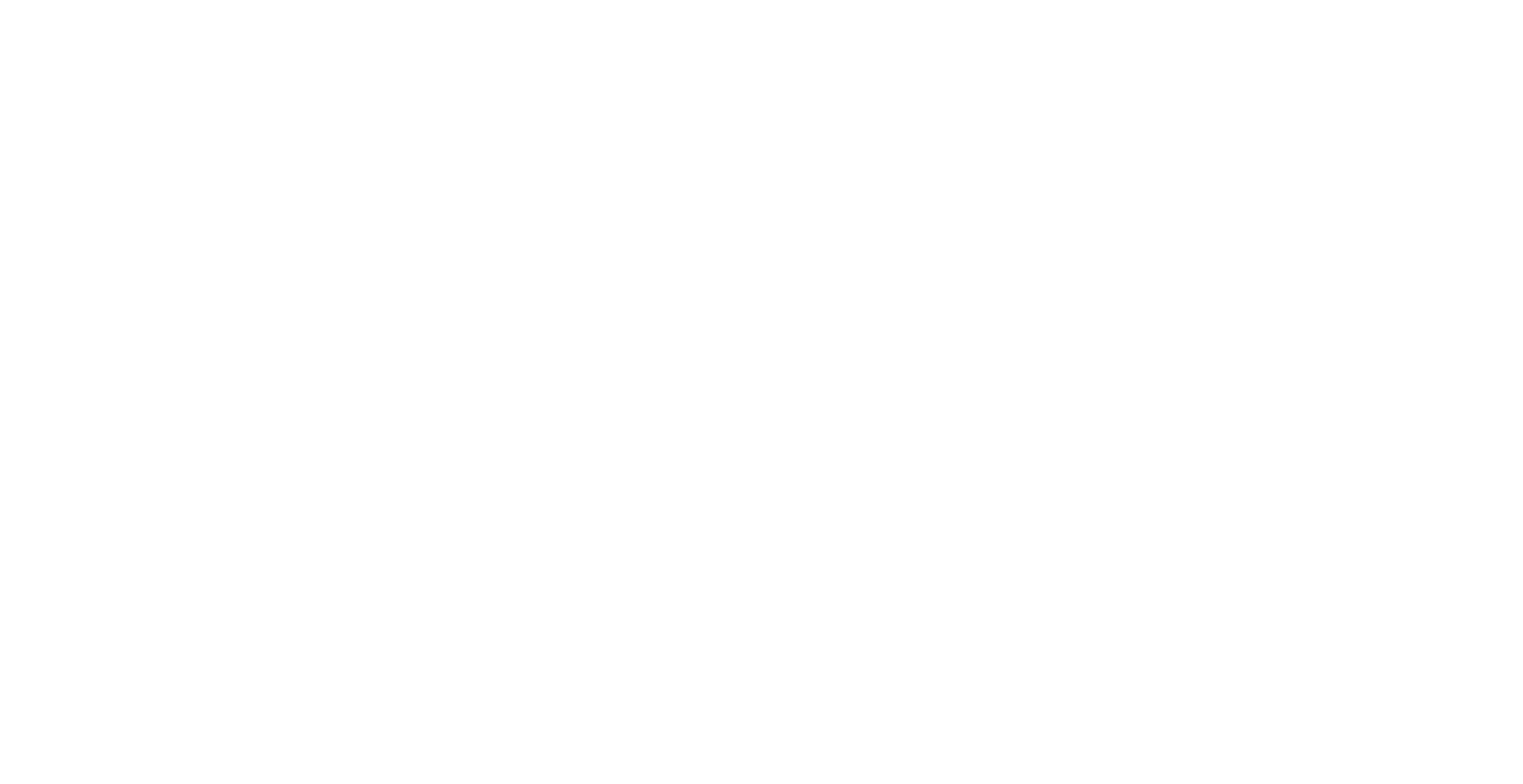 scroll, scrollTop: 0, scrollLeft: 0, axis: both 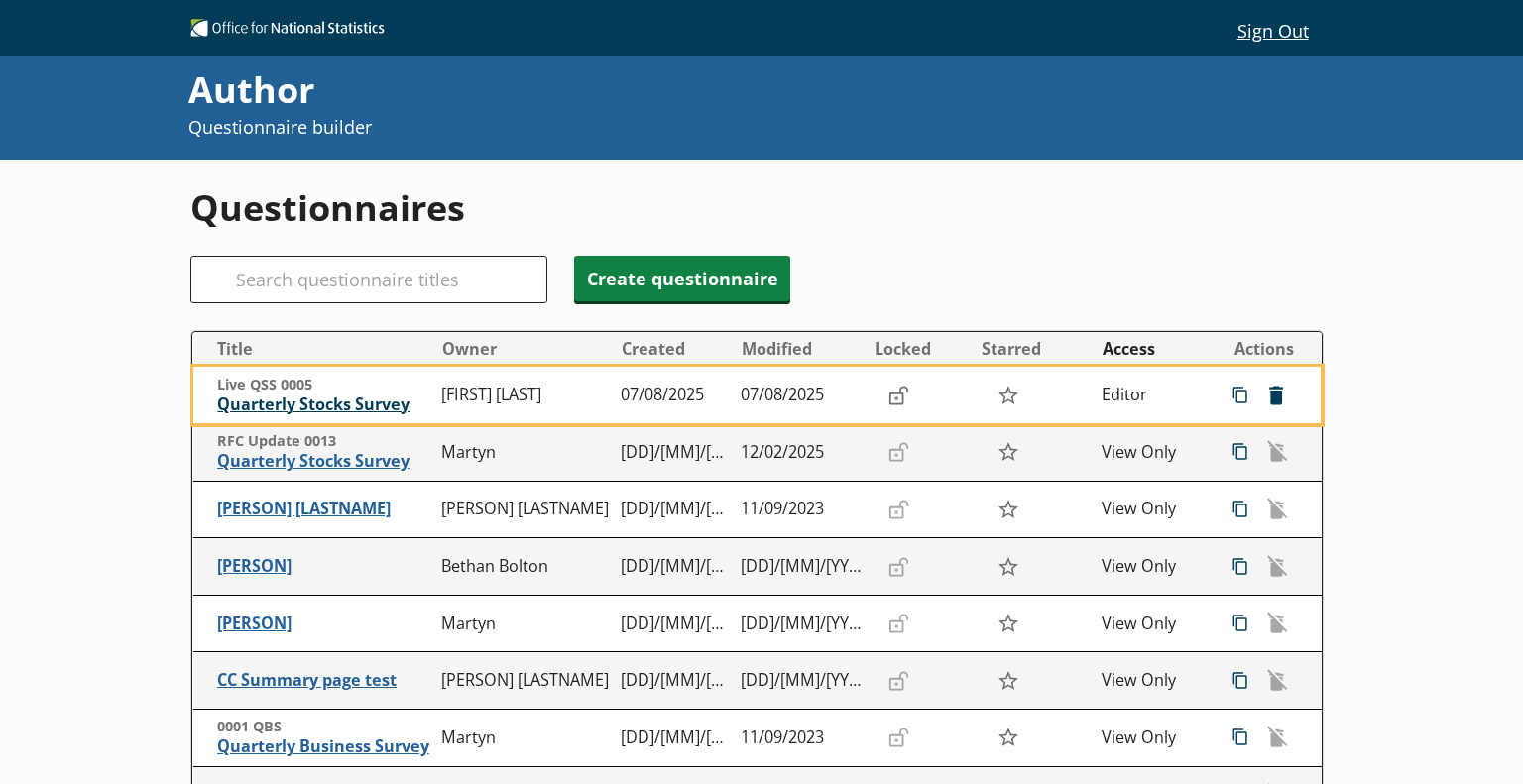 click on "Quarterly Stocks Survey" at bounding box center (324, 404) 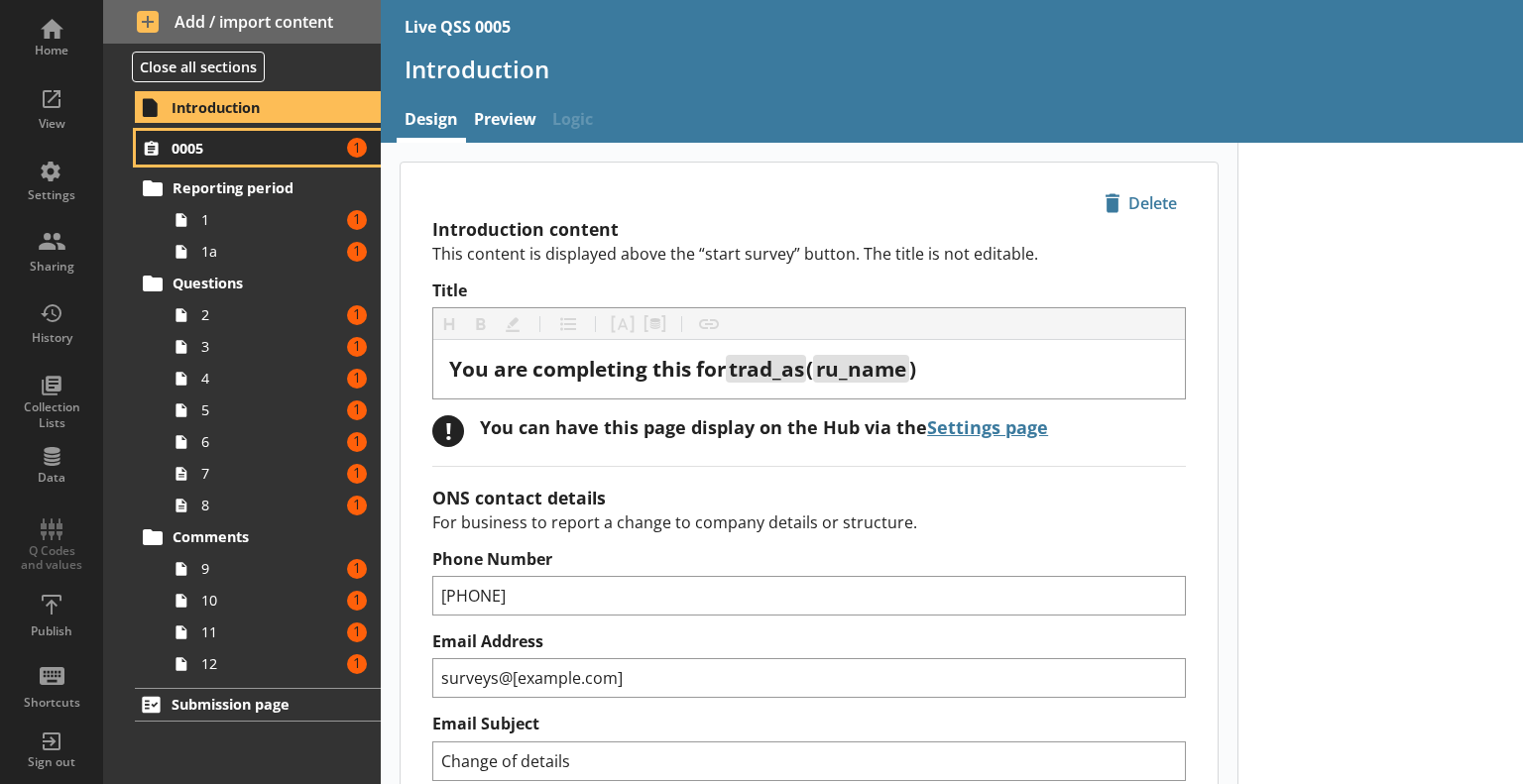 click on "0005 Amount of errors: 1" at bounding box center (258, 148) 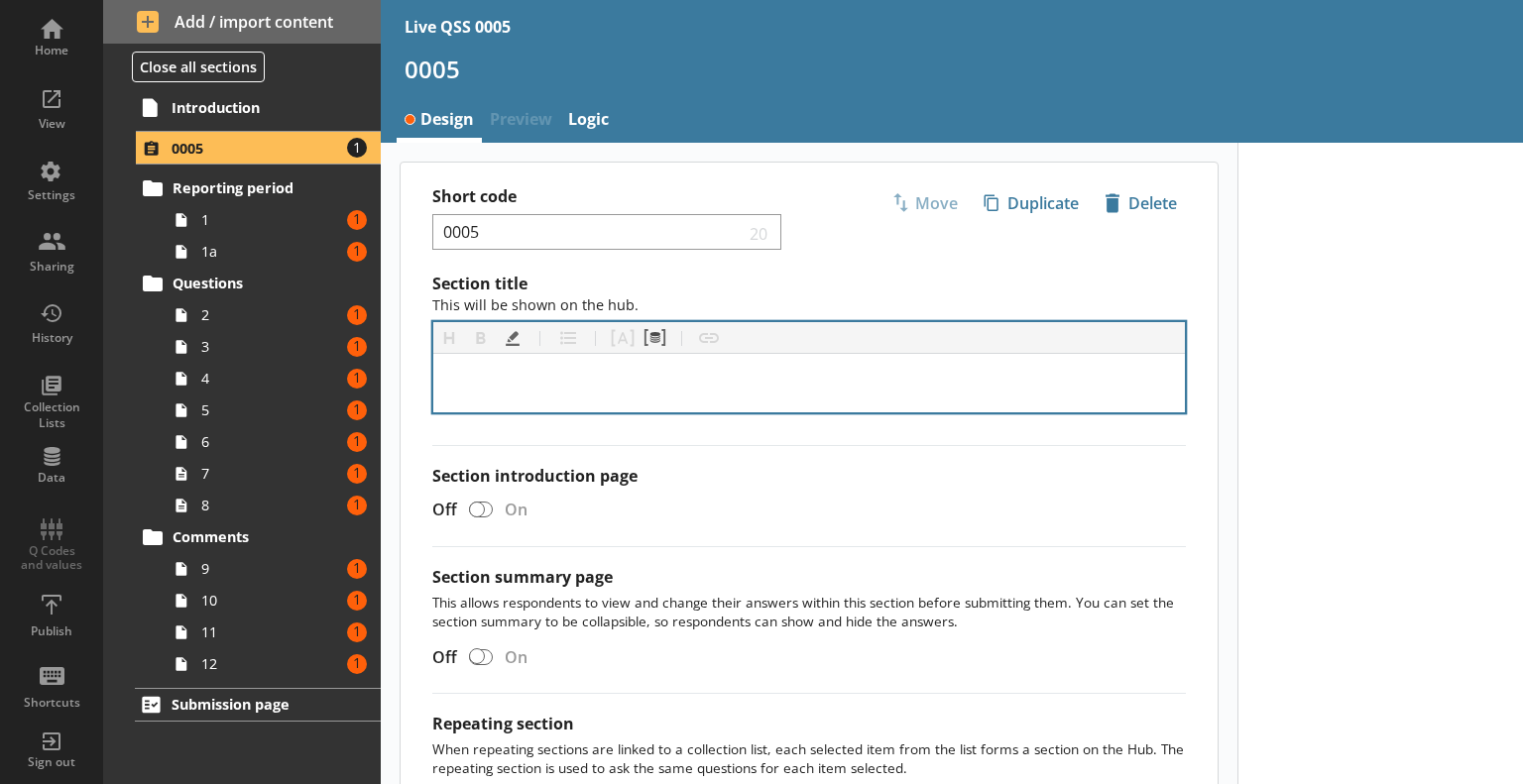 click at bounding box center (809, 383) 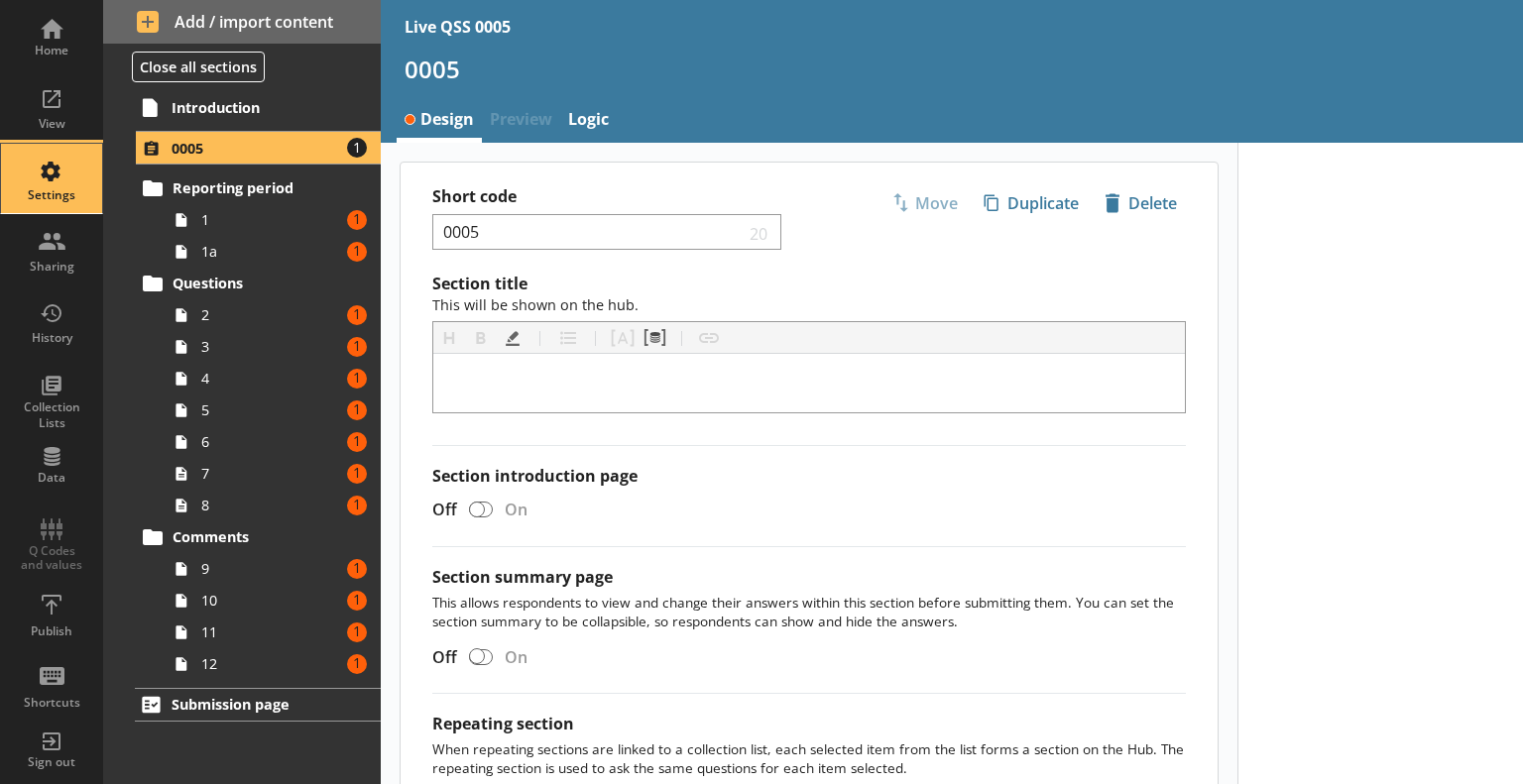 click on "Settings" at bounding box center [52, 178] 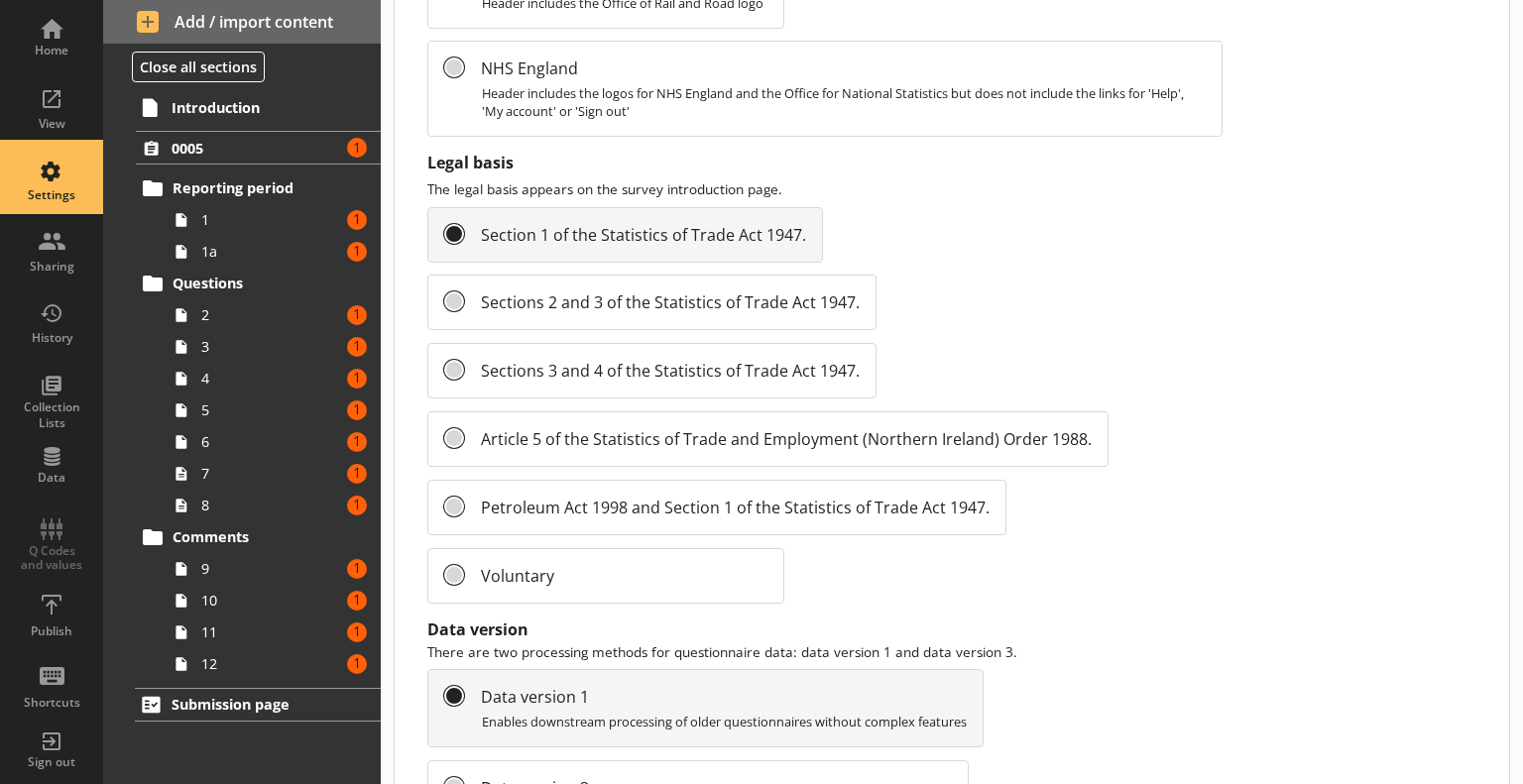 scroll, scrollTop: 2221, scrollLeft: 0, axis: vertical 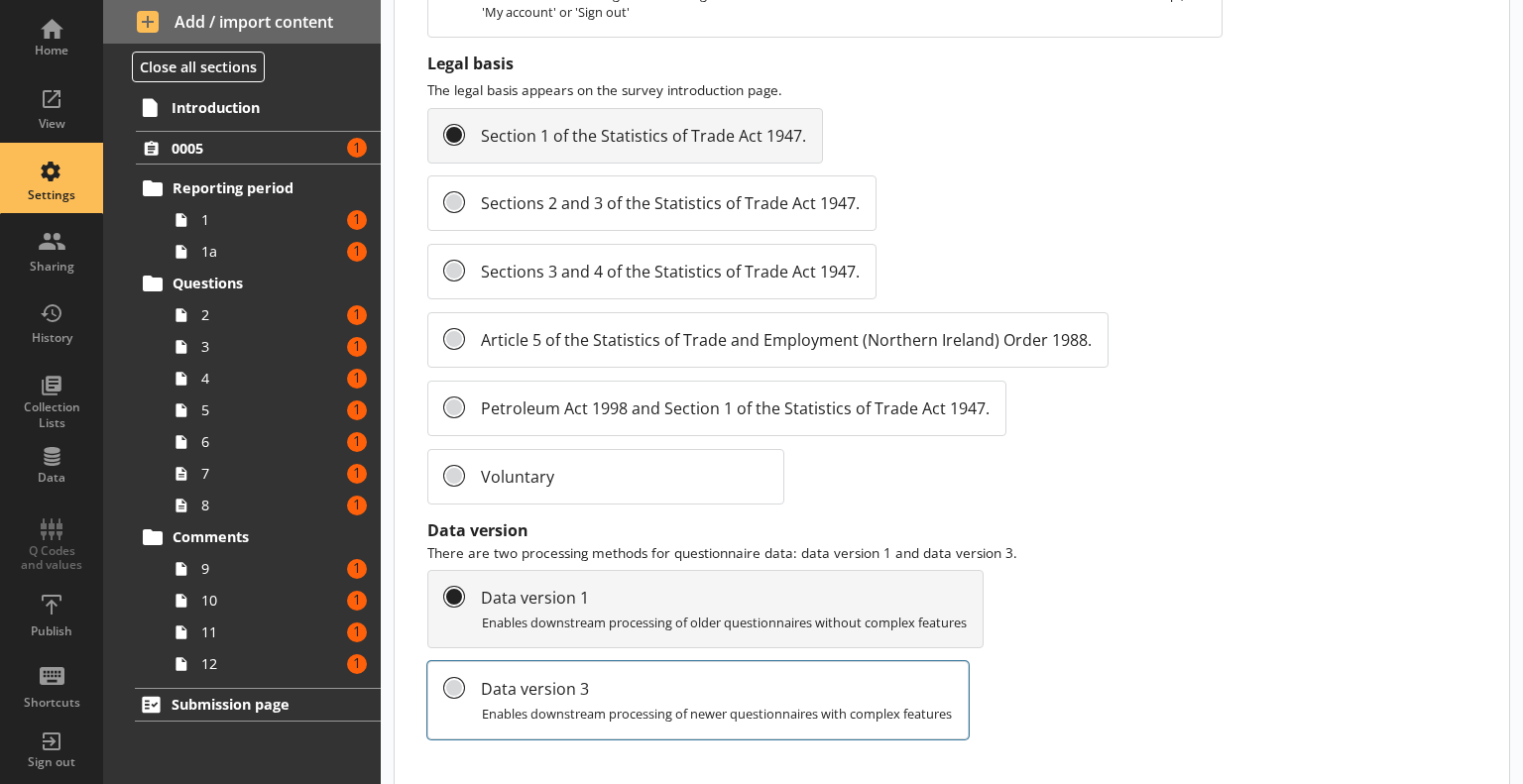 click on "Data version 3 Enables downstream processing of newer questionnaires with complex features" at bounding box center [697, 700] 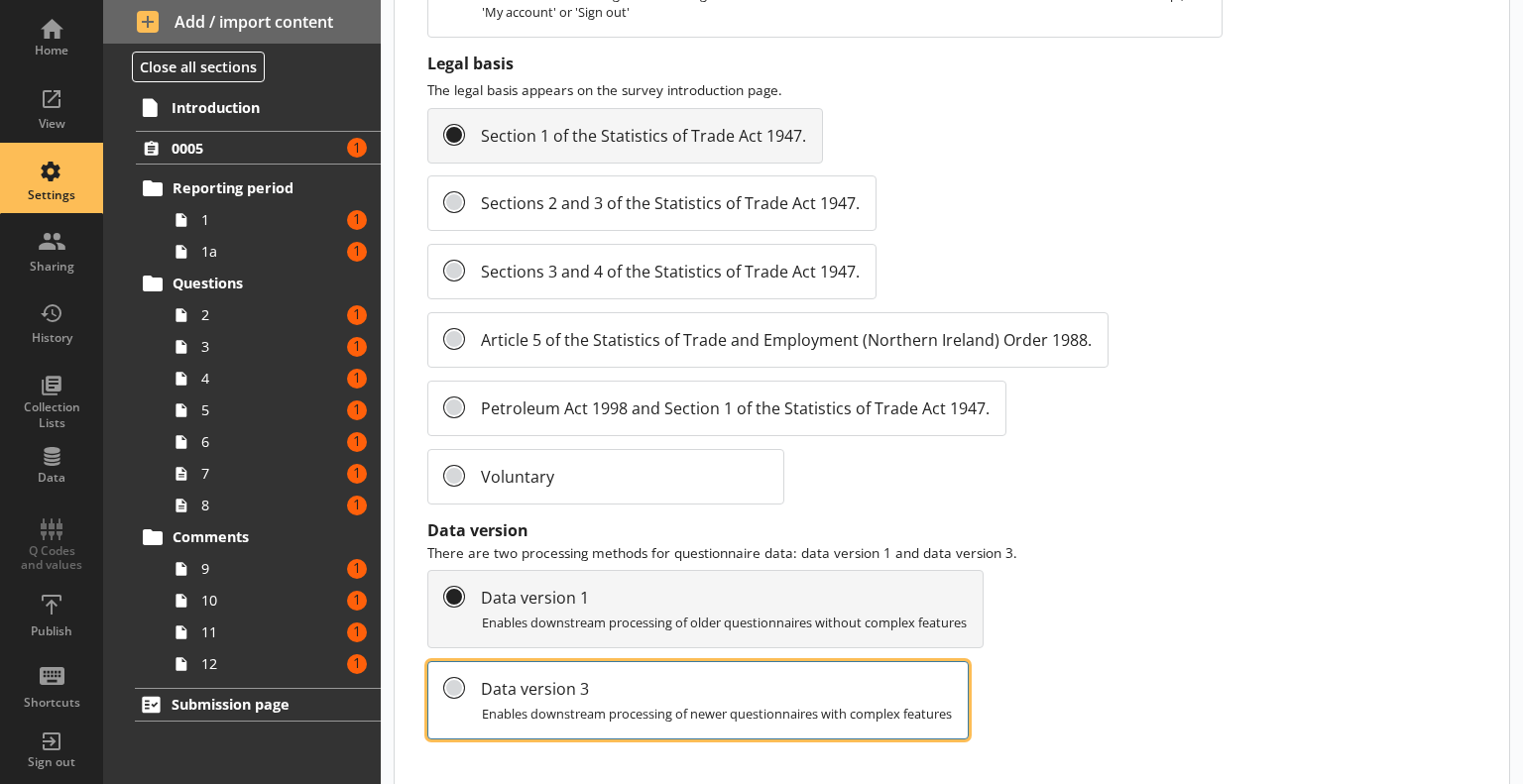 radio on "false" 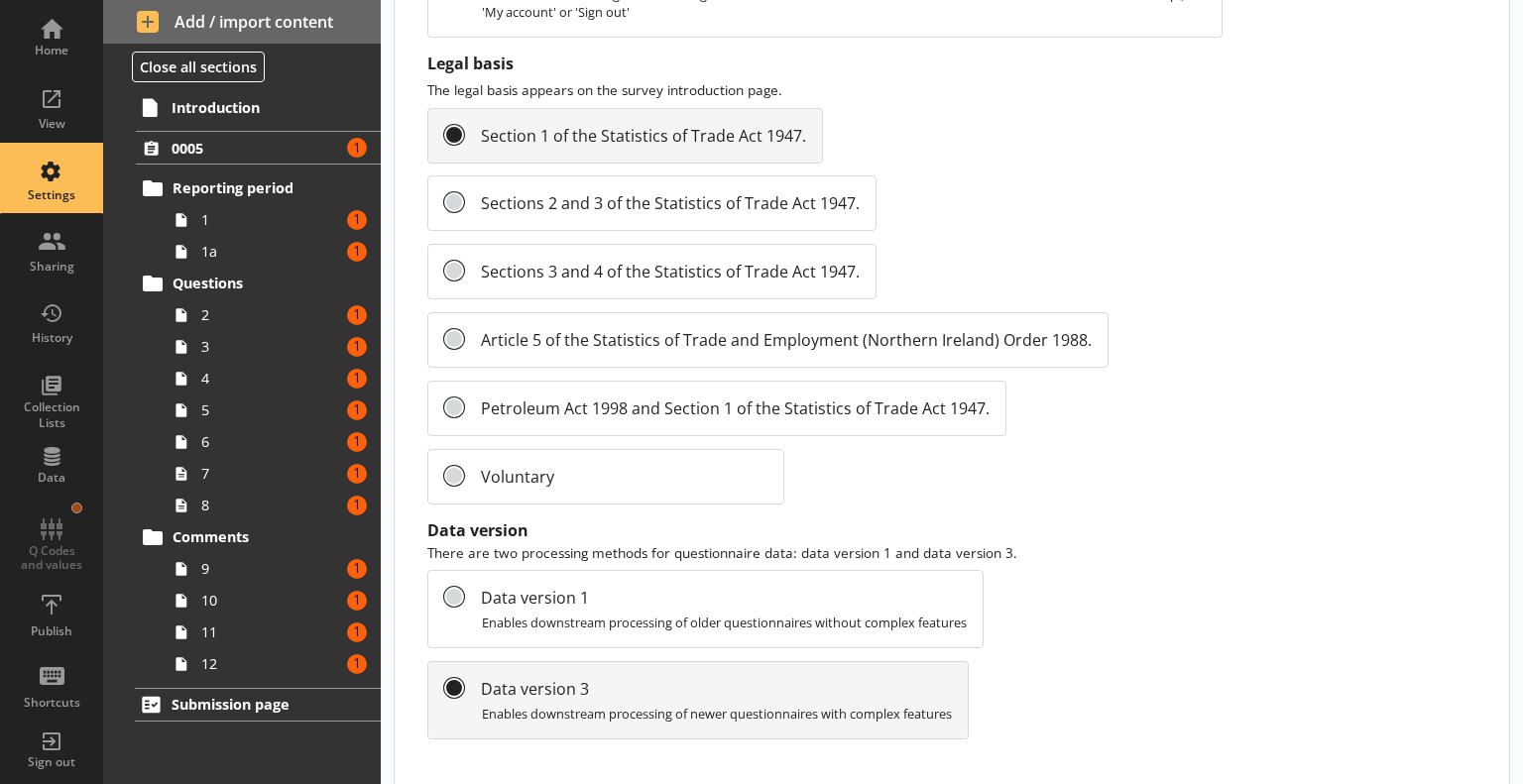 click on "Questionnaire title Changes the questionnaire's title. Quarterly Stocks Survey Short title (optional) Changes  the questionnaire's short title. This is only used within Author. Respondents always see the full questionnaire title. Live QSS 0005 Survey ID The three-digit survey ID. For example, '283' 017 Form type A four-digit identifier. For example, '2834' 0005 eQ ID A freeform identifier stocks_0005 QCodes Off On QCodes are a way to identify answers when they're sent downstream. Show introduction page on hub Off On Summary page Let respondents view and change their answers before submitting them. You can set the list of sections to be collapsible, so respondents can show and hide their answers for individual sections. Answers summary Off On Theme The theme controls the design and branding of the header within eQ. Business Header includes the Office for National Statistics logo Social Header includes the Office for National Statistics logo but does not include the links for 'Help', 'My account' or 'Sign out'" at bounding box center [952, -660] 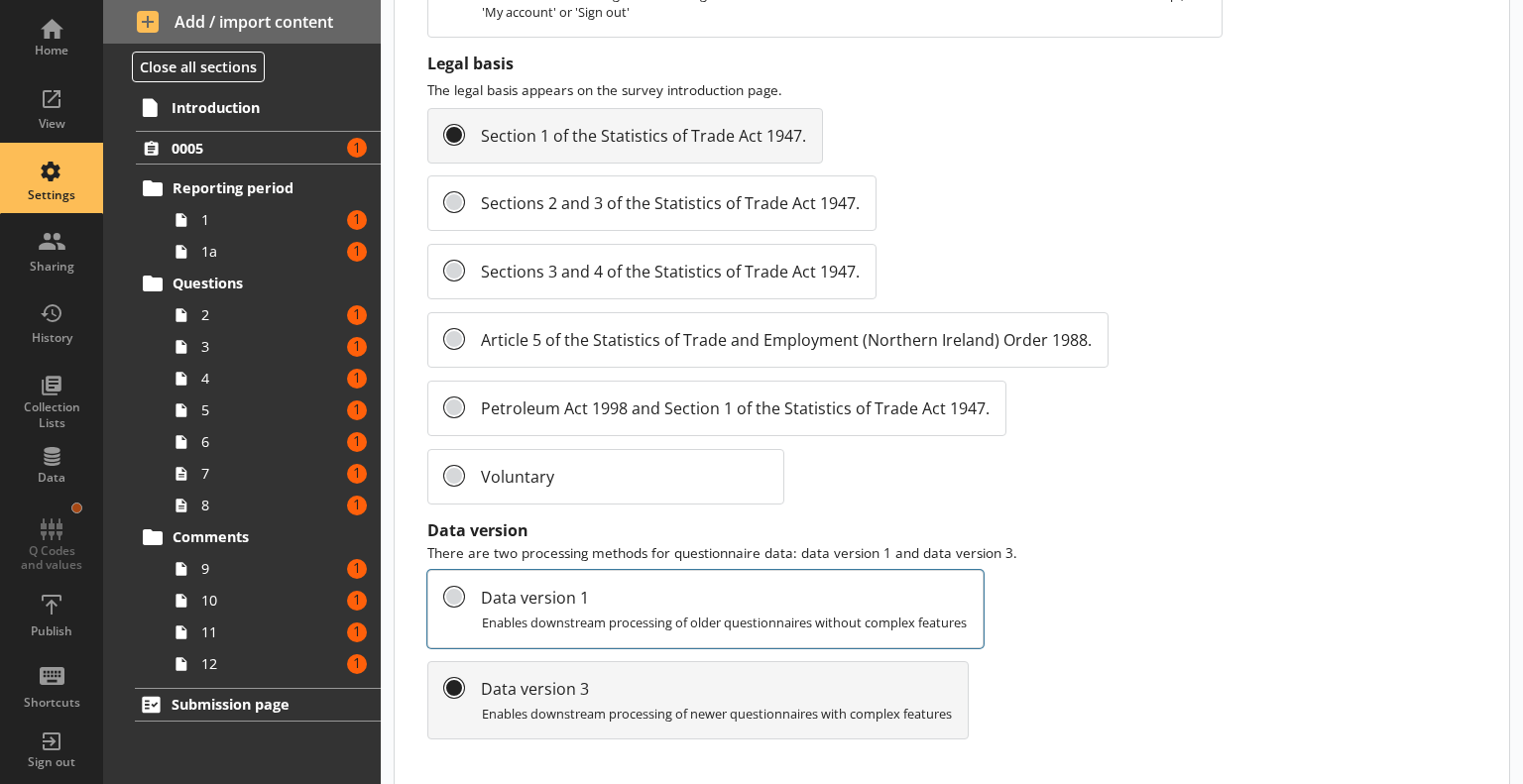 click on "Enables downstream processing of older questionnaires without complex features" at bounding box center [724, 622] 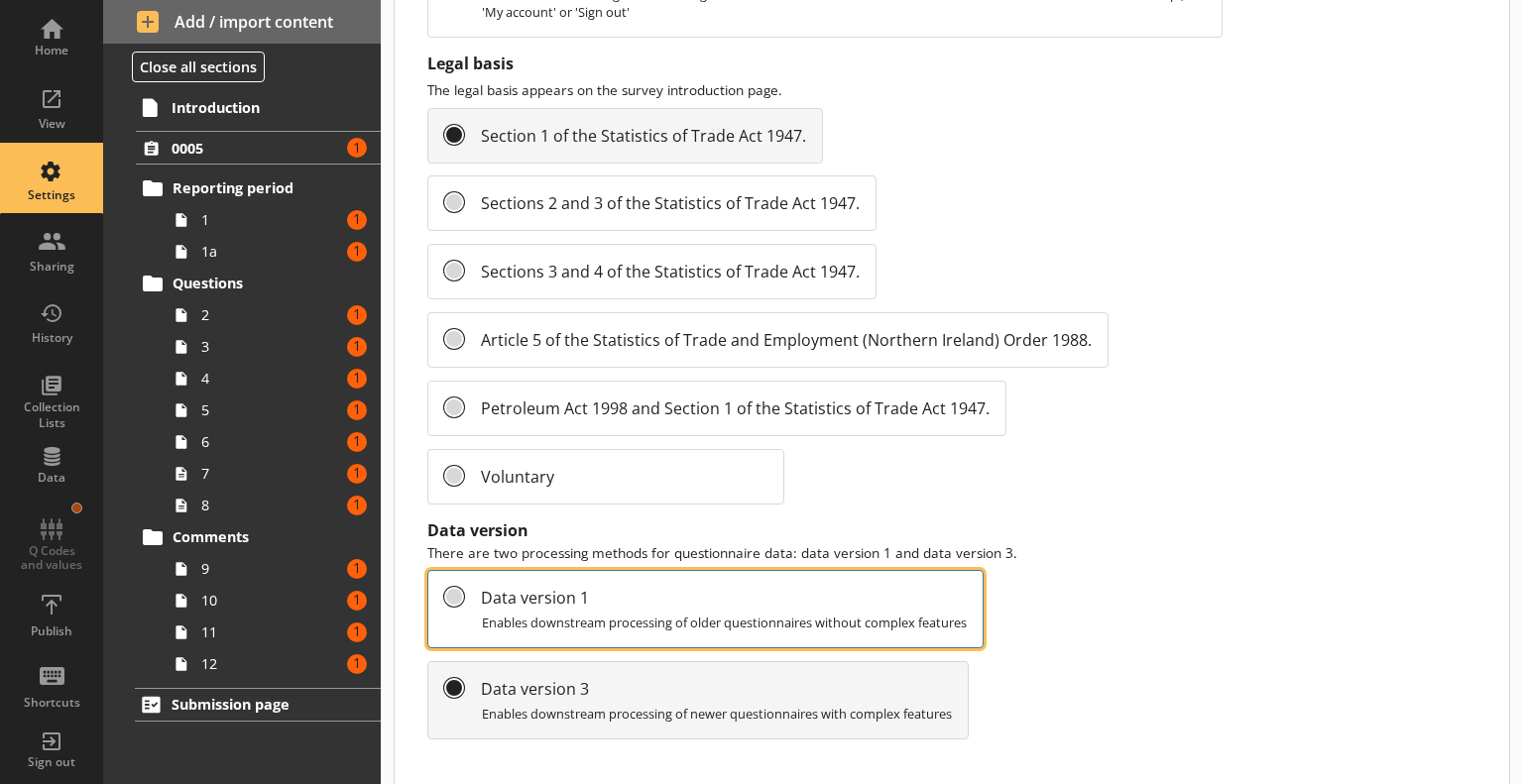 radio on "true" 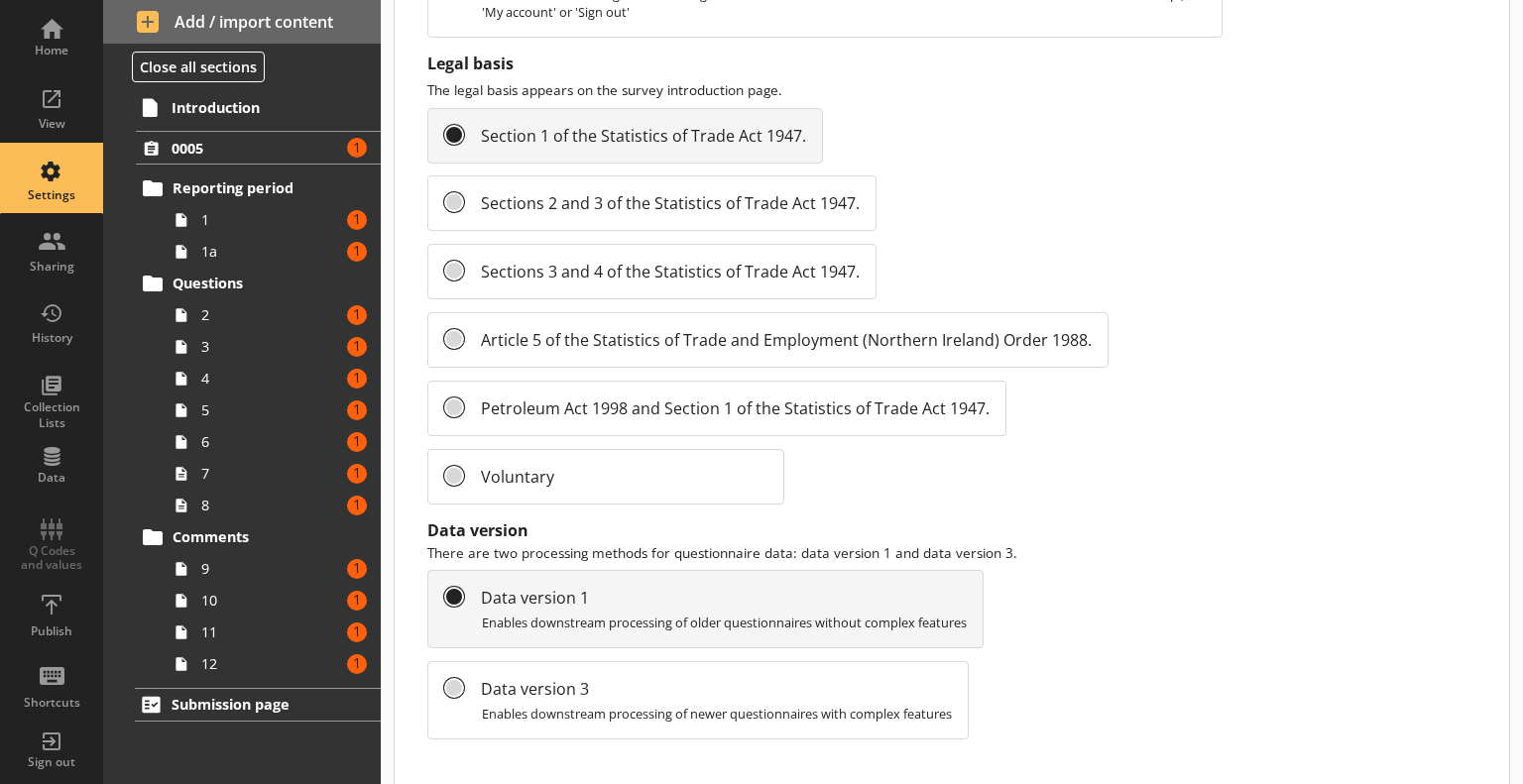 click on "Data version 1 Enables downstream processing of older questionnaires without complex features Data version 3 Enables downstream processing of newer questionnaires with complex features" at bounding box center [824, 654] 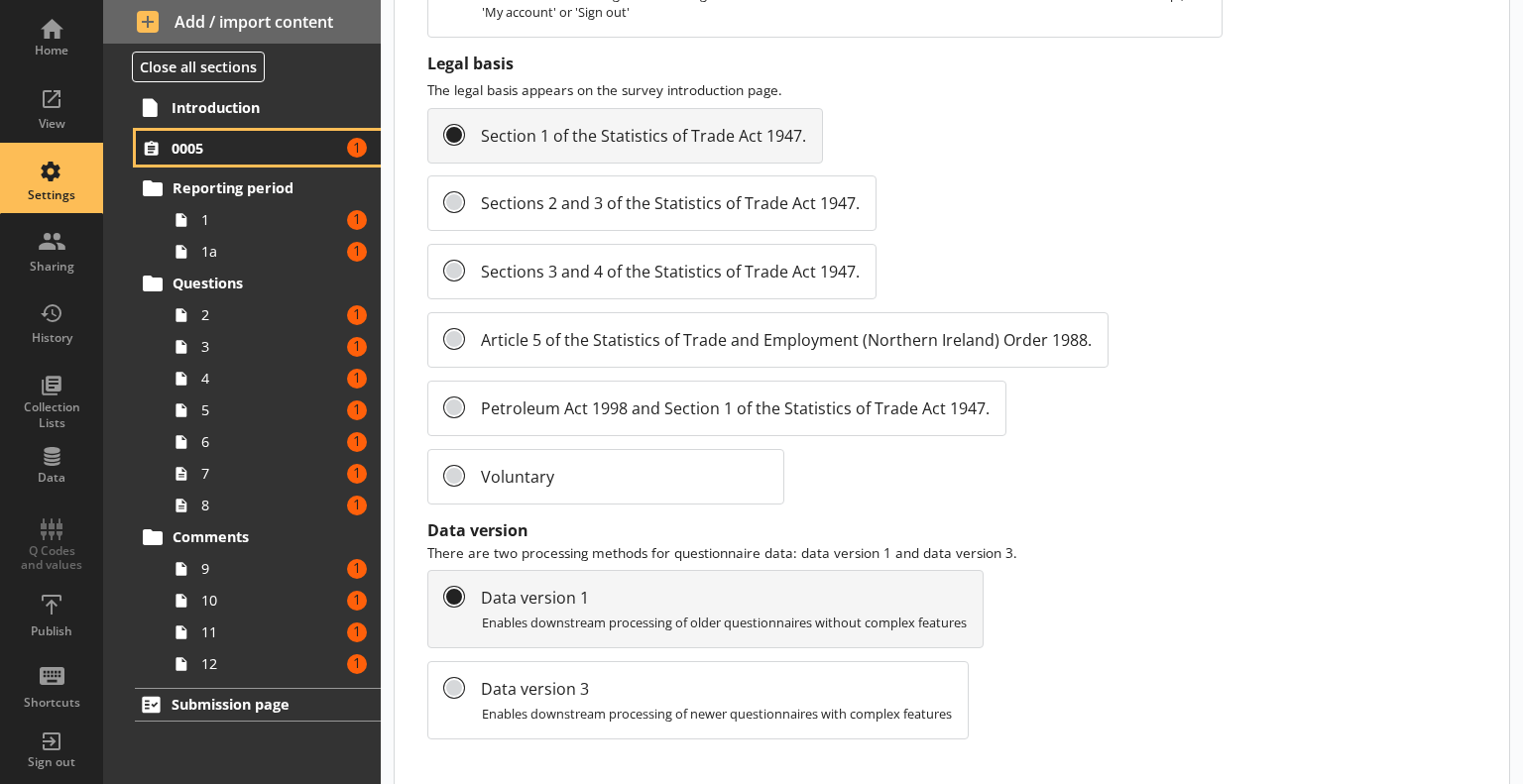click on "0005 Amount of errors: 1" at bounding box center [258, 148] 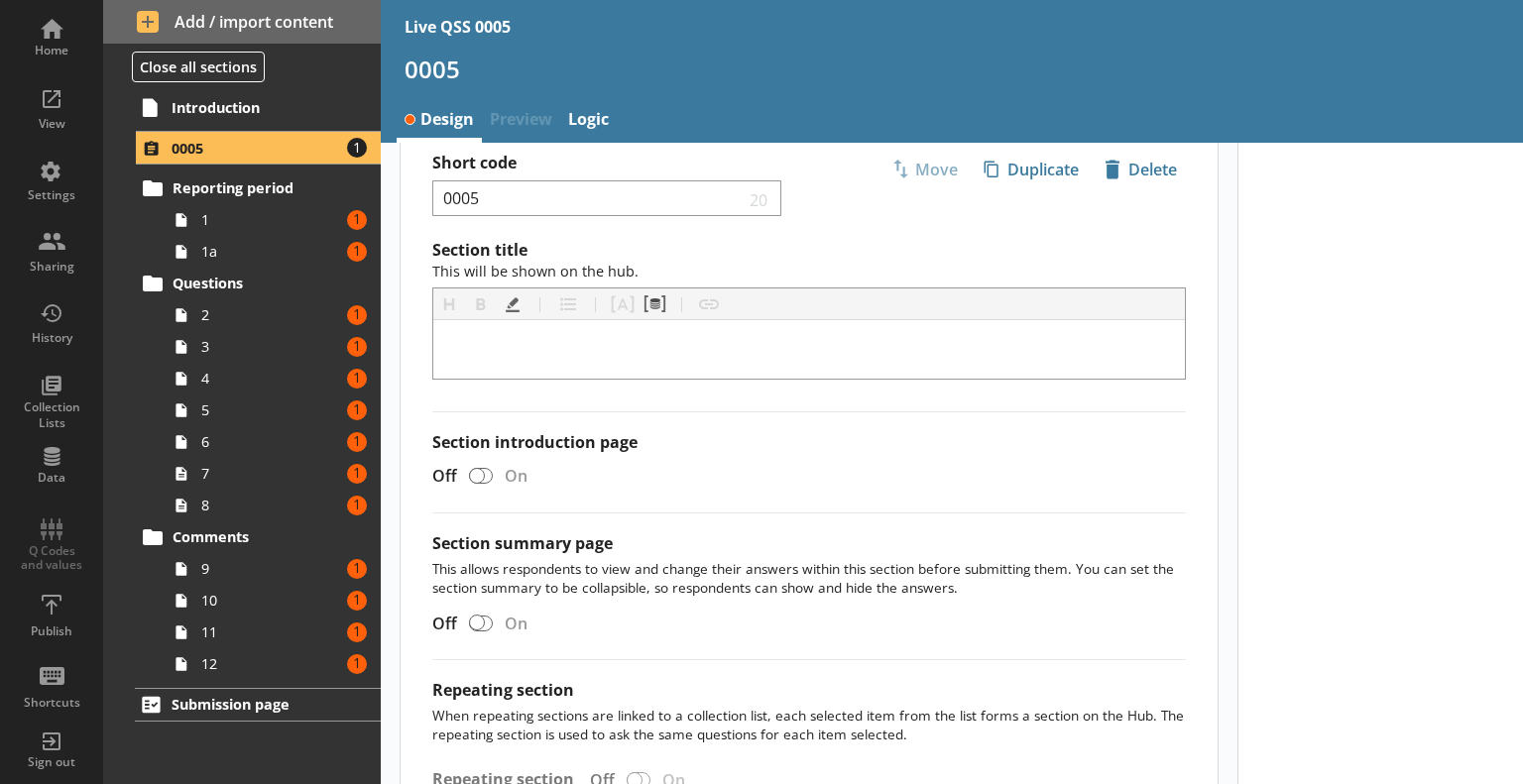 scroll, scrollTop: 0, scrollLeft: 0, axis: both 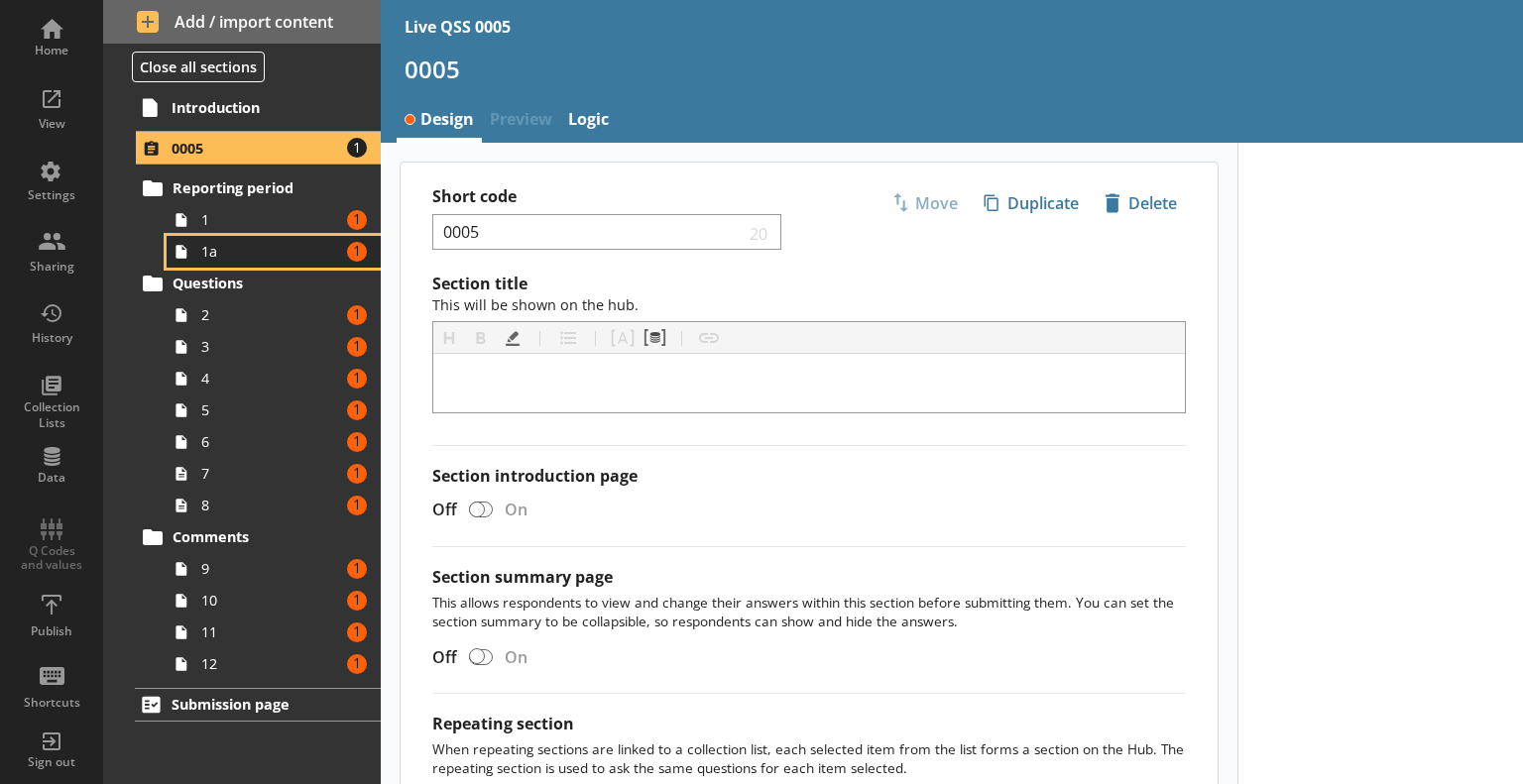click on "1a Amount of errors: 1" at bounding box center [274, 252] 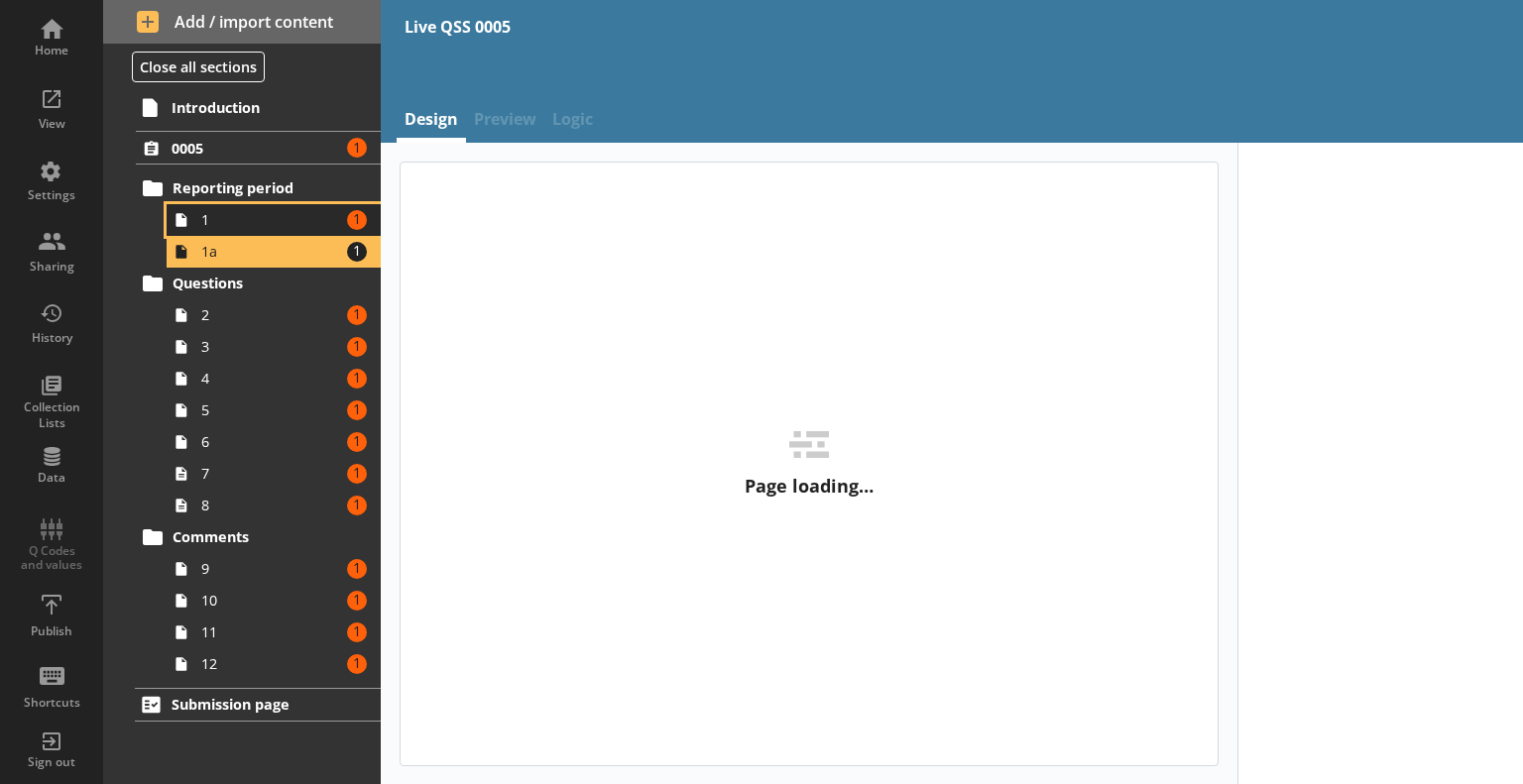 click on "1" at bounding box center [271, 219] 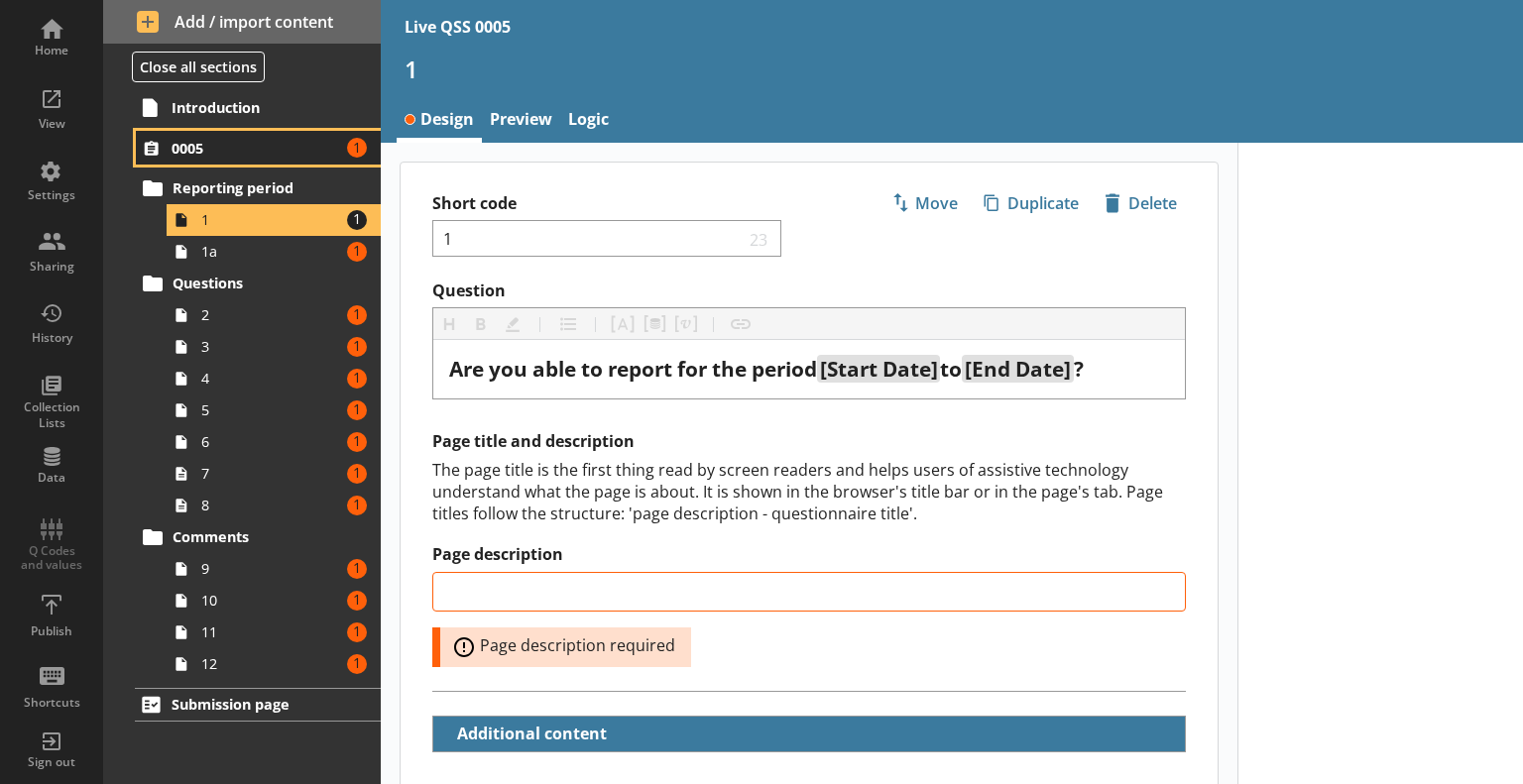 click on "0005" at bounding box center [256, 148] 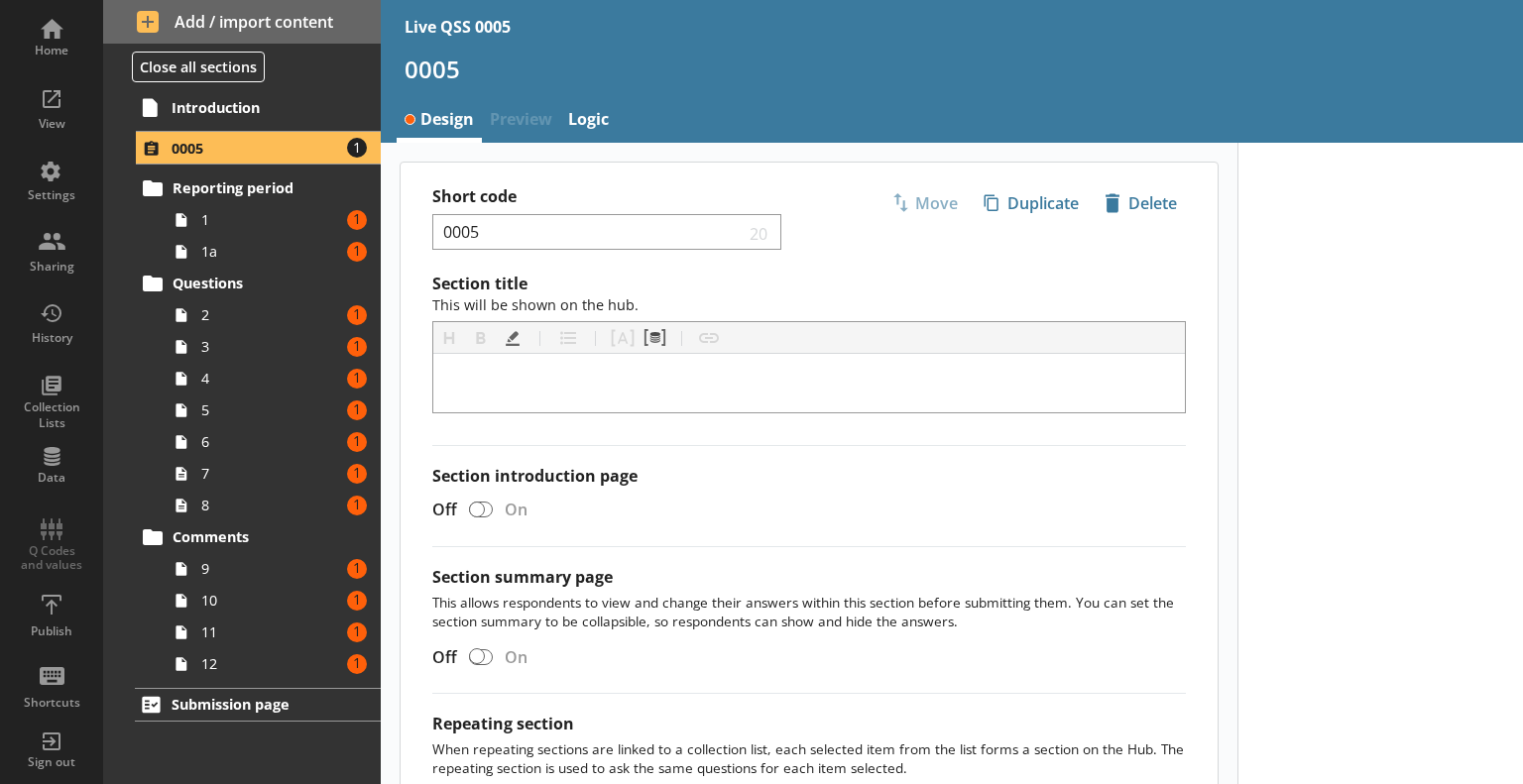 click on "Short code 0005 20 Move icon-copy Duplicate
icon-delete
Created with Sketch.
Delete" at bounding box center [809, 218] 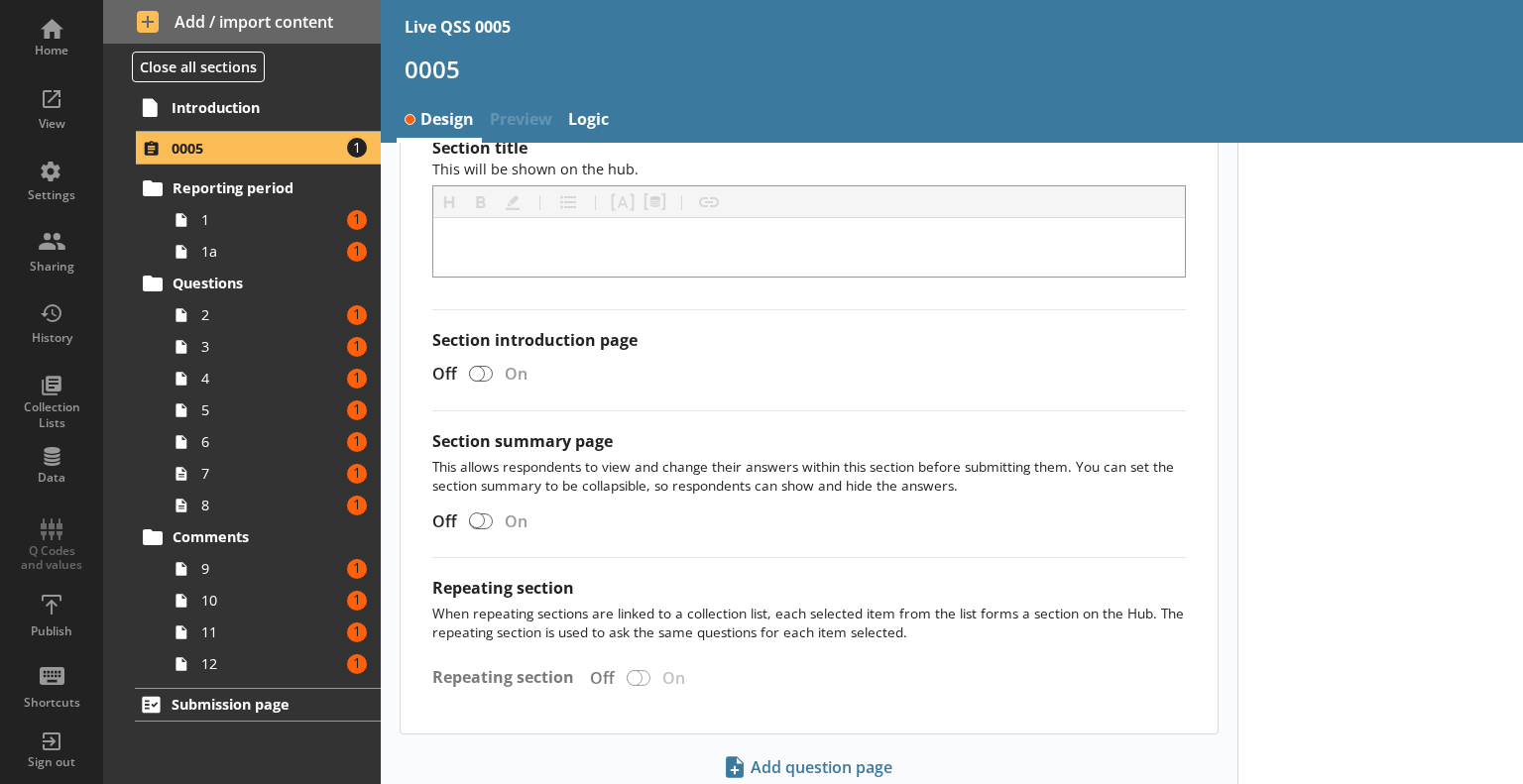 scroll, scrollTop: 0, scrollLeft: 0, axis: both 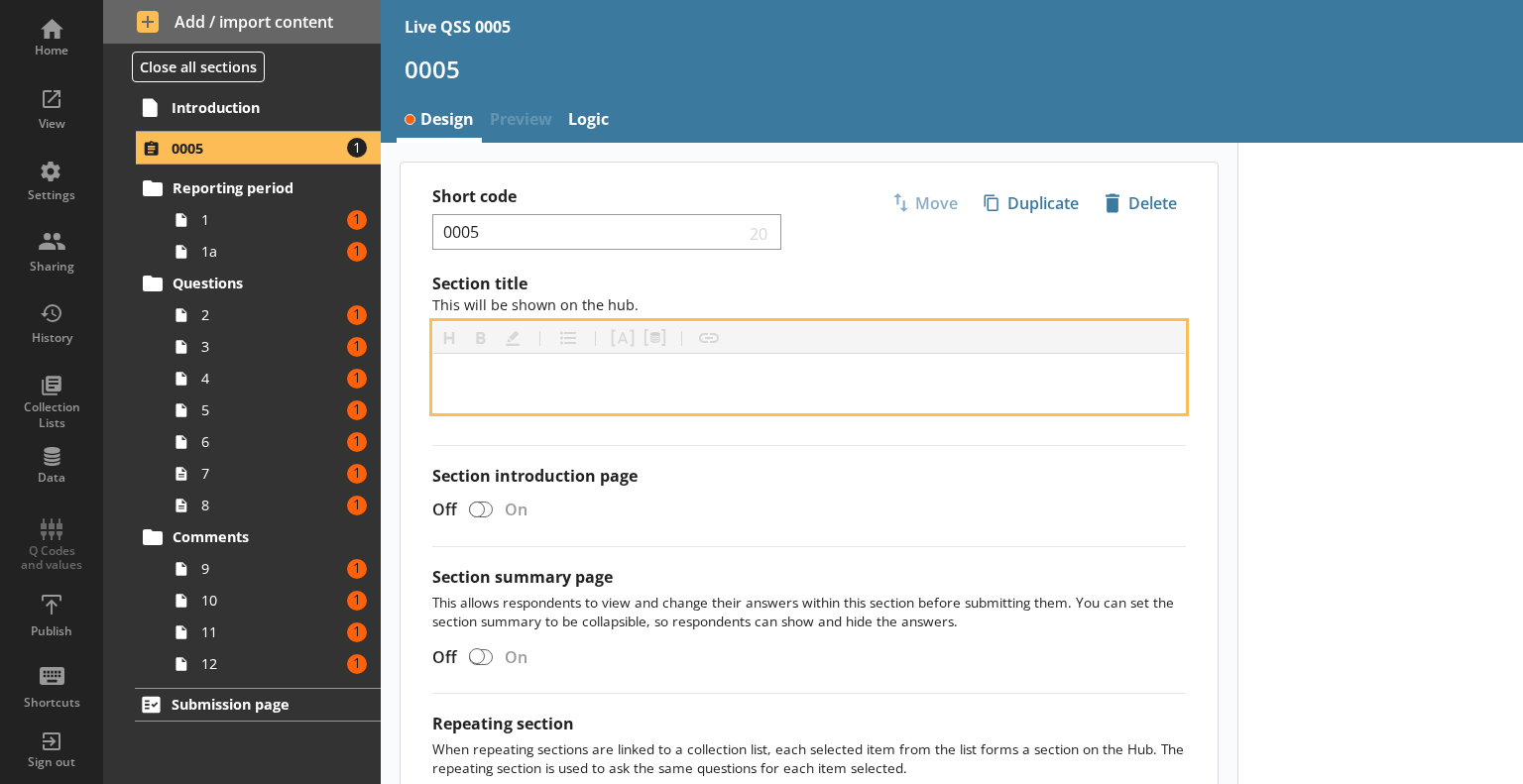 click at bounding box center (809, 383) 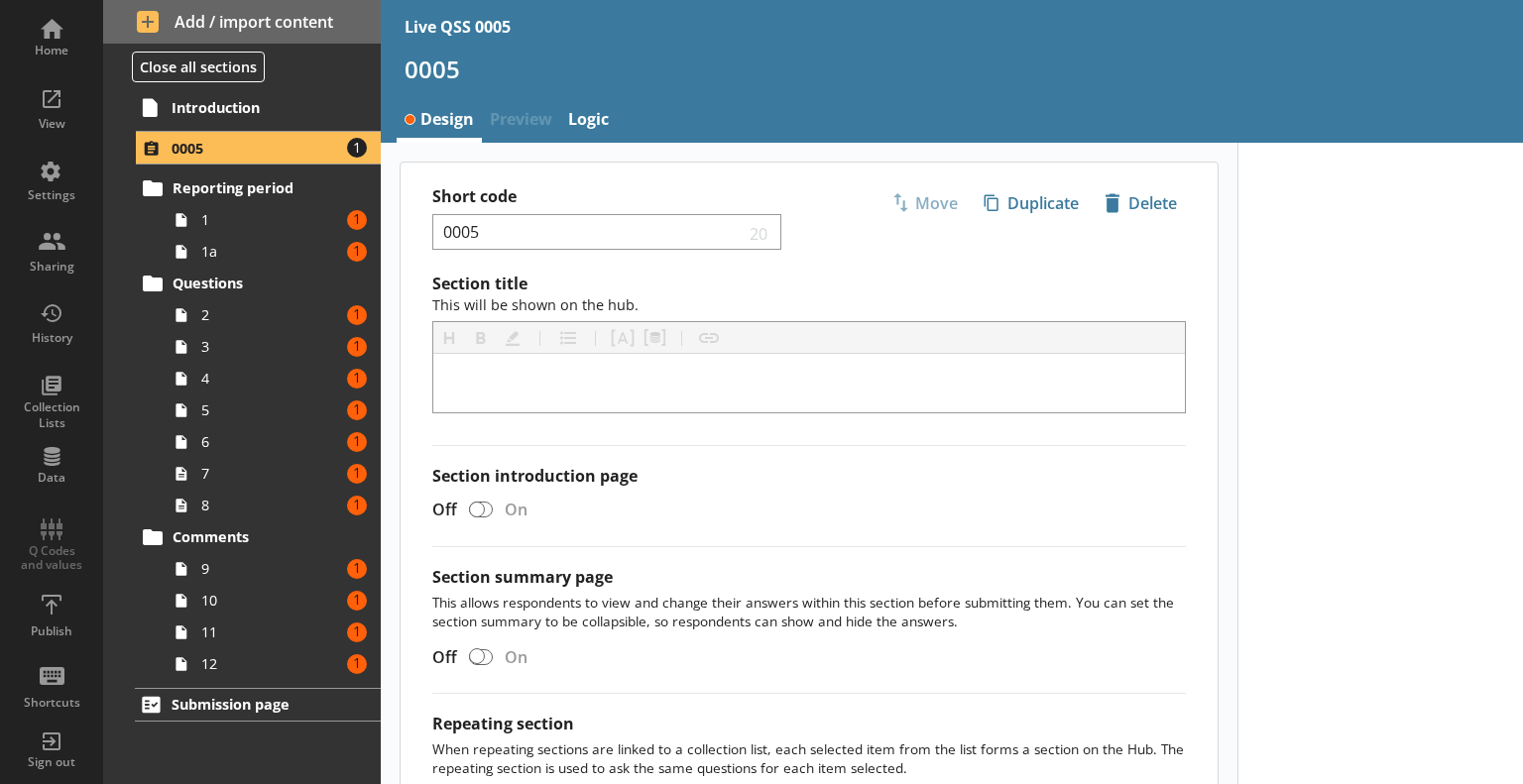 click on "Short code 0005 20 Move icon-copy Duplicate
icon-delete
Created with Sketch.
Delete" at bounding box center [809, 218] 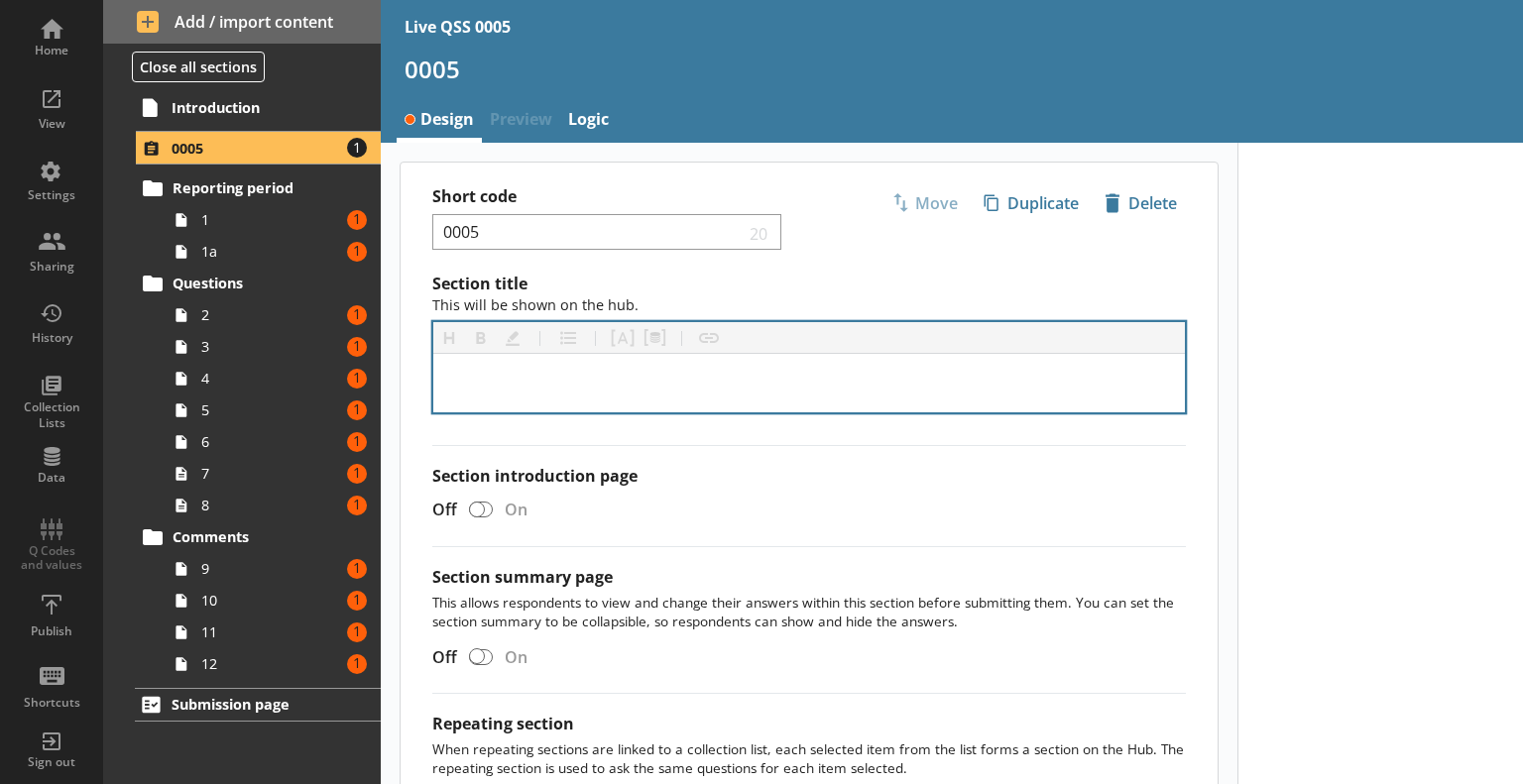 click at bounding box center [809, 383] 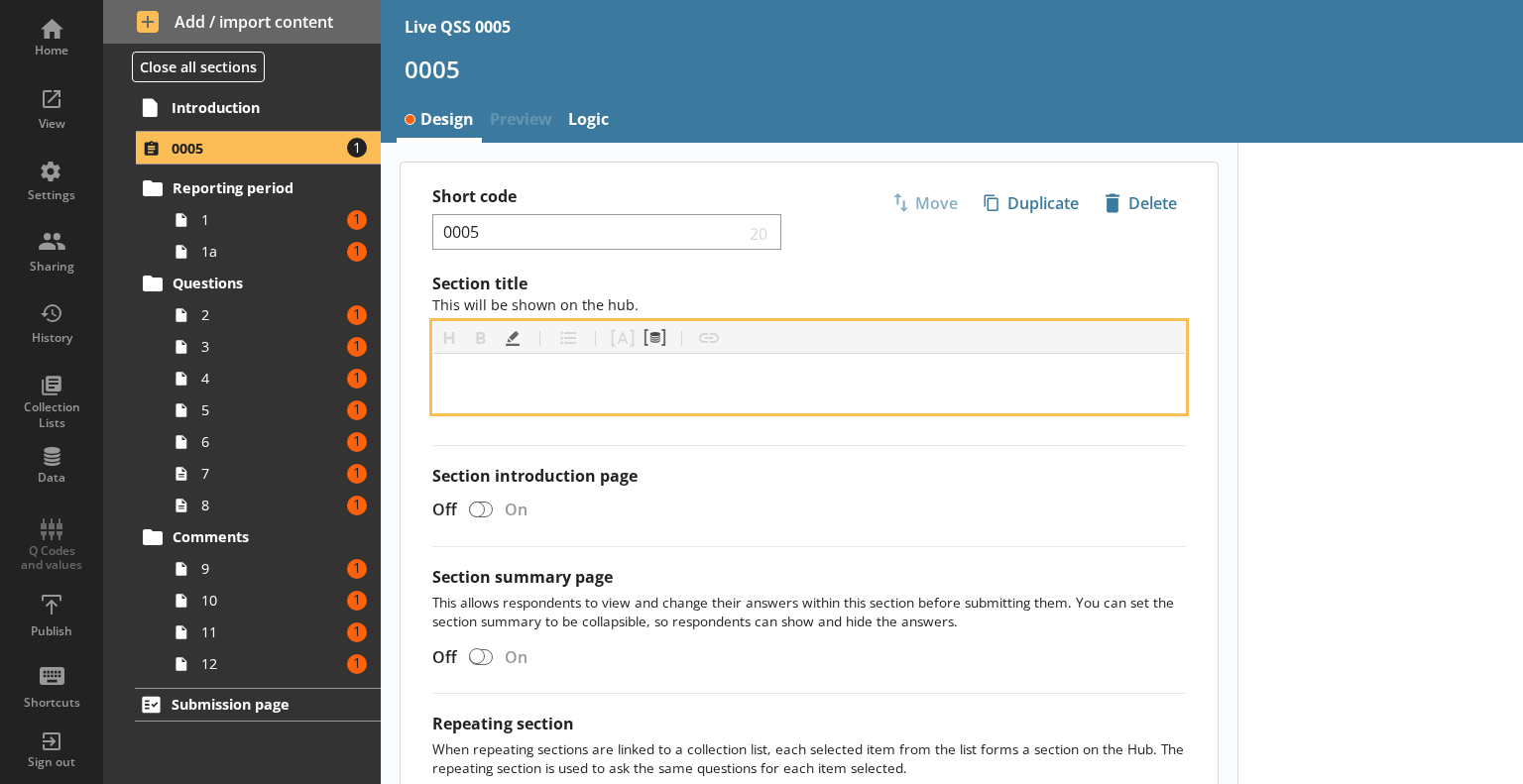 click at bounding box center [809, 383] 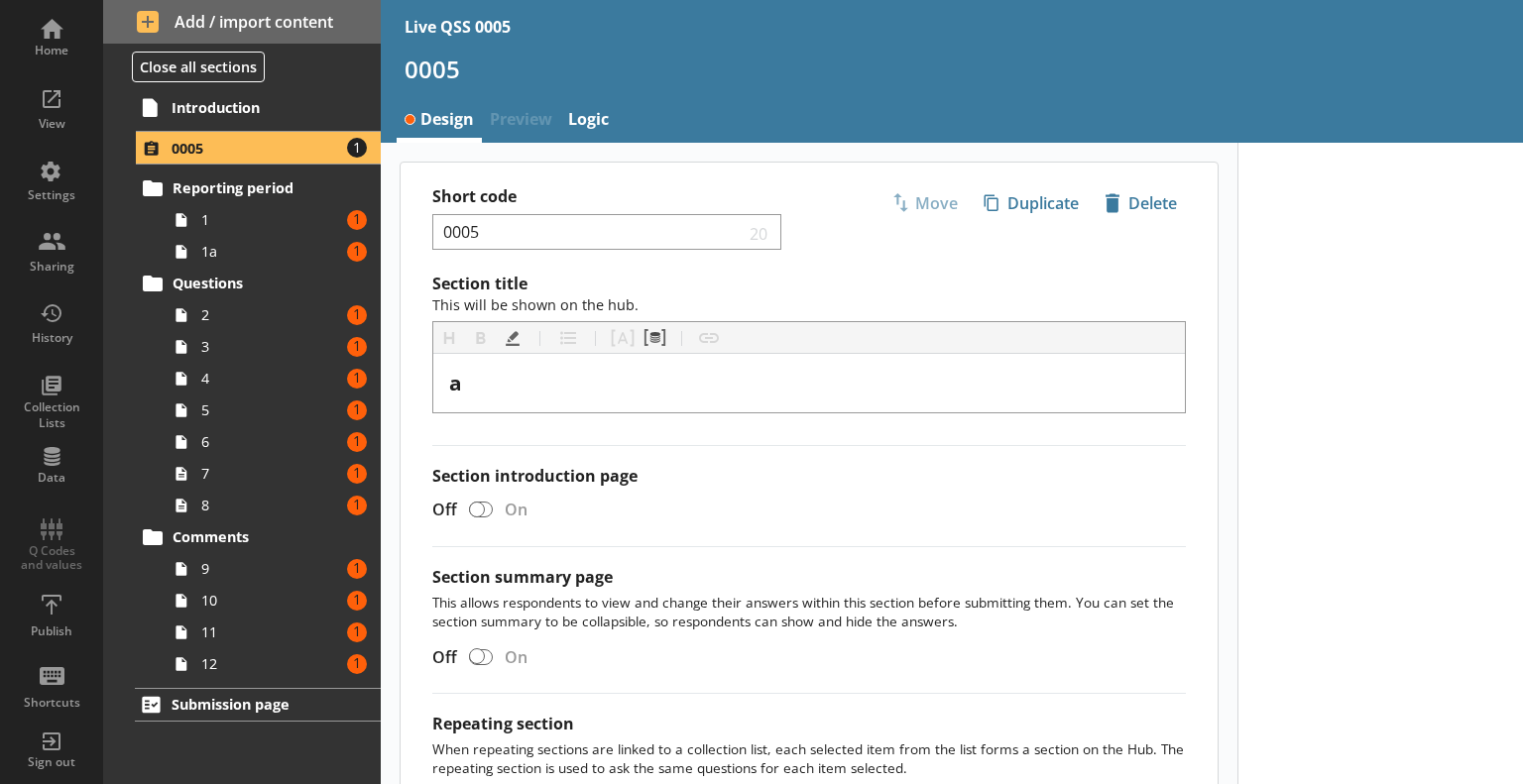 click on "Section title This will be shown on the hub." at bounding box center (809, 294) 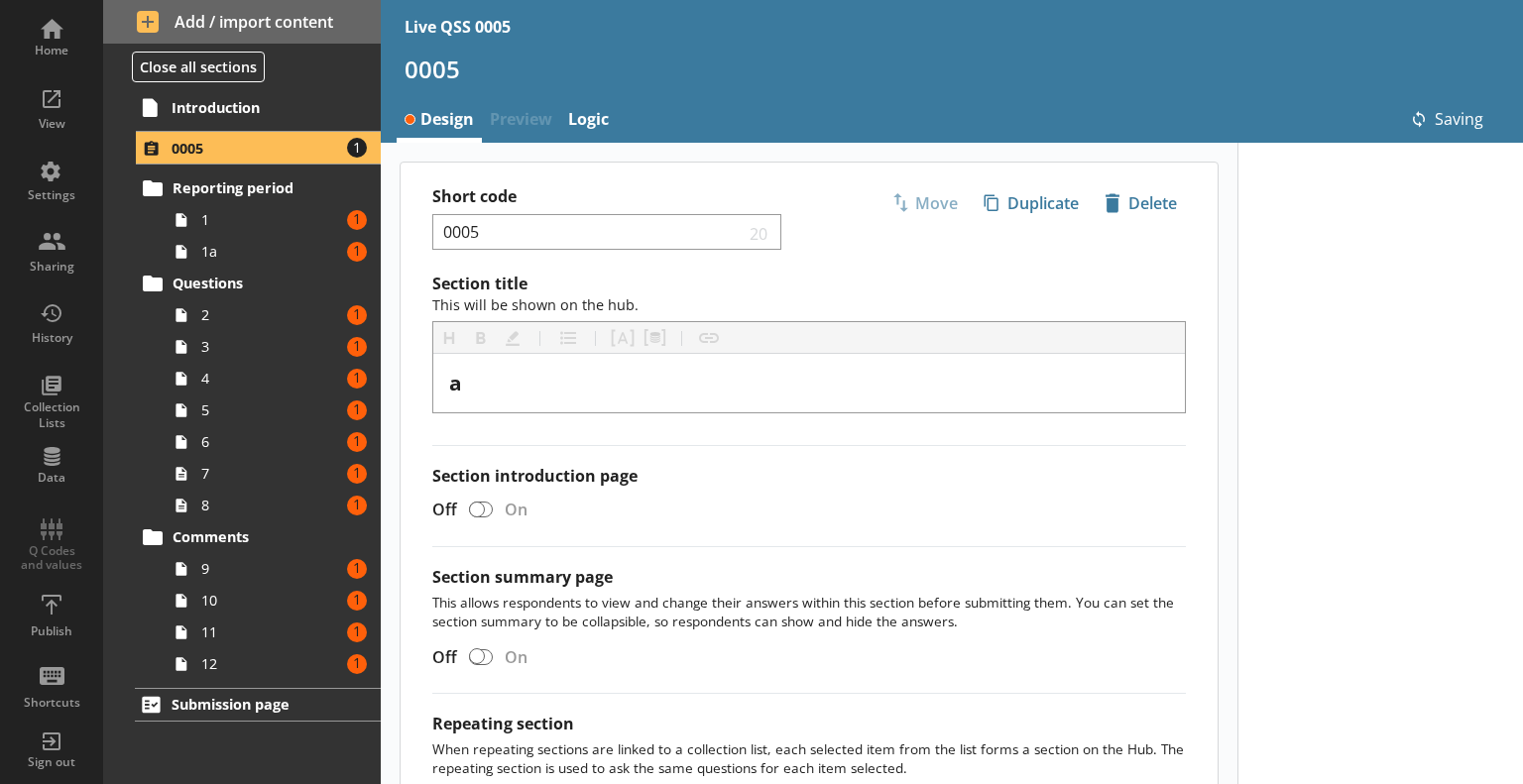click on "Short code 0005 20 Move icon-copy Duplicate
icon-delete
Created with Sketch.
Delete" at bounding box center [809, 218] 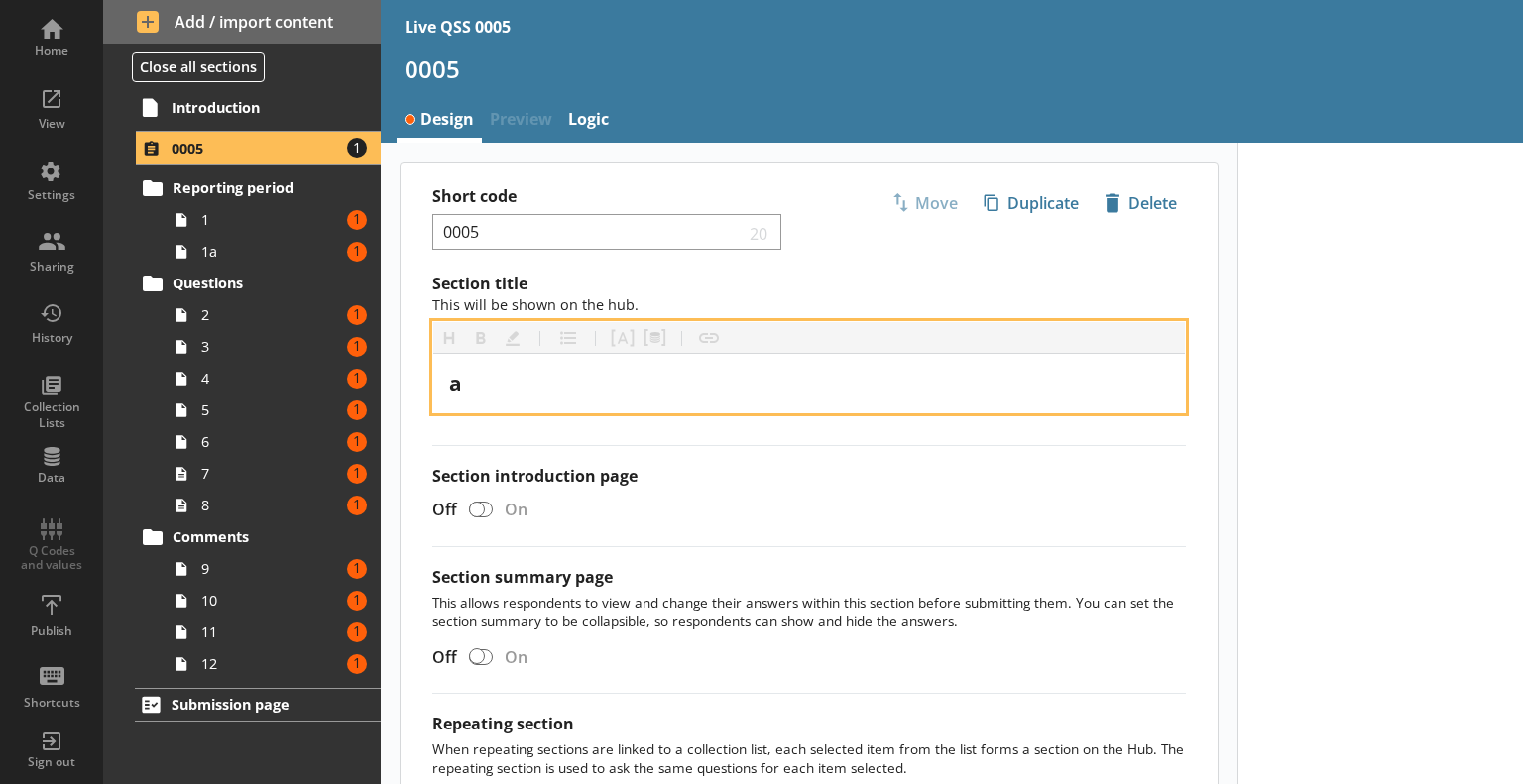 click on "a" at bounding box center [809, 383] 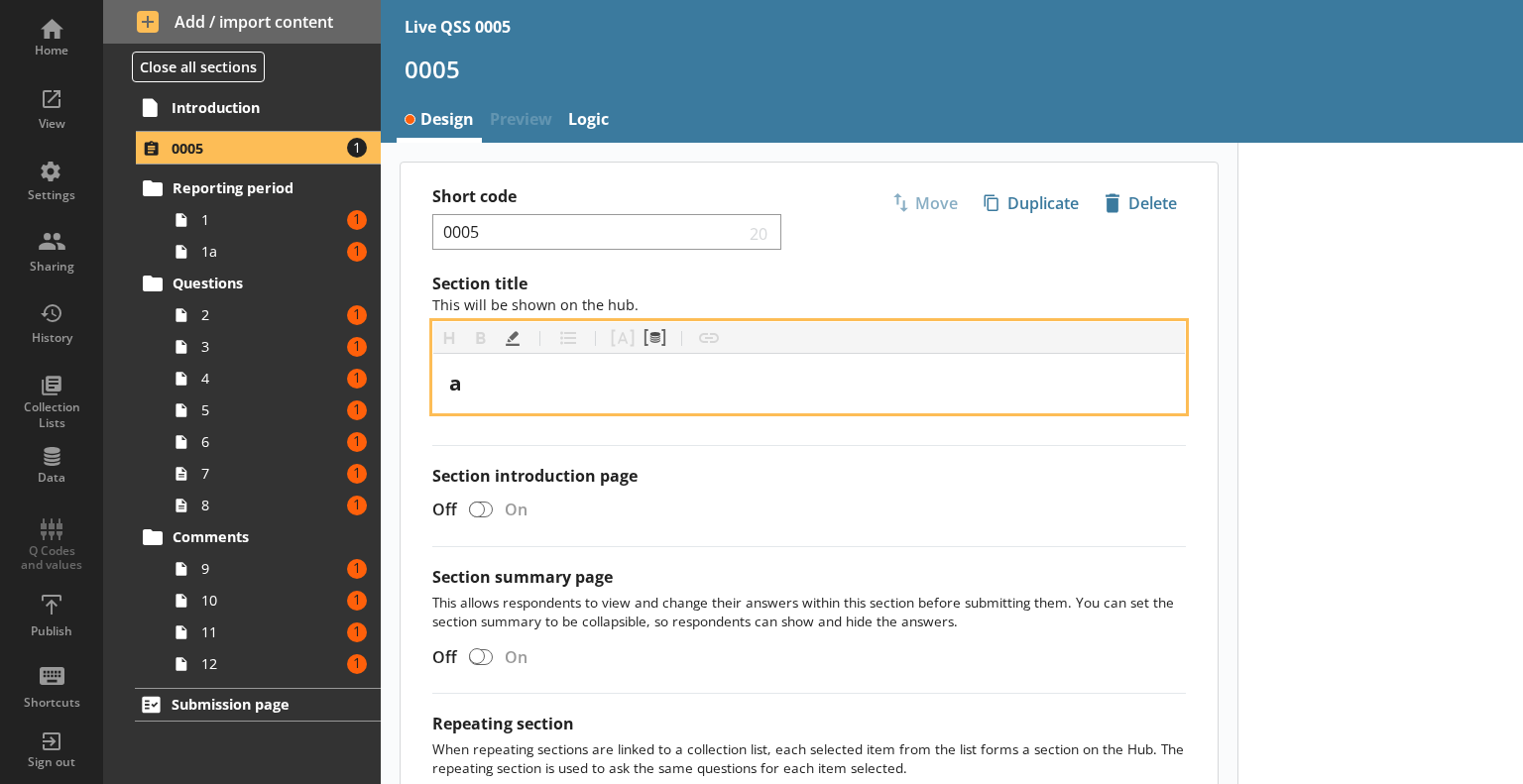 click on "a" at bounding box center (809, 383) 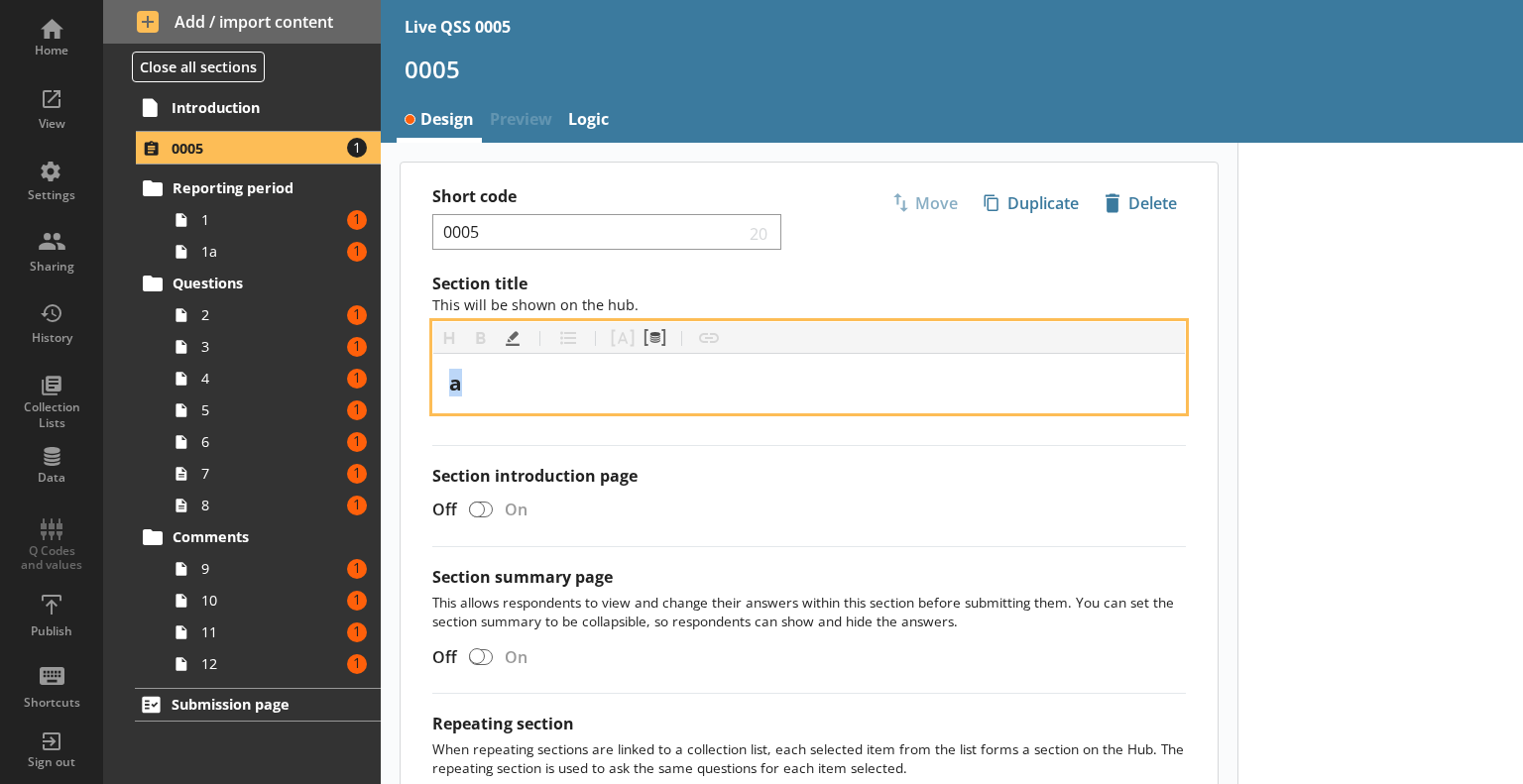 click on "a" at bounding box center (809, 383) 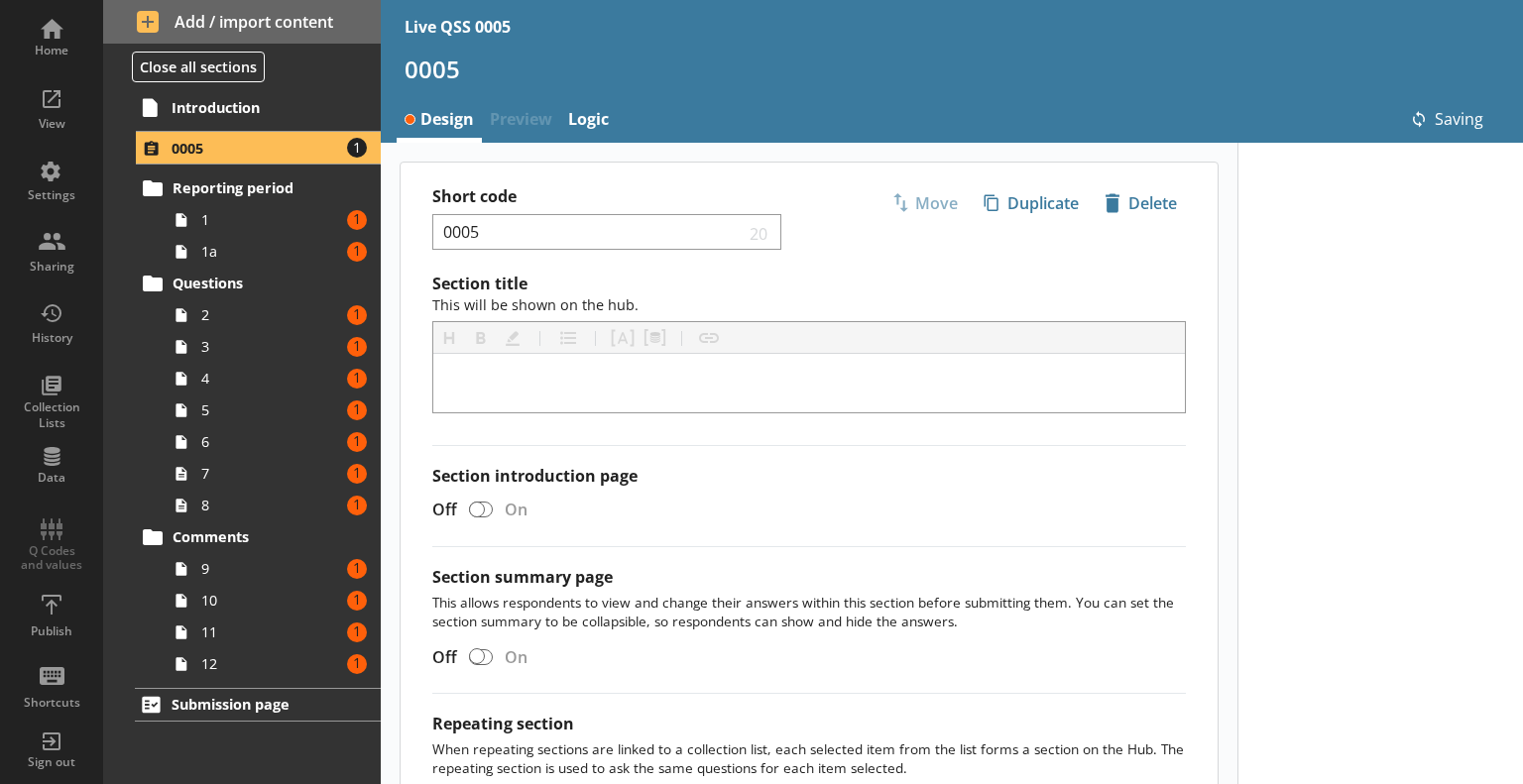 click on "Section title This will be shown on the hub." at bounding box center (809, 294) 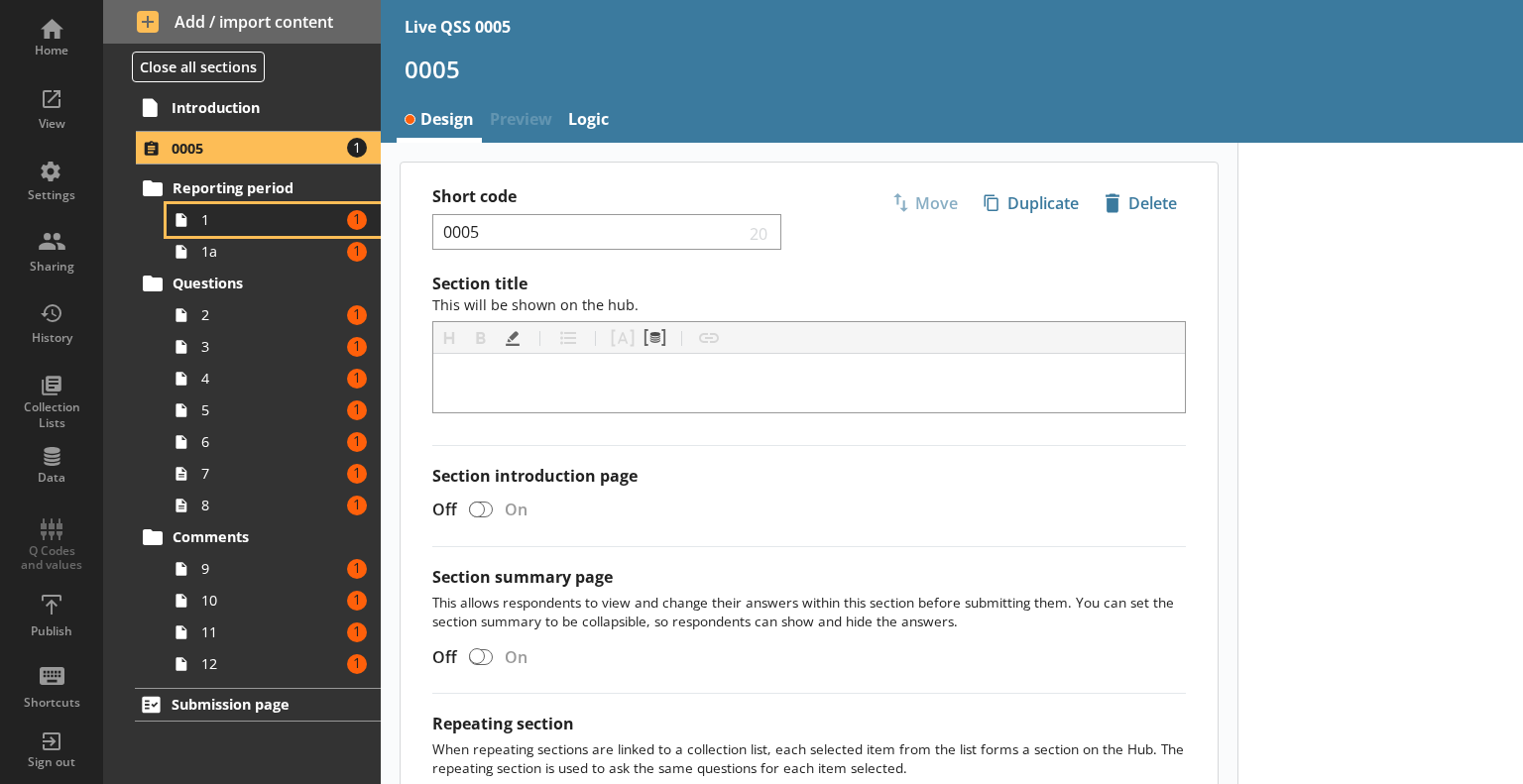 click on "1 Amount of errors: 1" at bounding box center [274, 220] 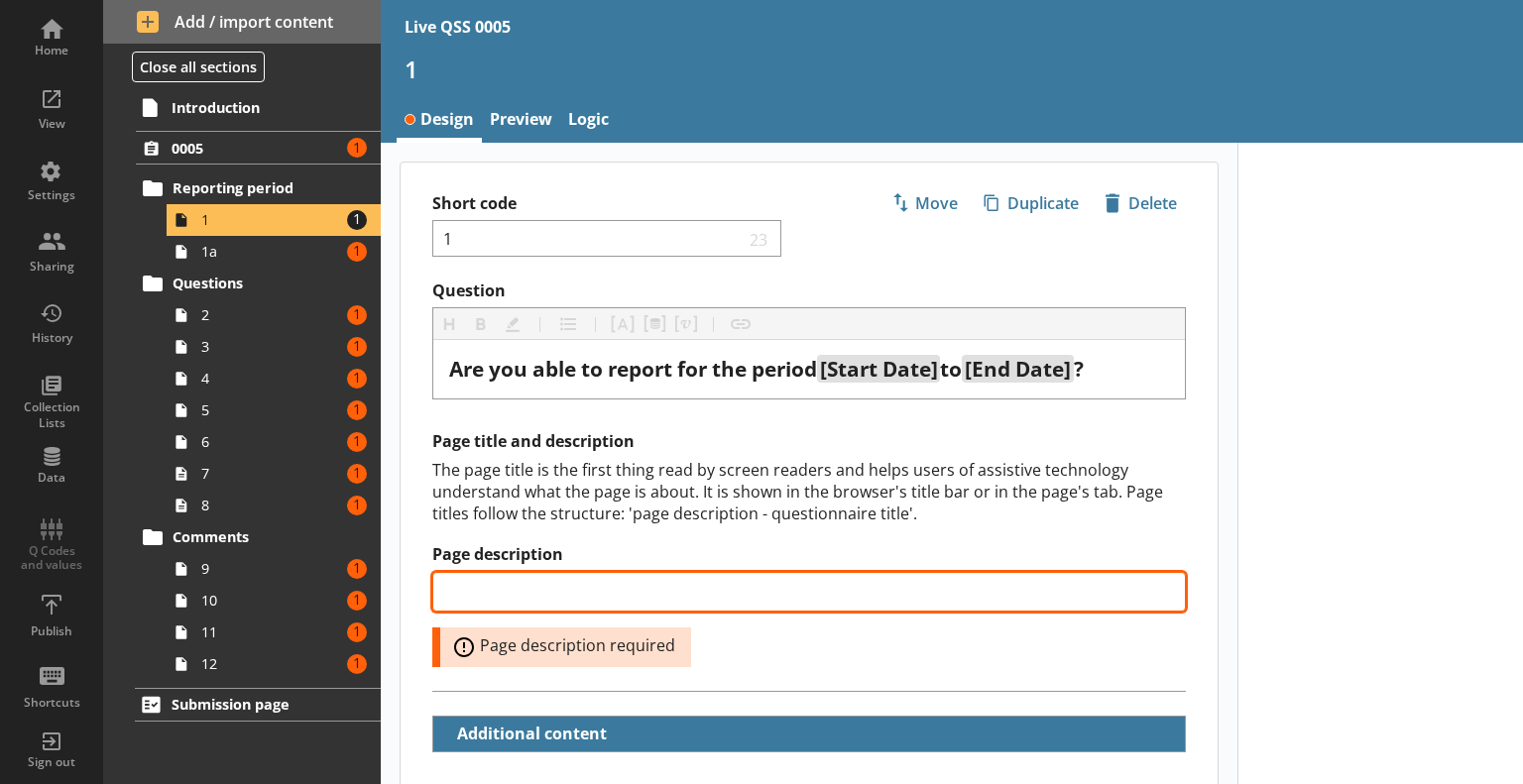 click on "Page description" at bounding box center (809, 592) 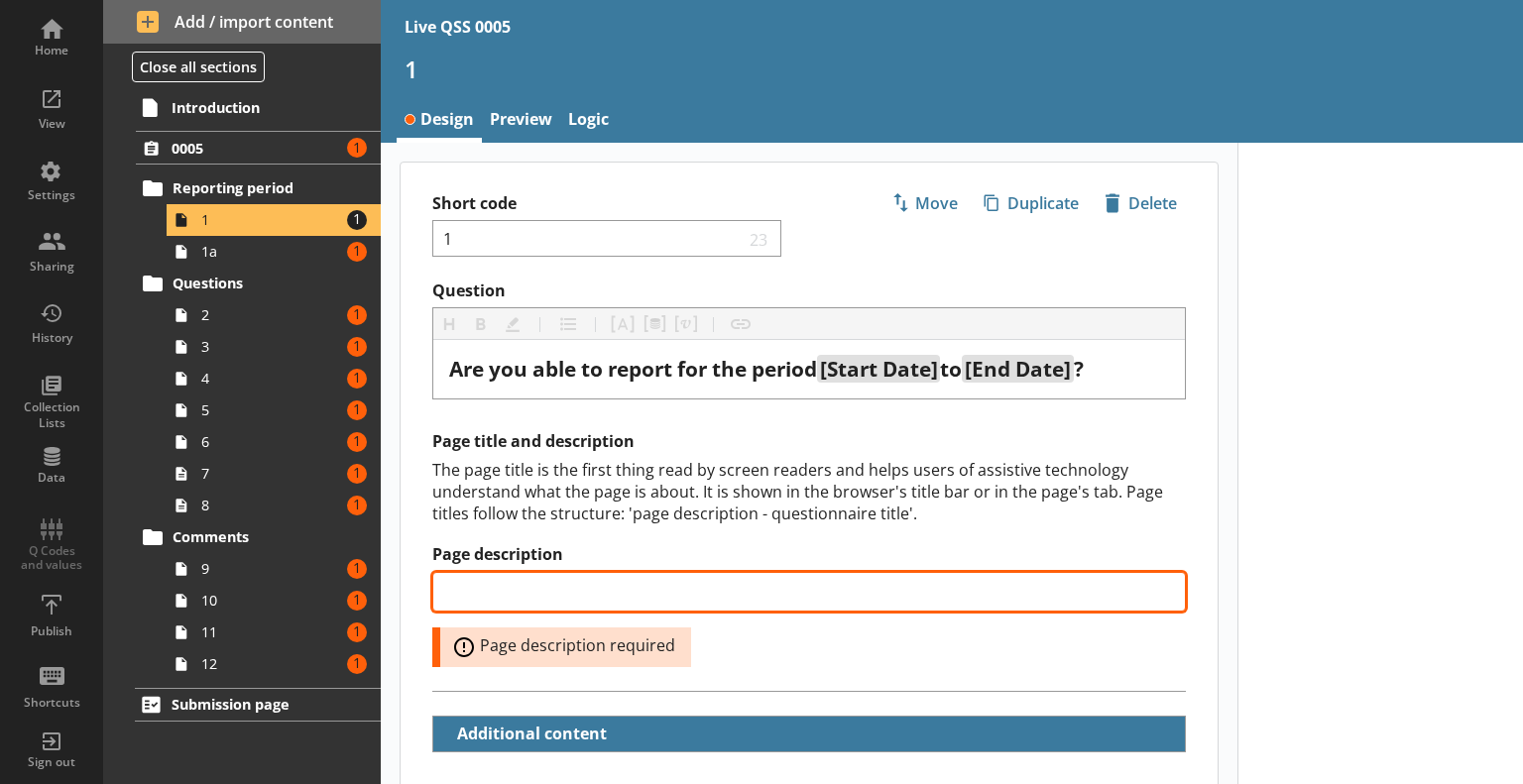 type on "x" 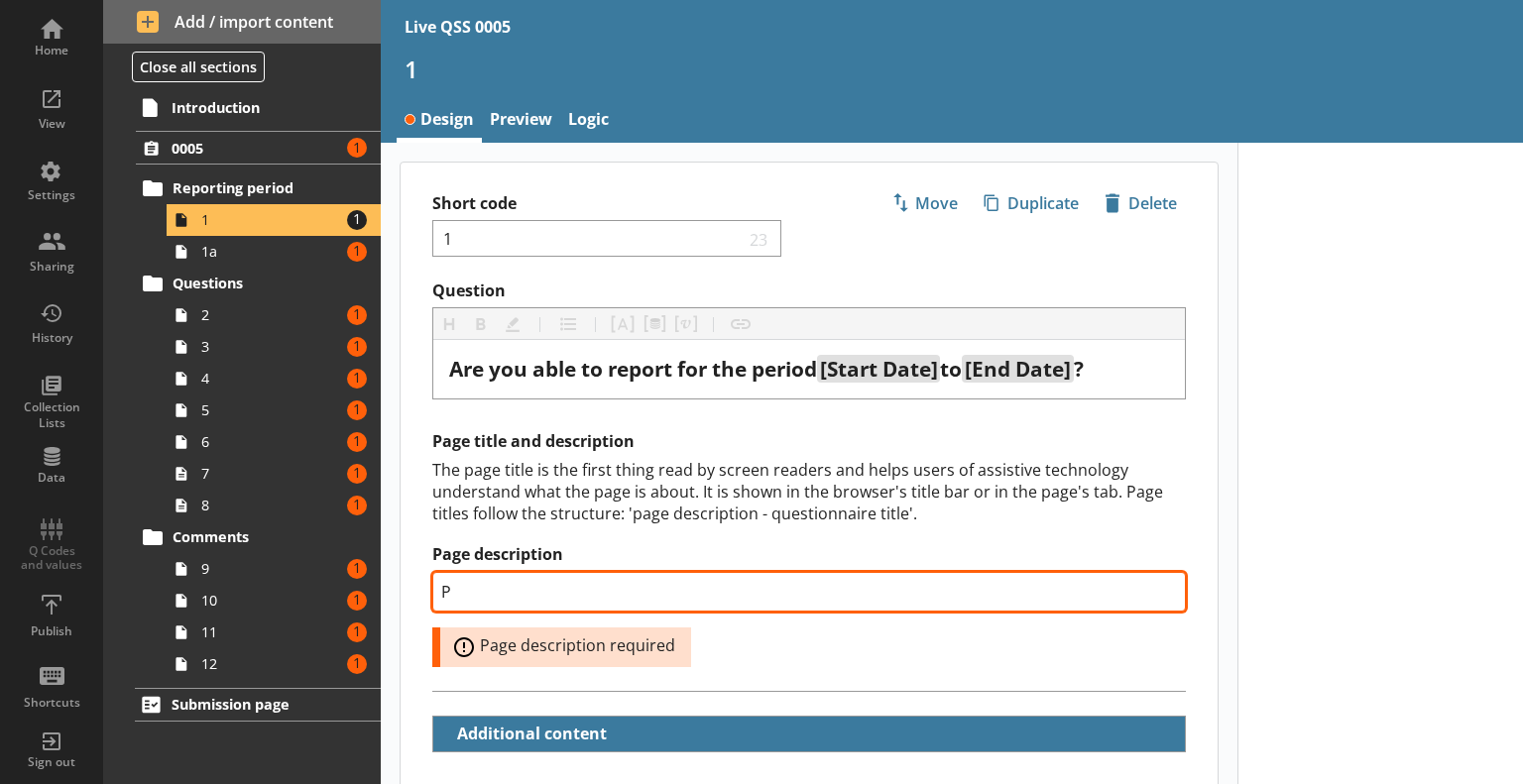 type on "x" 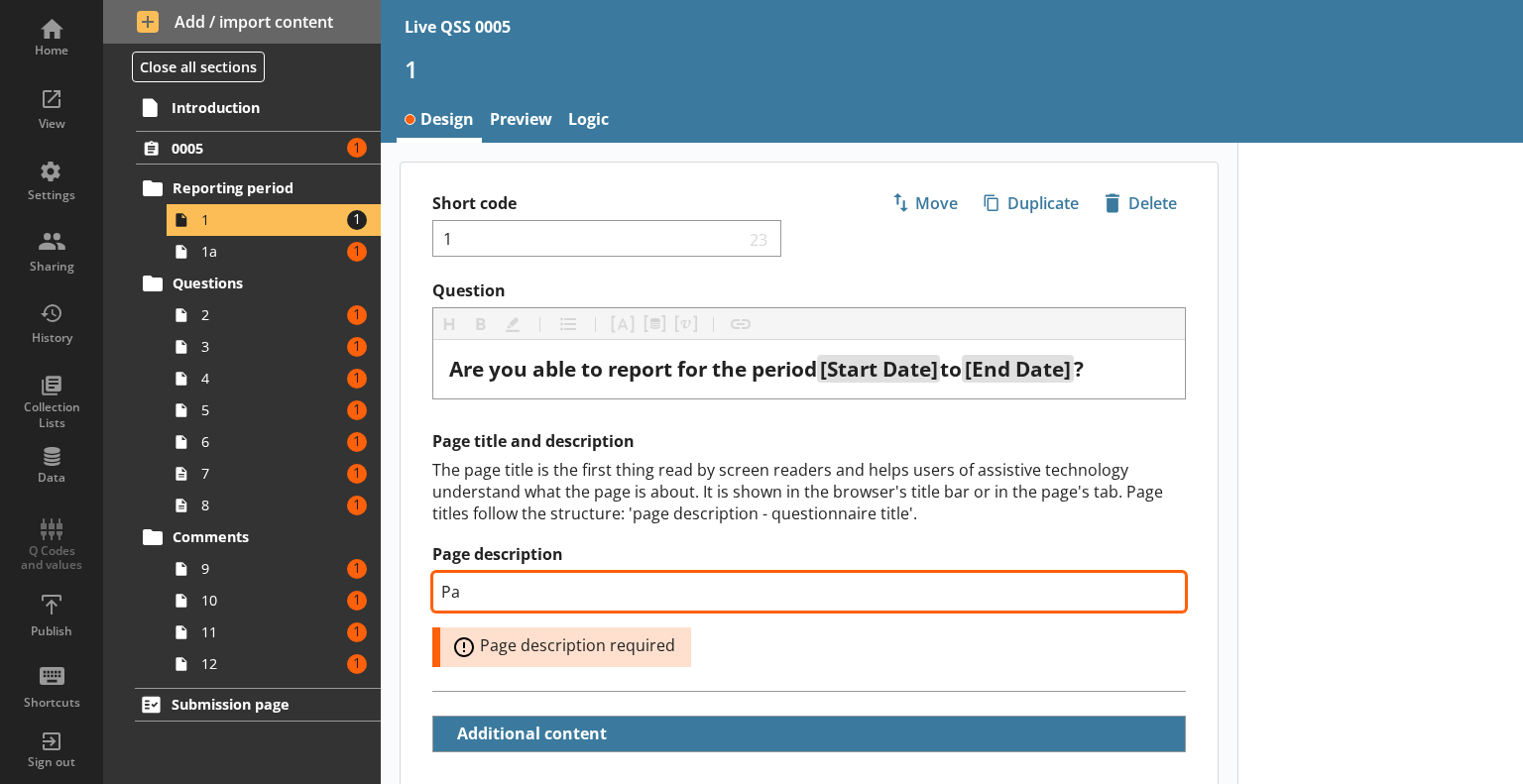 type on "Pag" 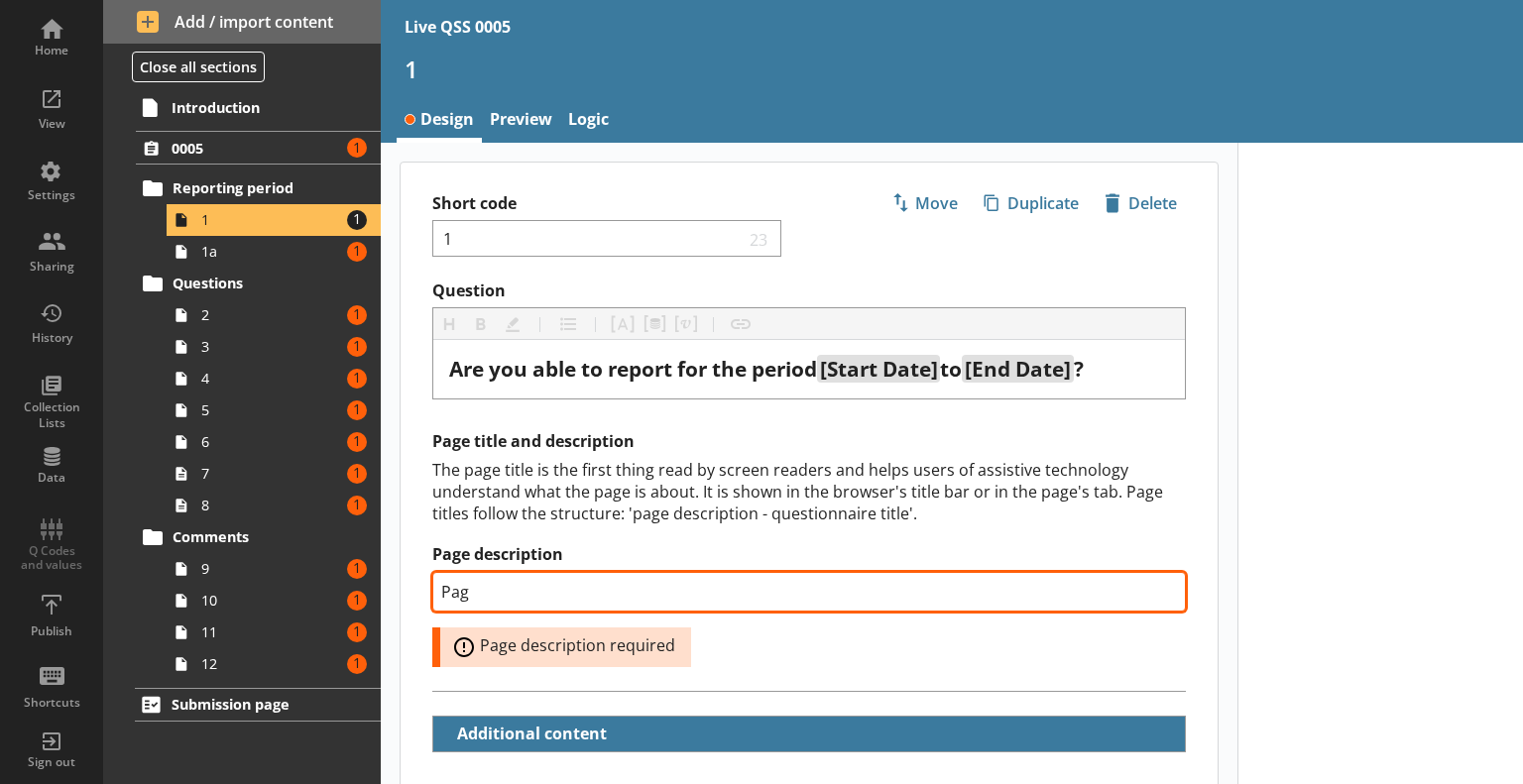 type on "x" 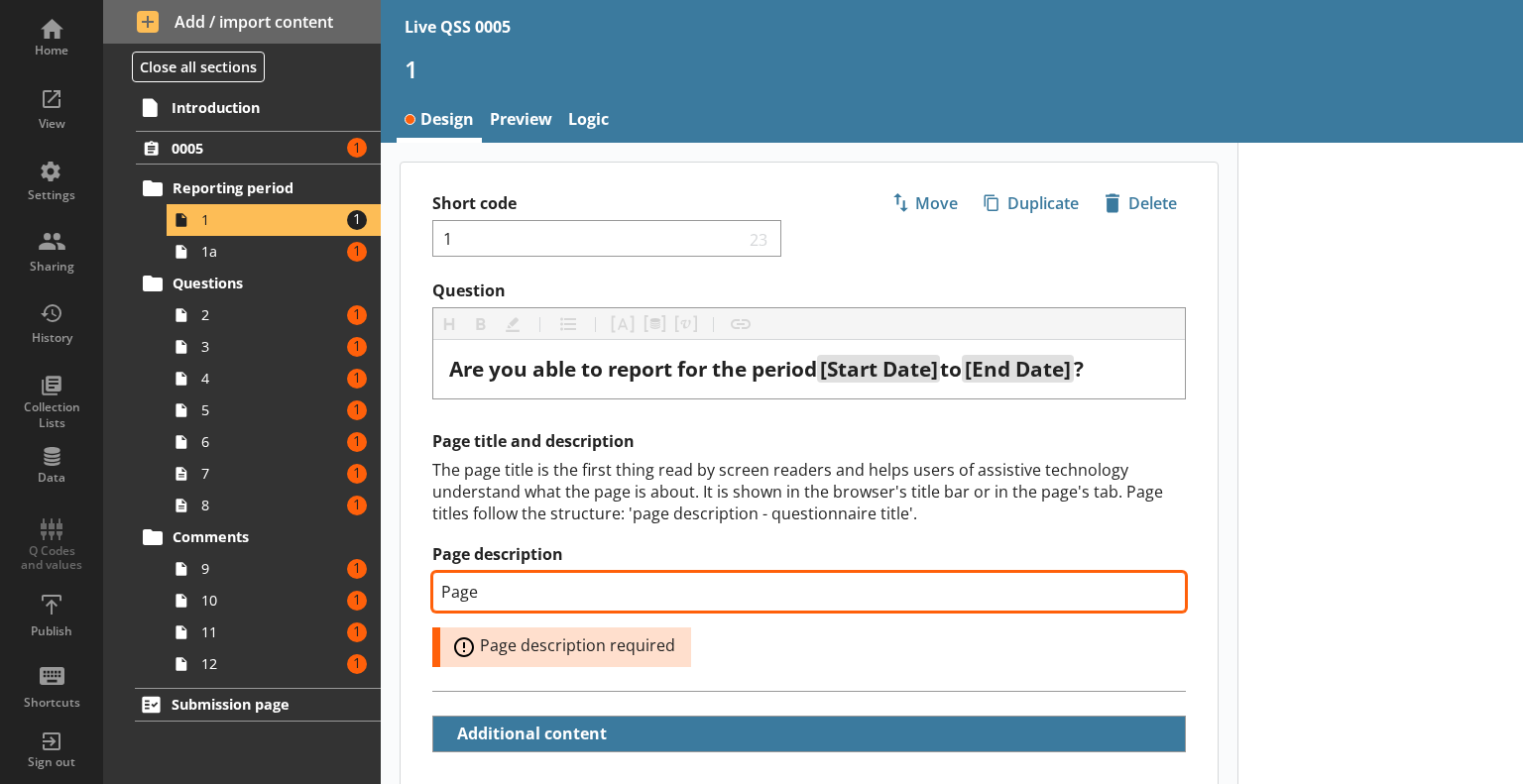 type on "Page" 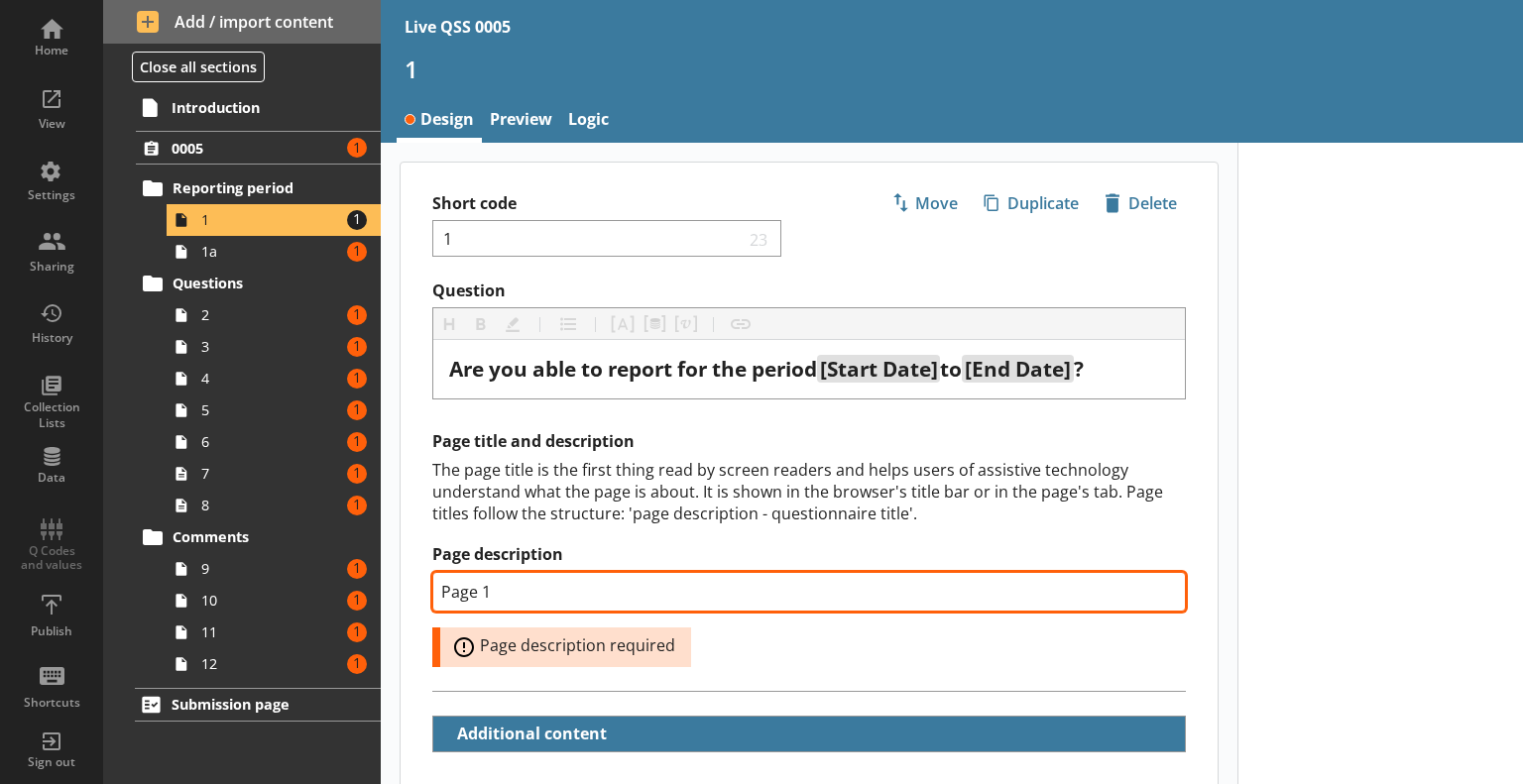 type on "x" 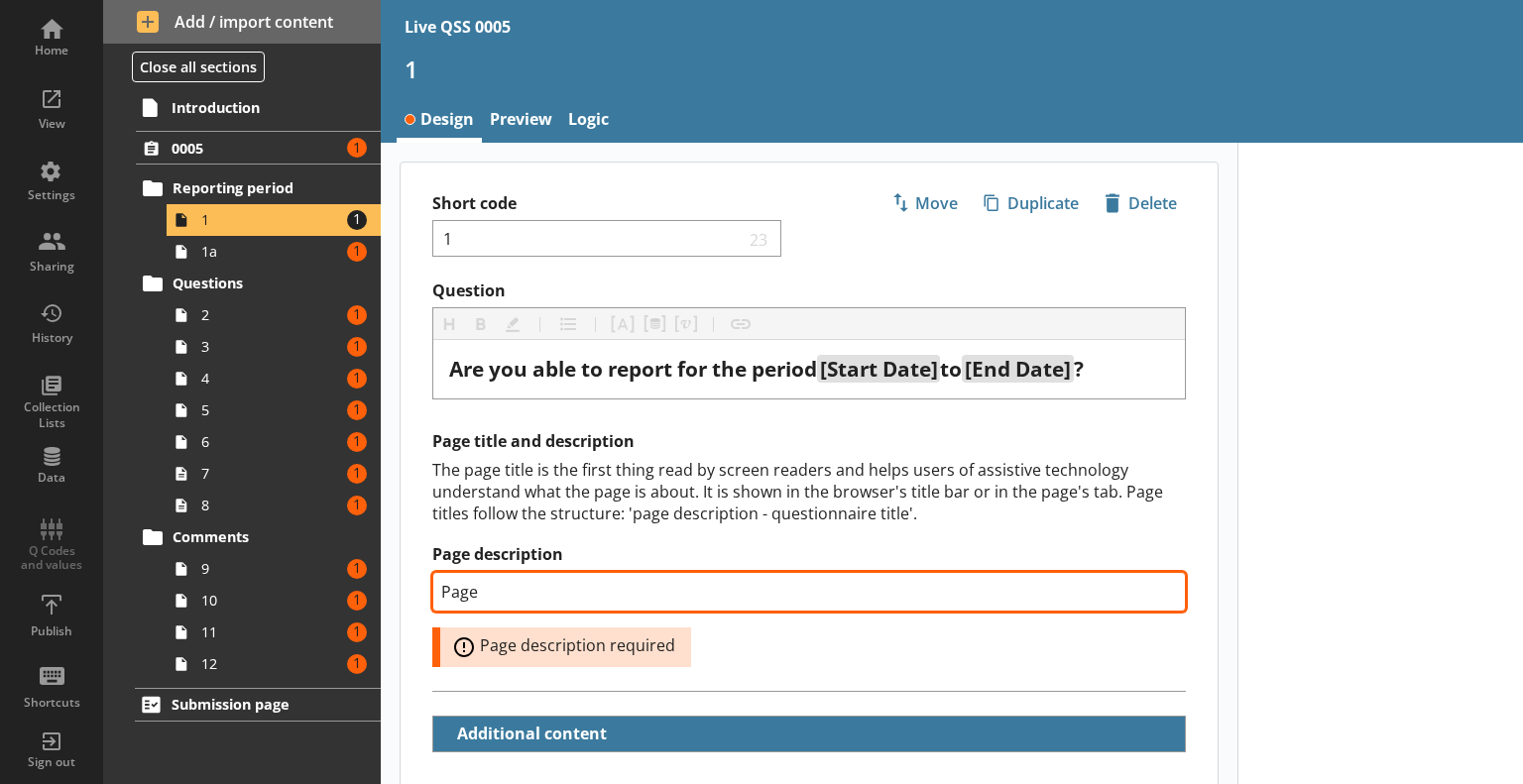 type on "x" 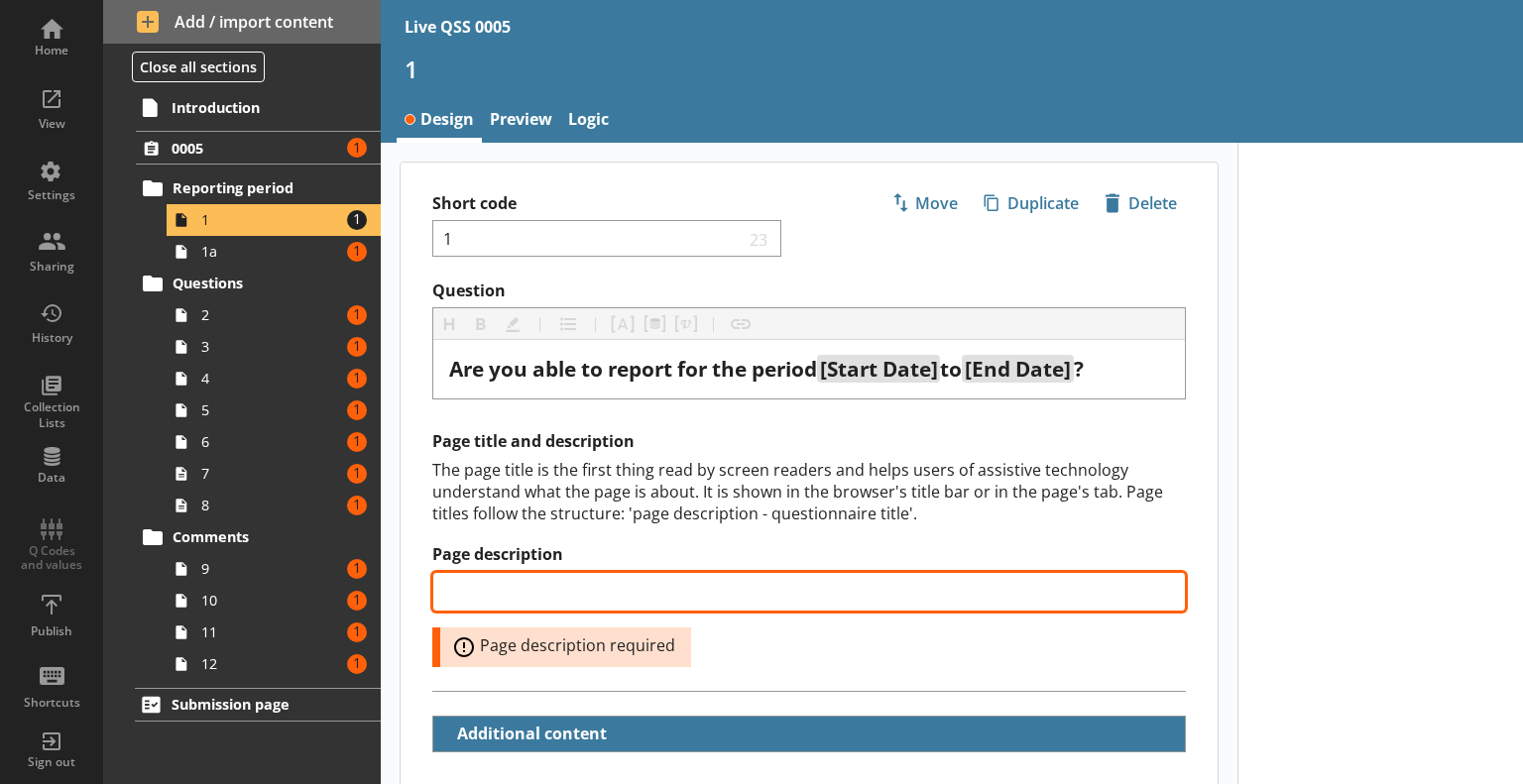 type on "x" 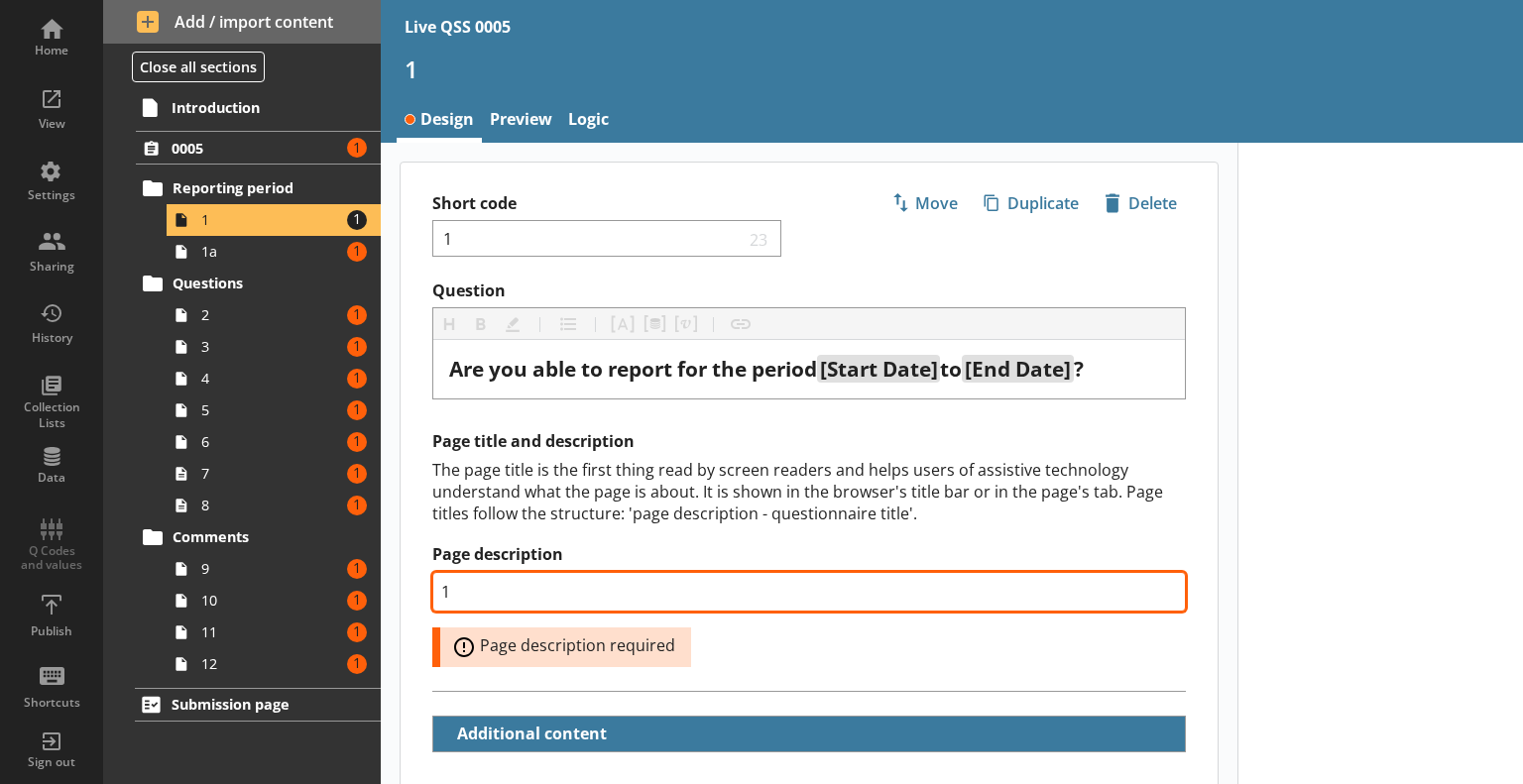 type on "1" 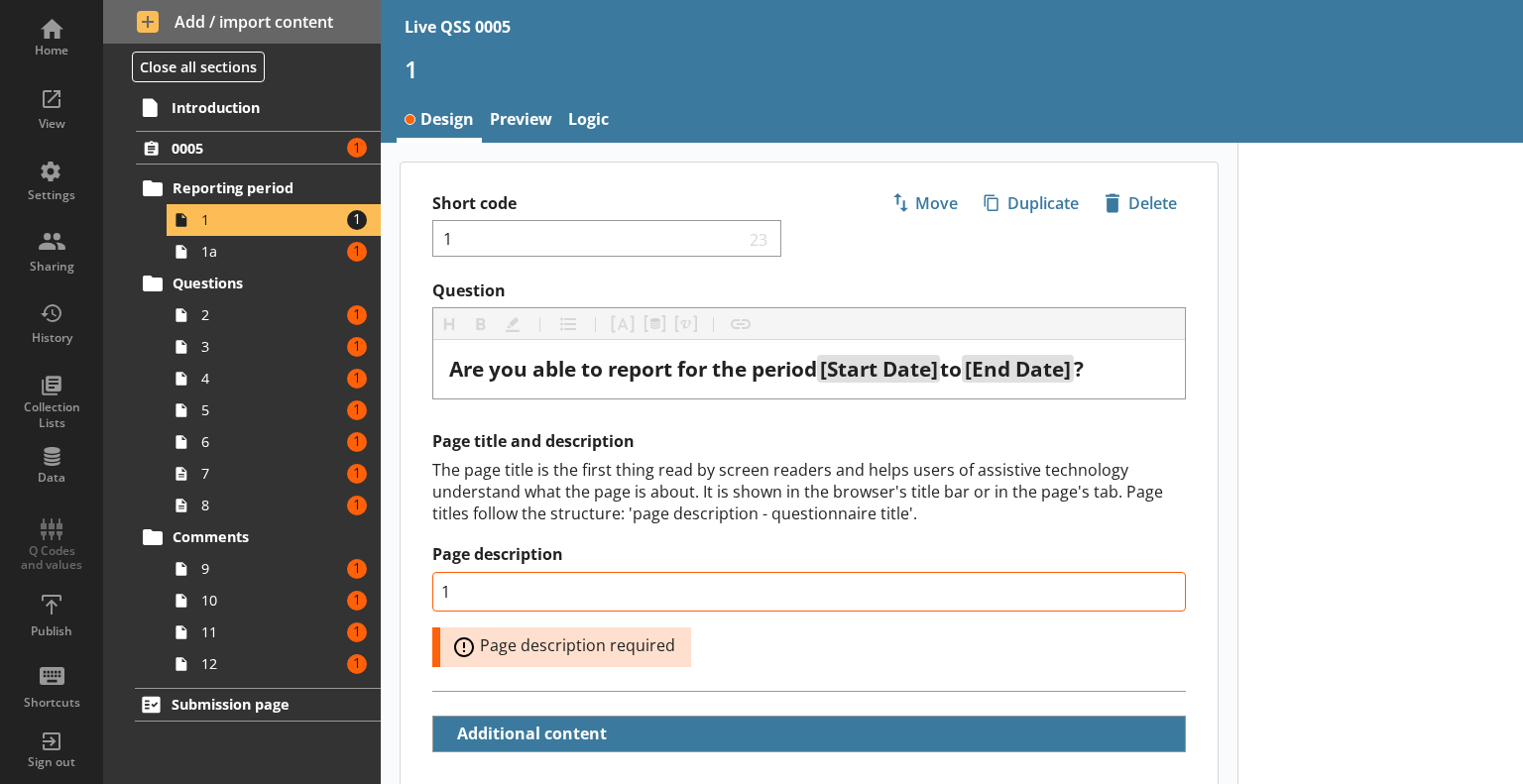 click on "Page title and description The page title is the first thing read by screen readers and helps users of assistive technology understand what the page is about. It is shown in the browser's title bar or in the page's tab. Page titles follow the structure: 'page description - questionnaire title'. Page description 1 Error:  Page description required" at bounding box center (809, 548) 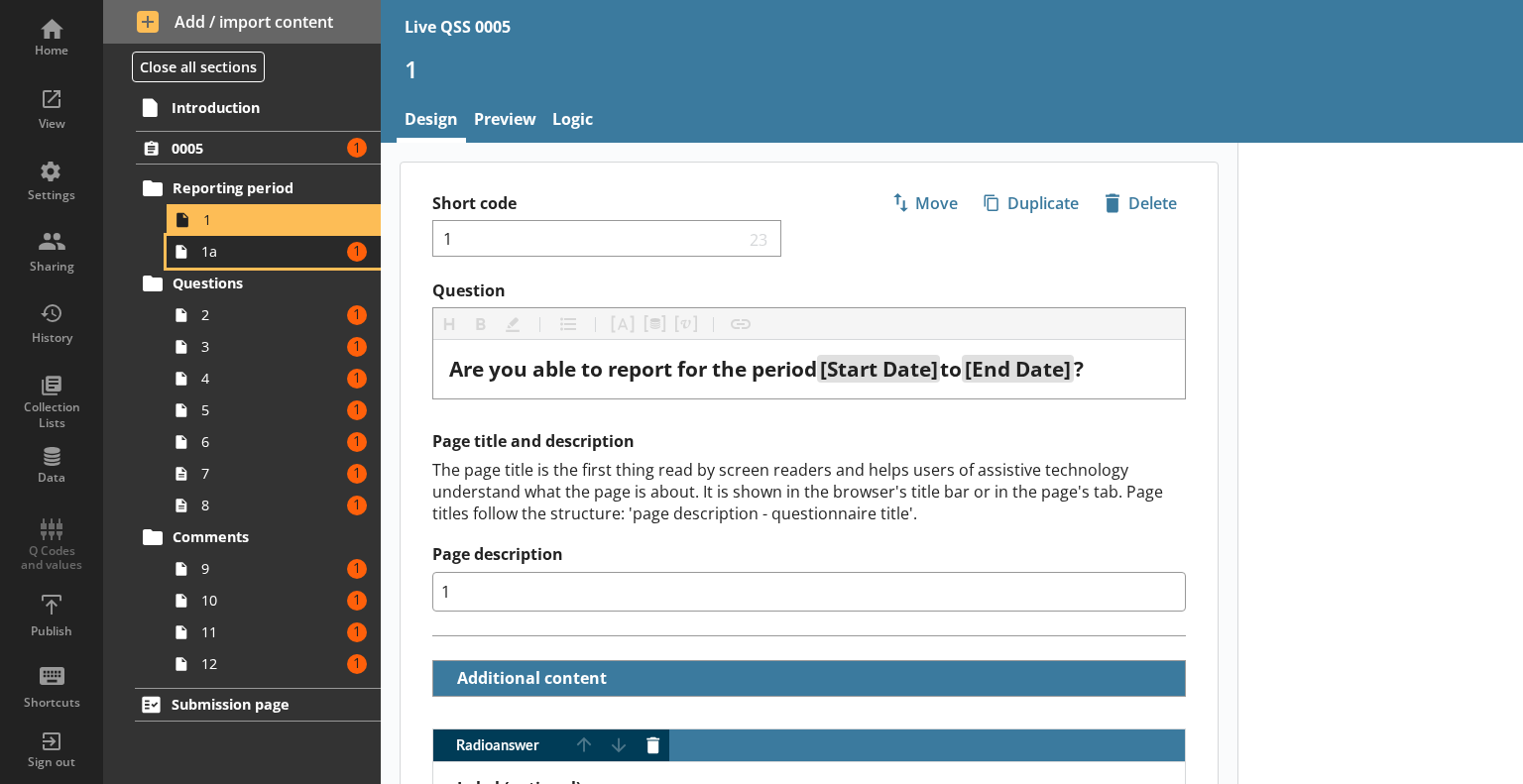 click on "1a Amount of errors: 1" at bounding box center (274, 252) 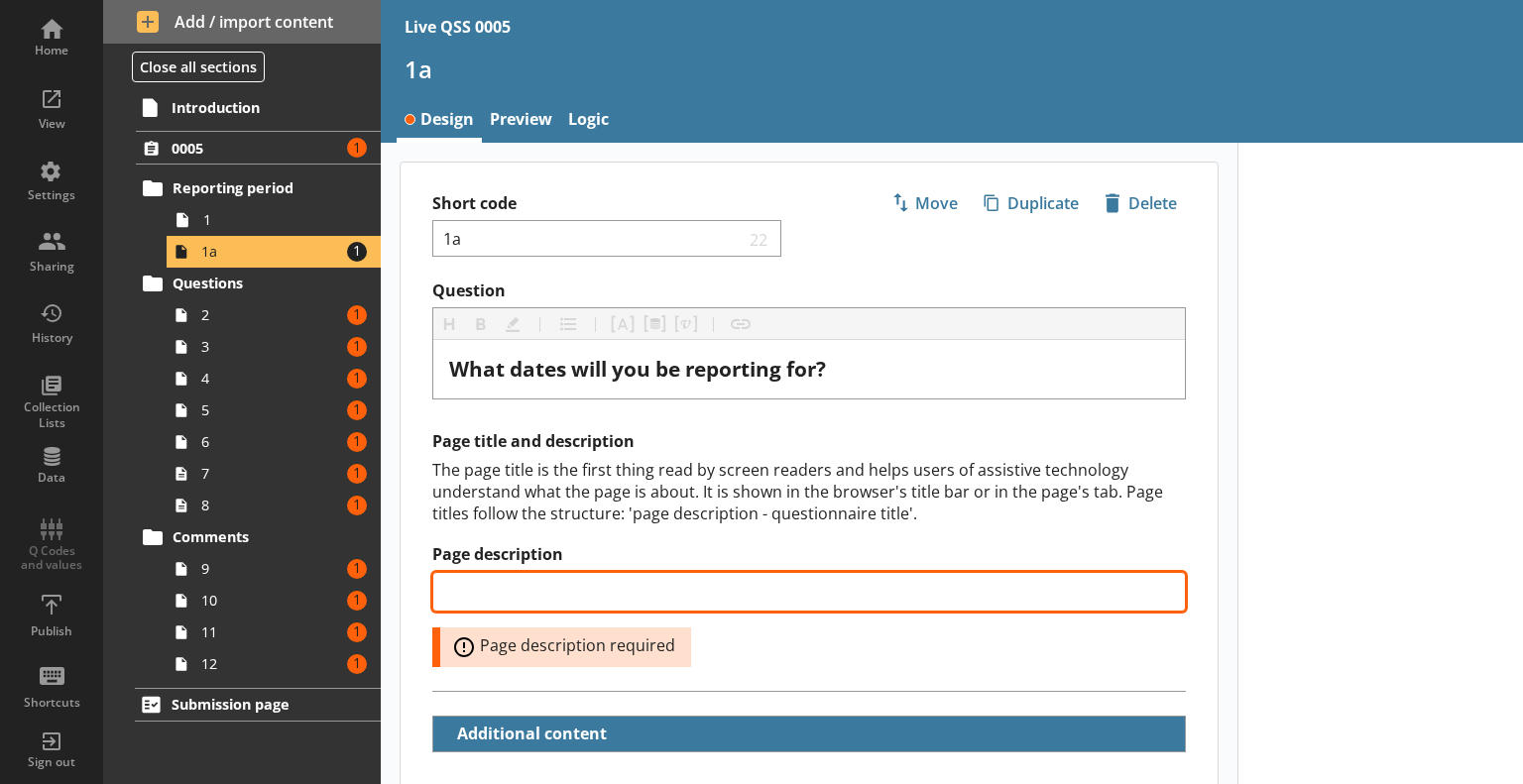 click on "Page description" at bounding box center [809, 592] 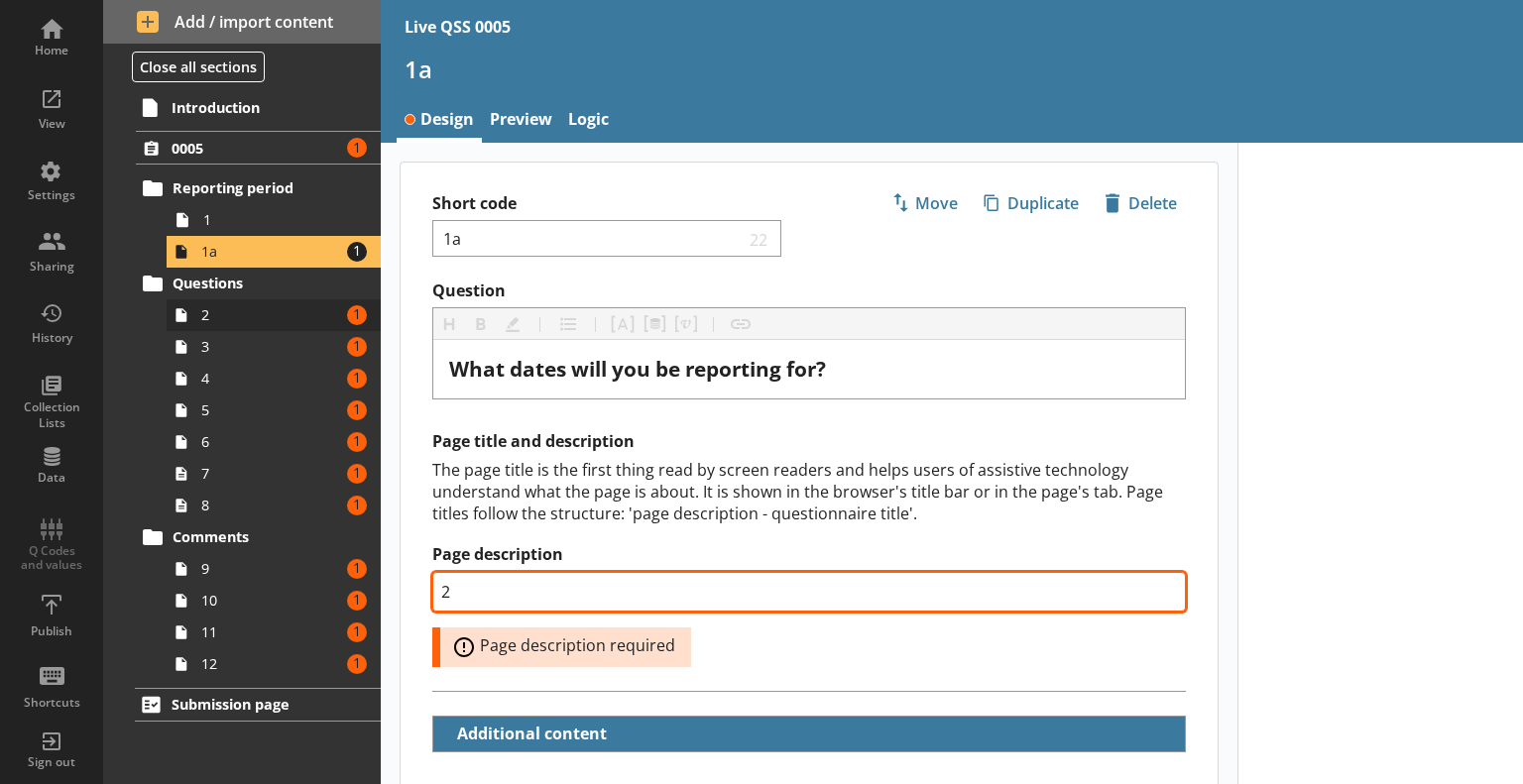 type on "2" 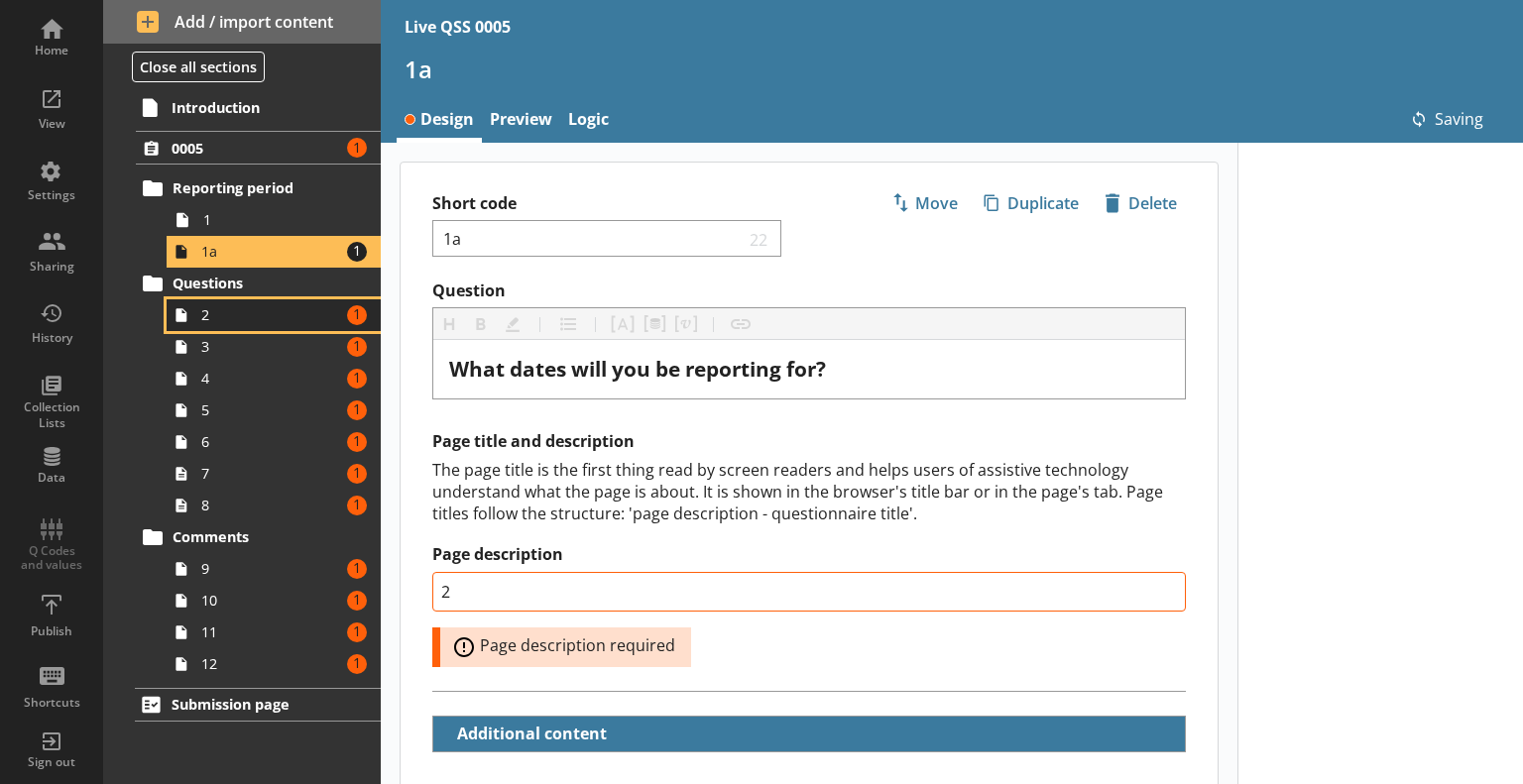 click on "2" at bounding box center (271, 314) 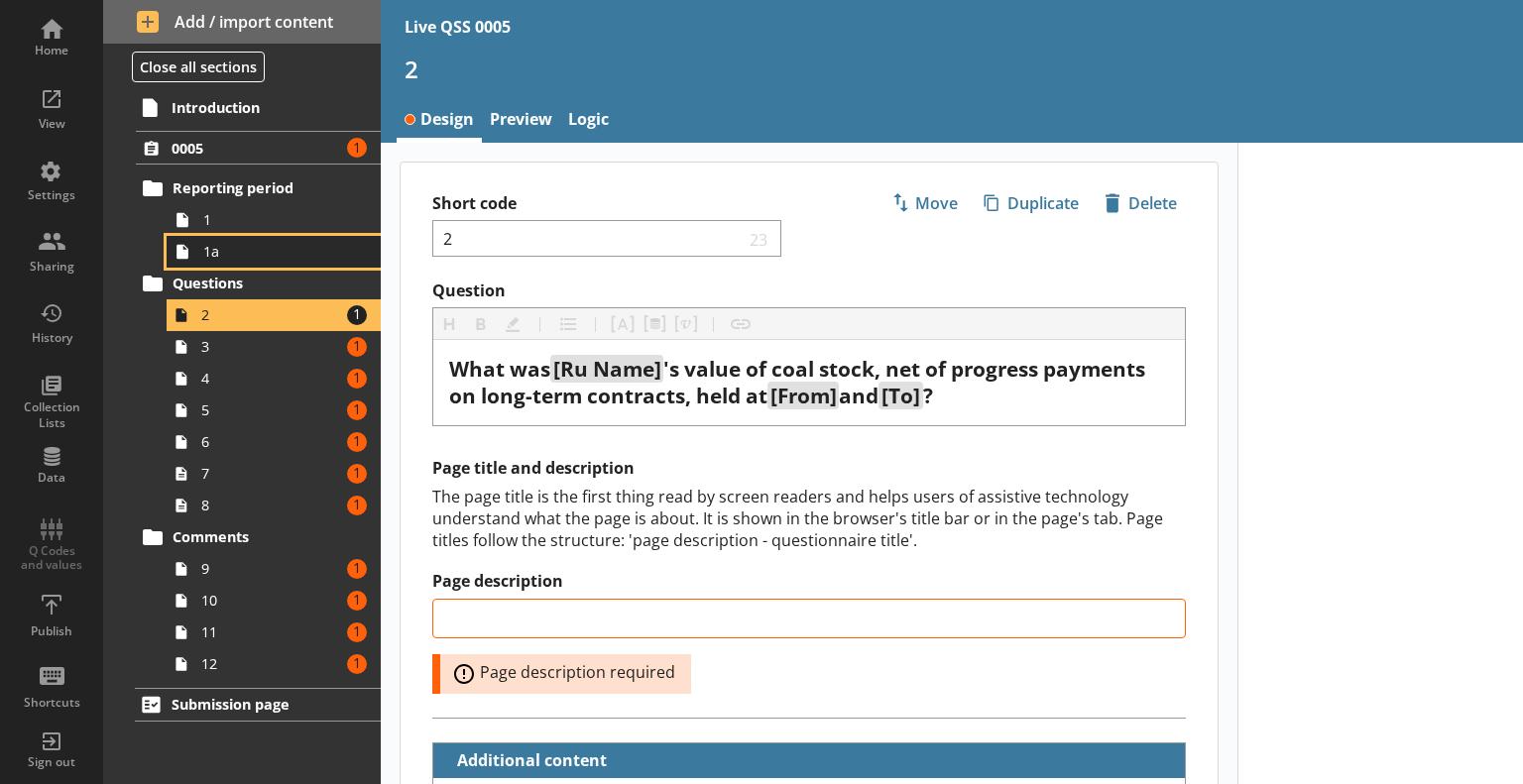 click on "1a" at bounding box center [274, 252] 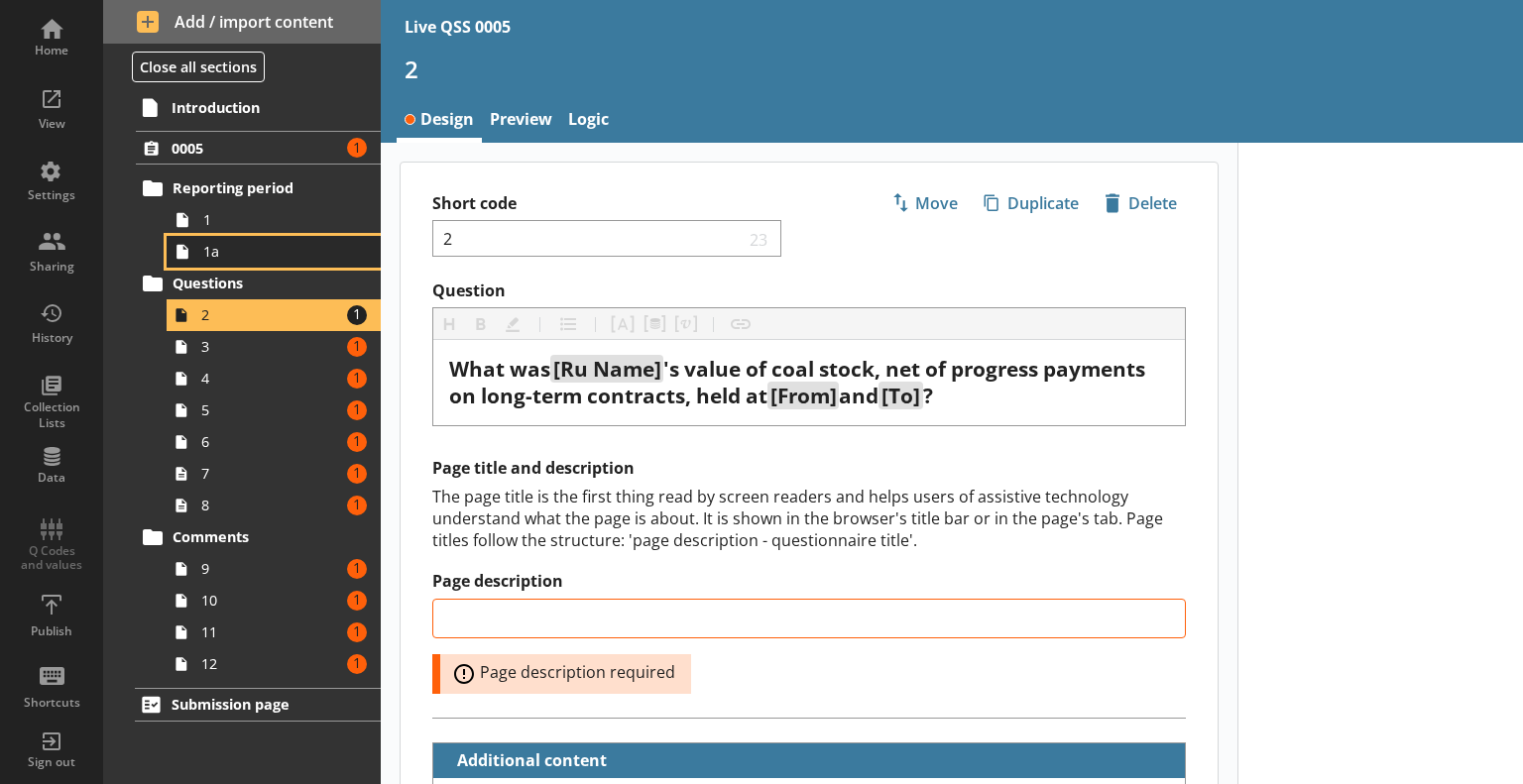 type on "x" 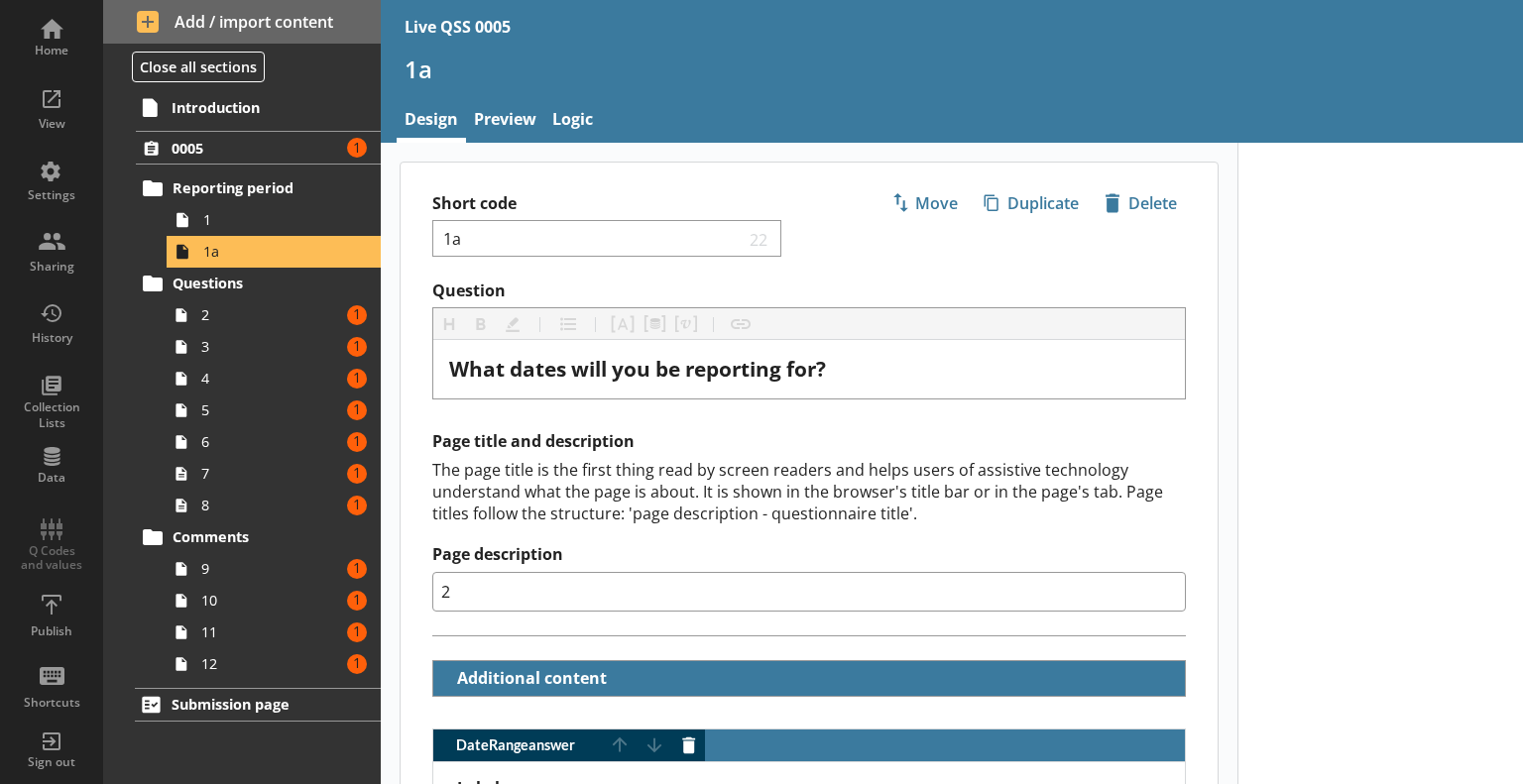 click on "2" at bounding box center (809, 592) 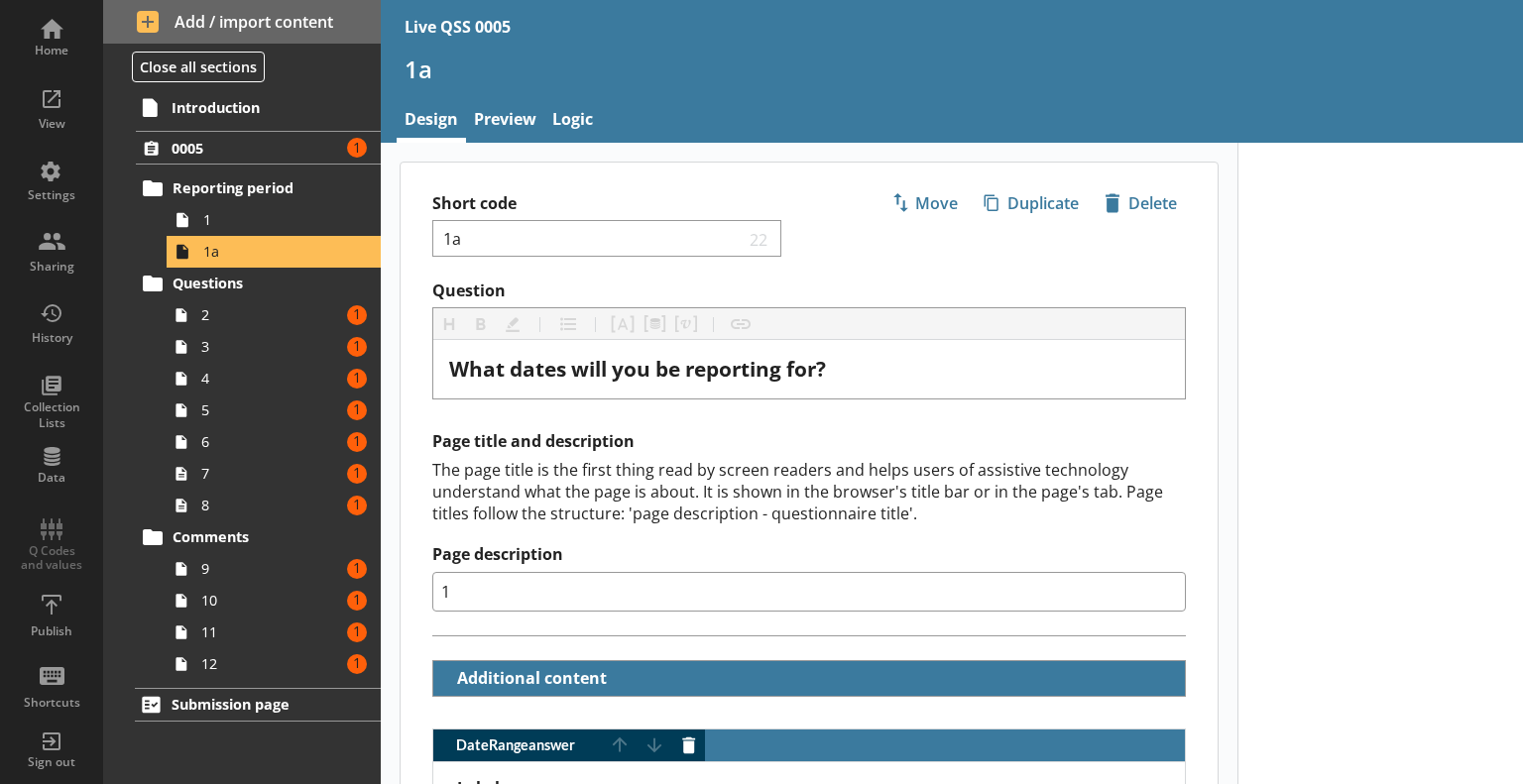 type on "x" 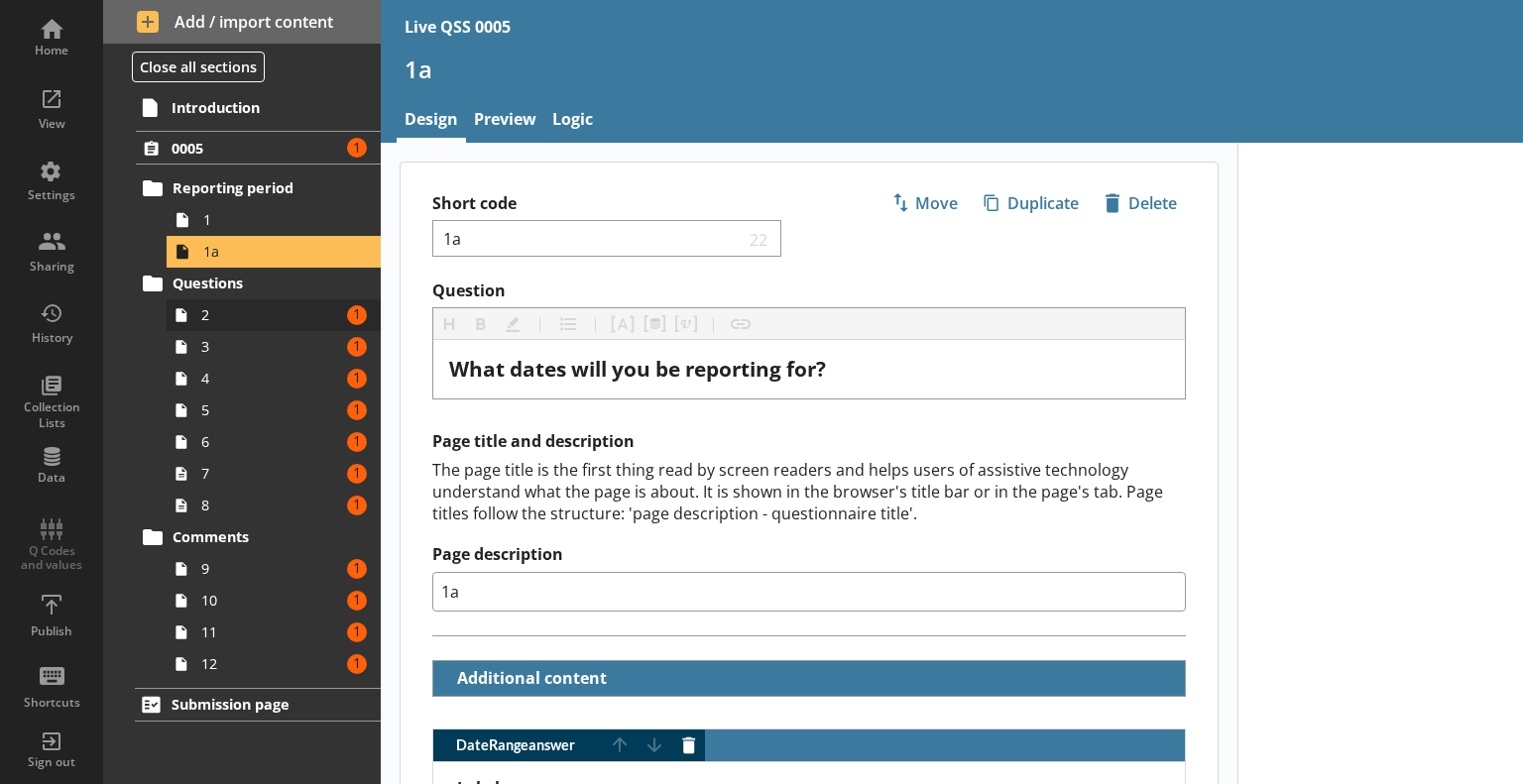 type on "1a" 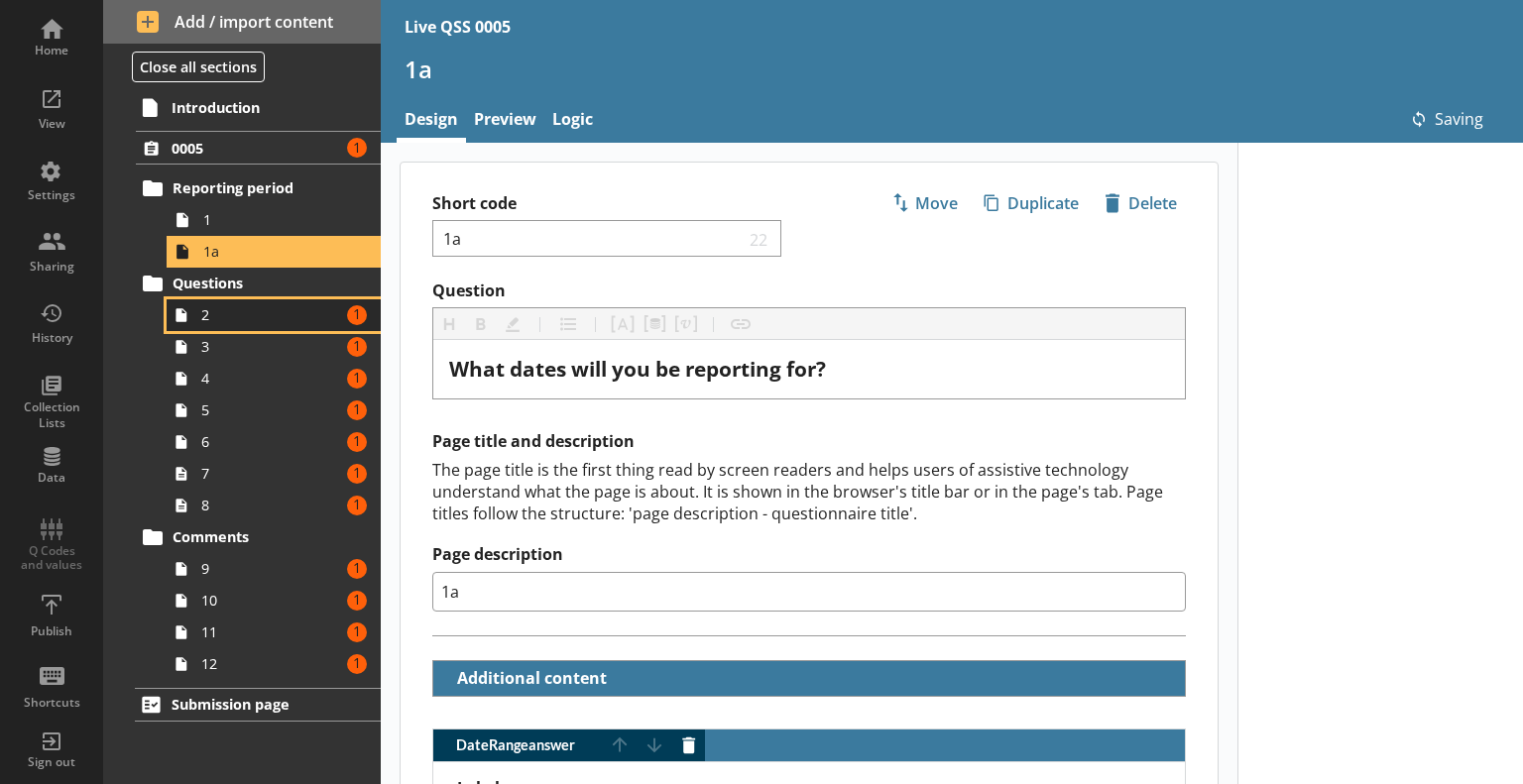 click on "2 Amount of errors: 1" at bounding box center [274, 315] 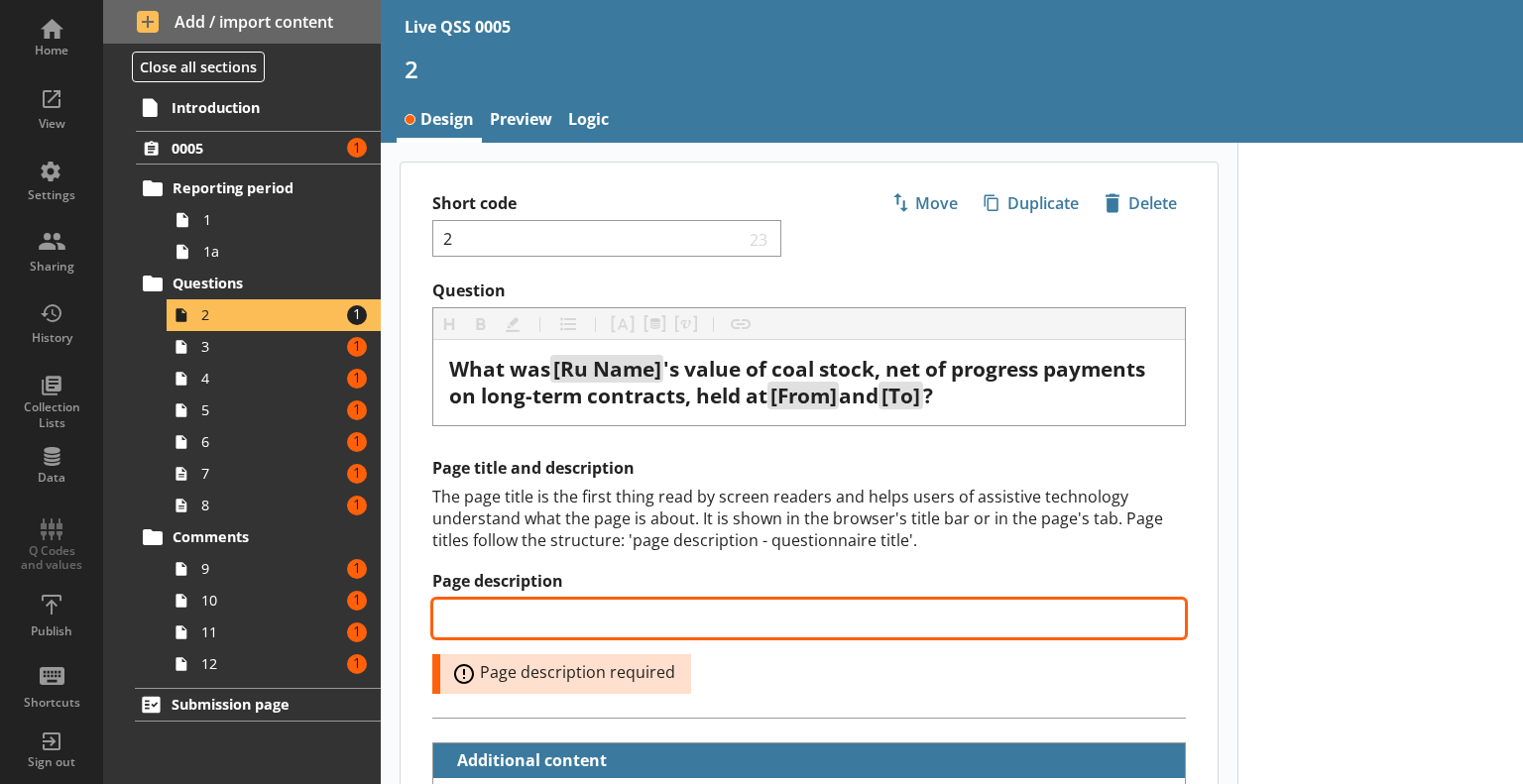 click on "Page description" at bounding box center [809, 618] 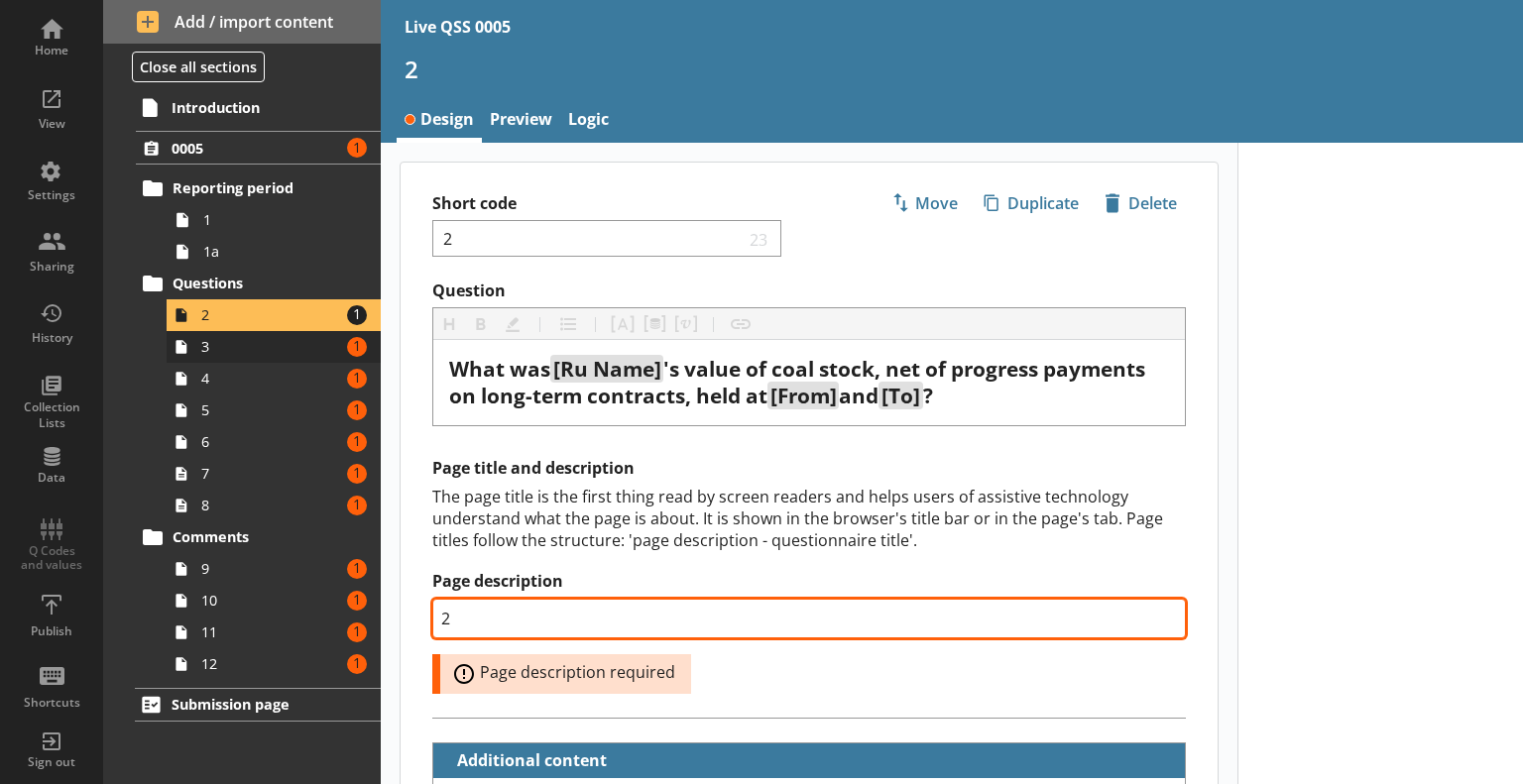 type on "2" 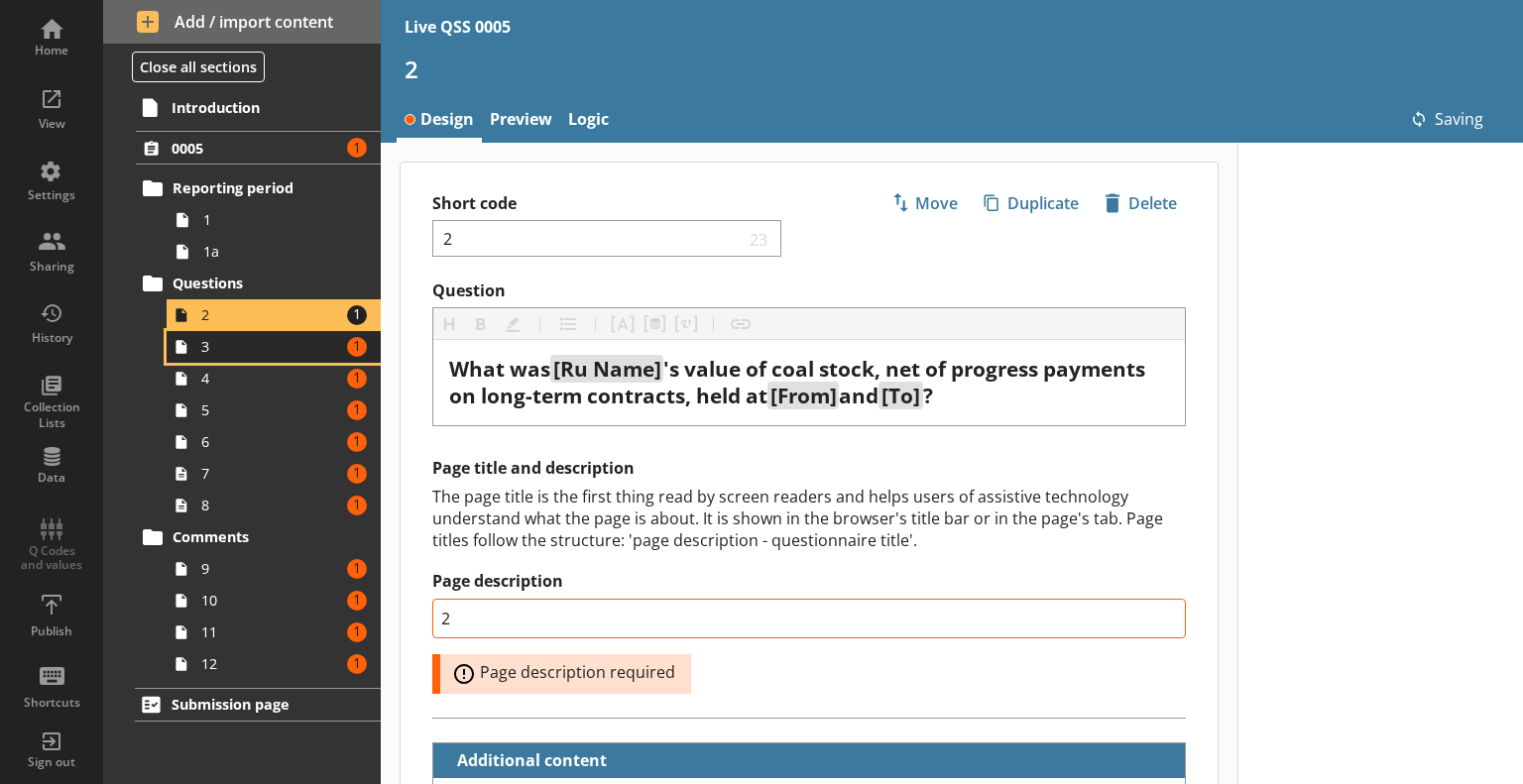 click on "3" at bounding box center (271, 346) 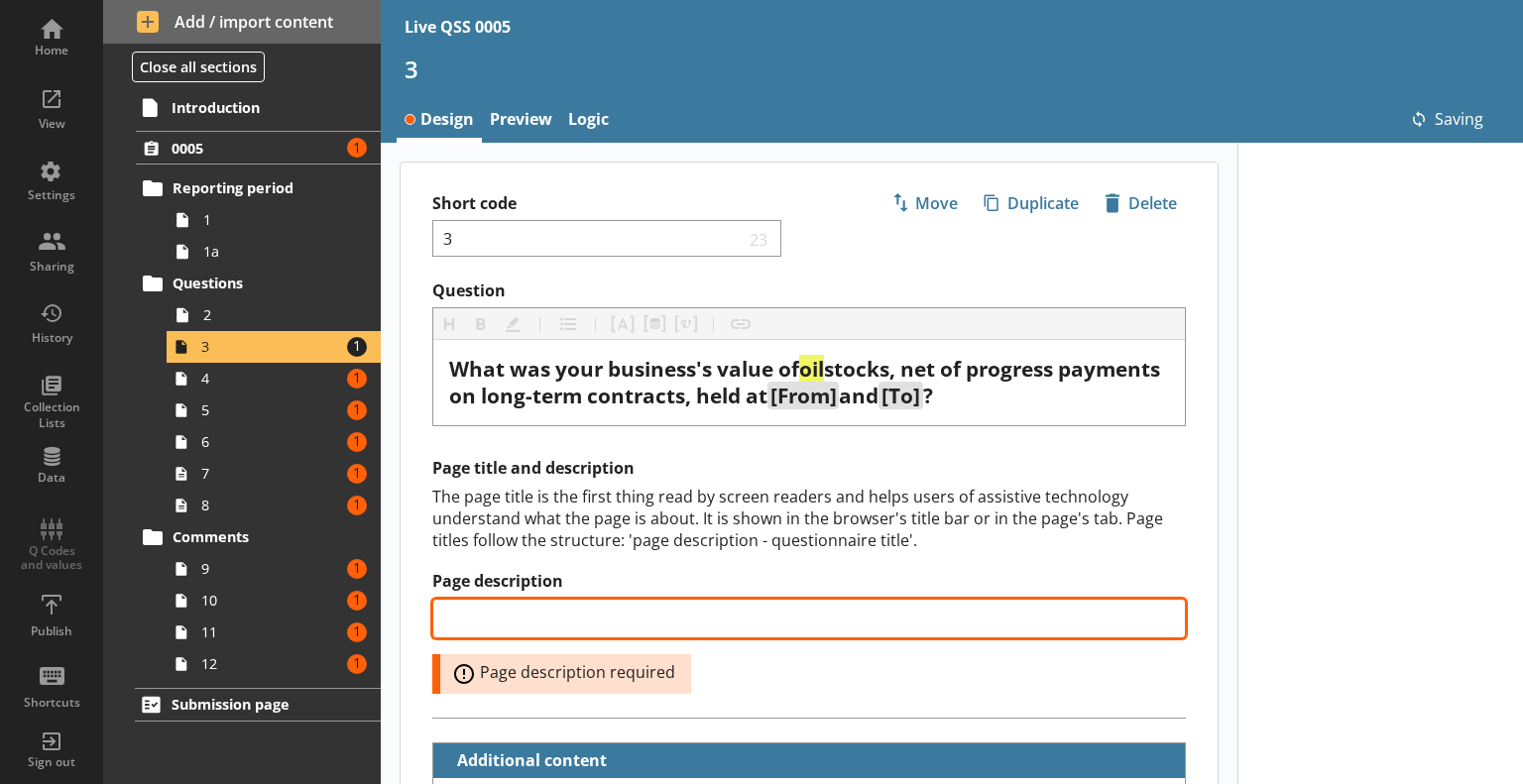 click on "Page description" at bounding box center [809, 618] 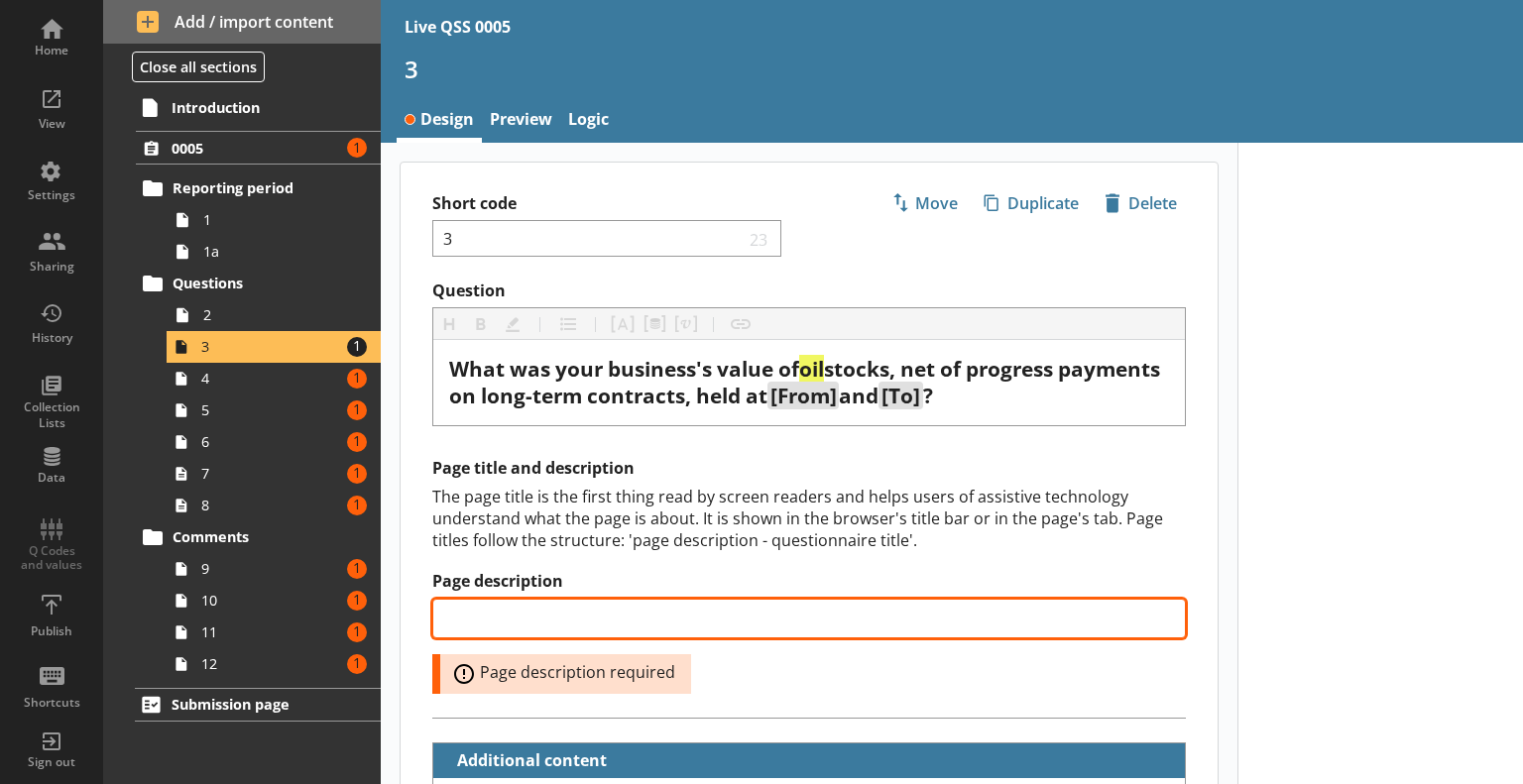type on "x" 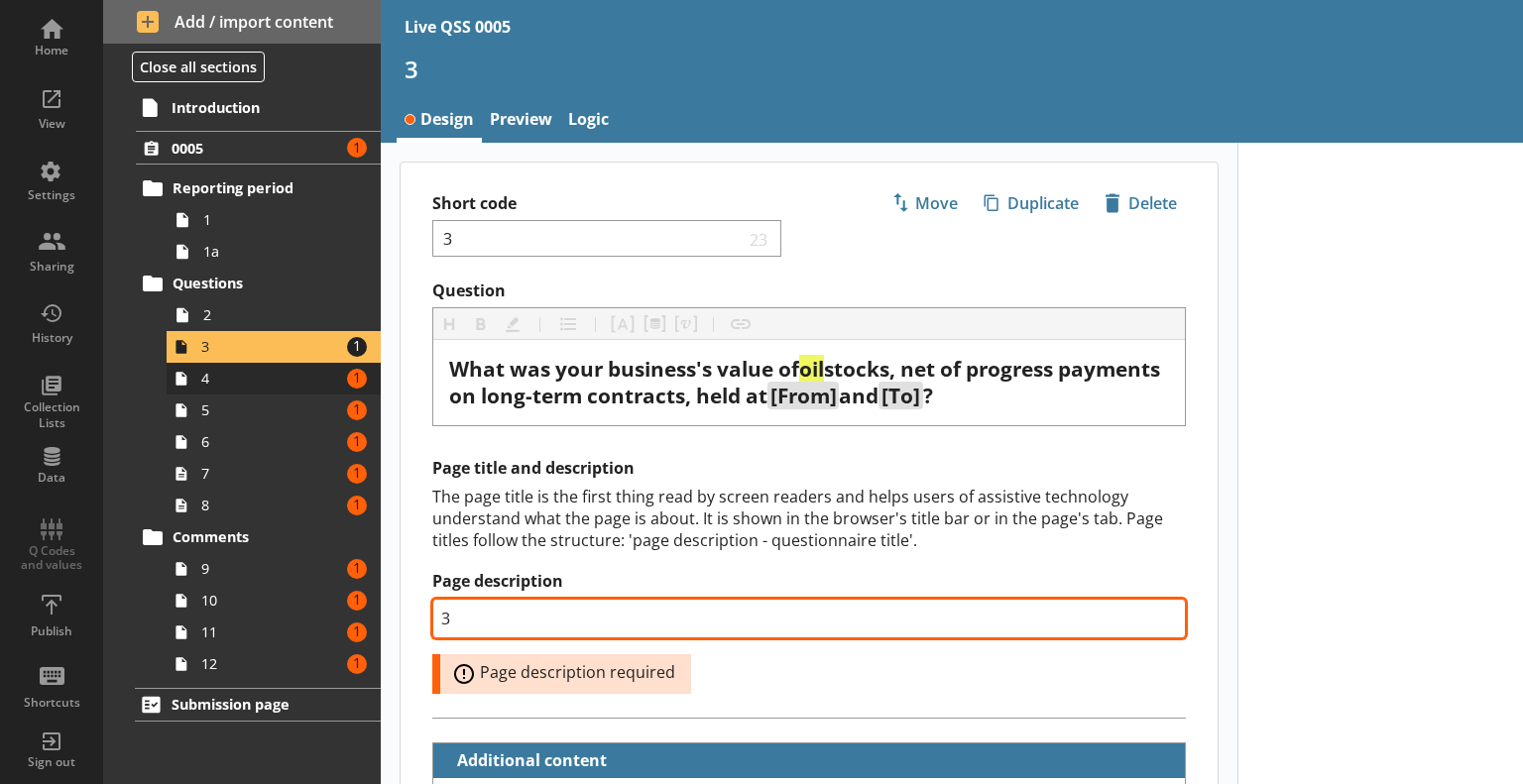 type on "3" 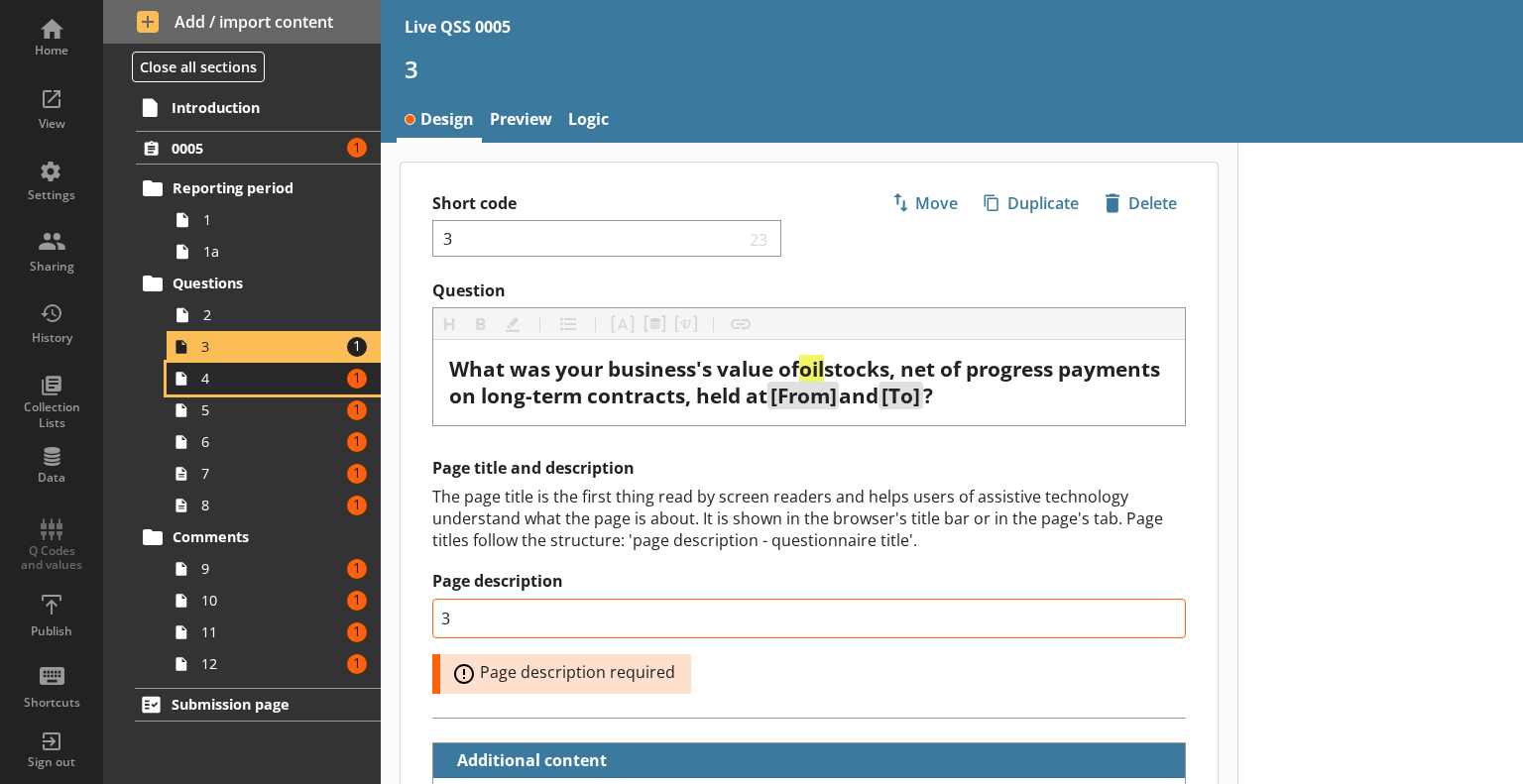 click on "4" at bounding box center [271, 378] 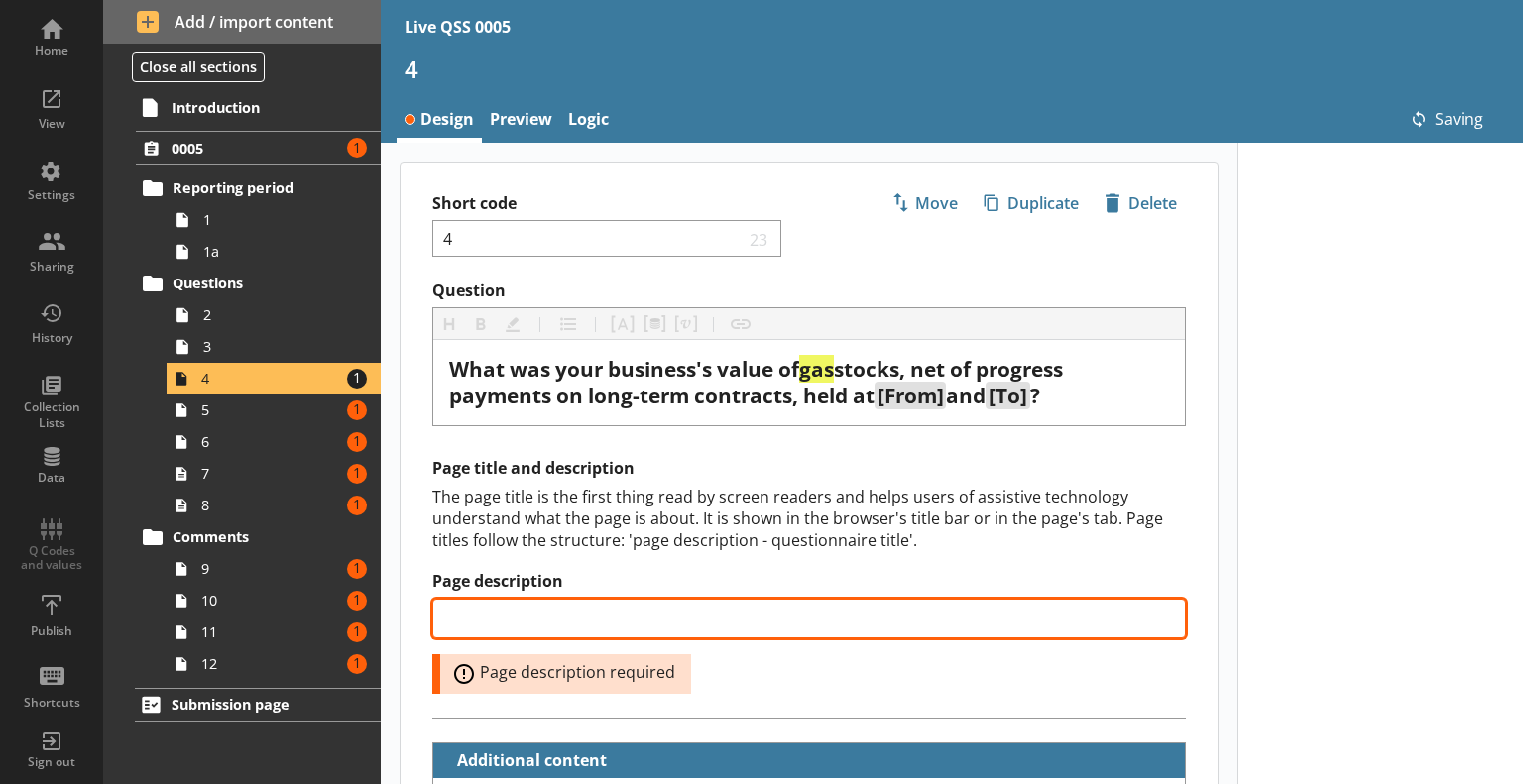 click on "Page description" at bounding box center (809, 618) 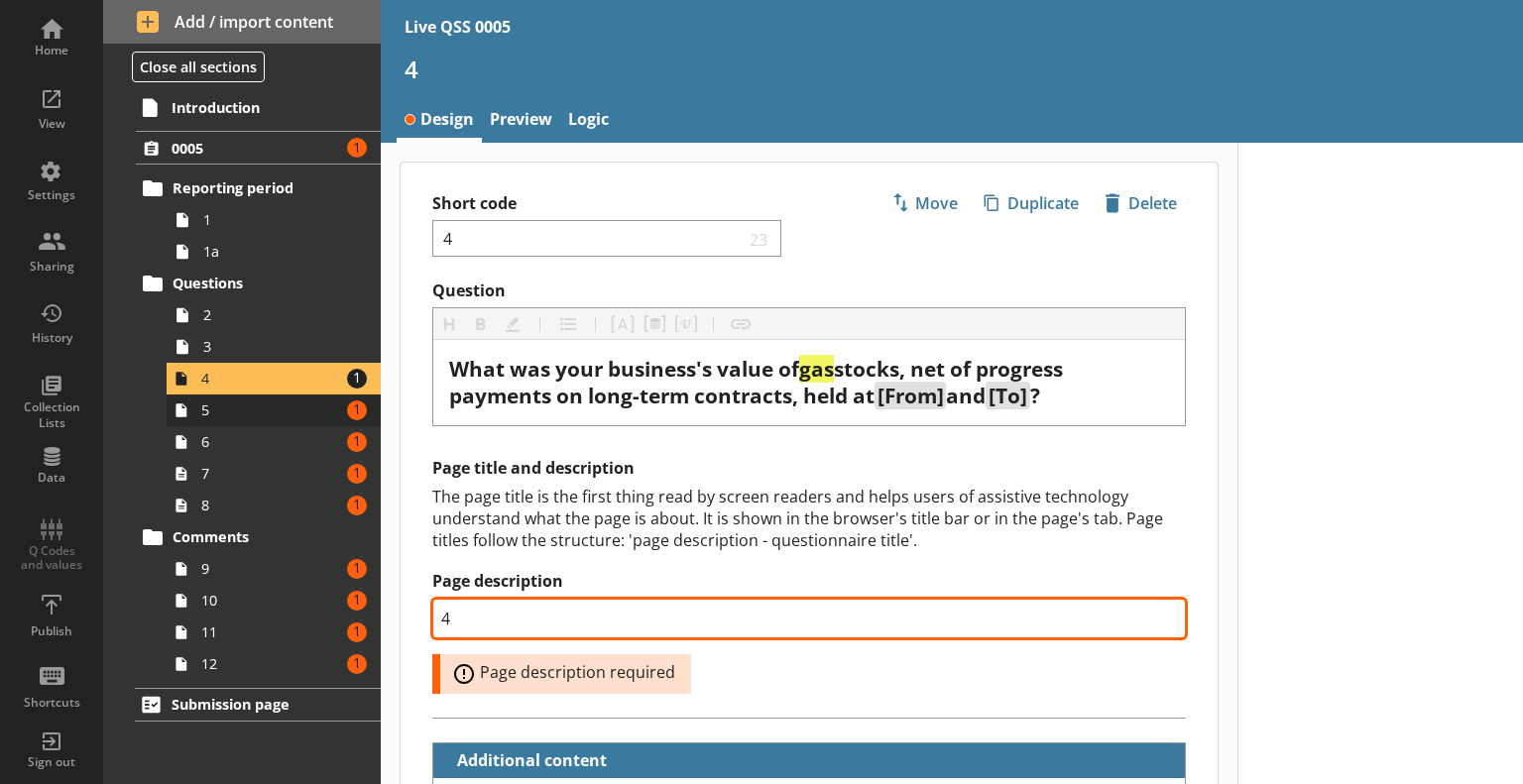 type on "4" 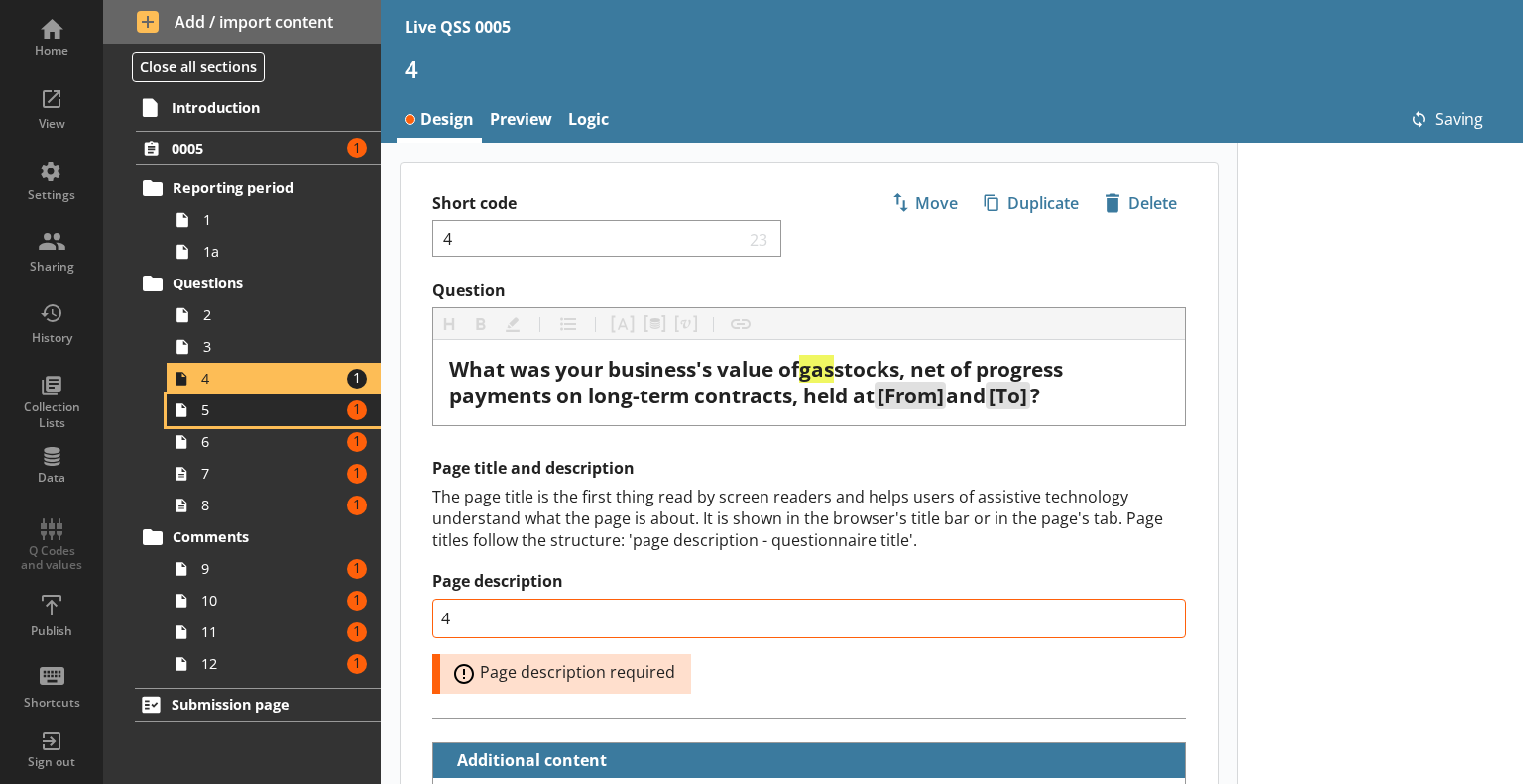 click on "5" at bounding box center [271, 409] 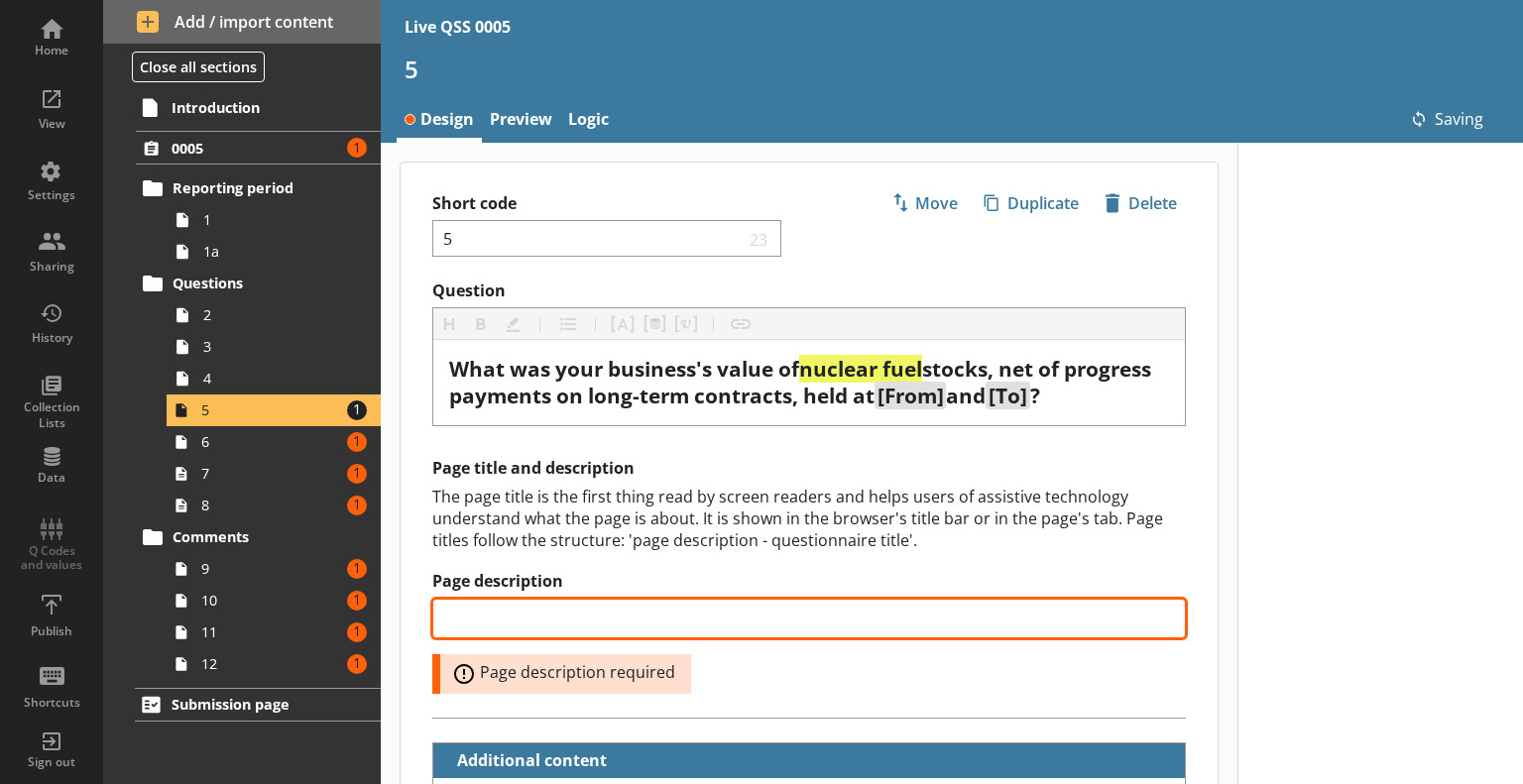 click on "Page description" at bounding box center [809, 618] 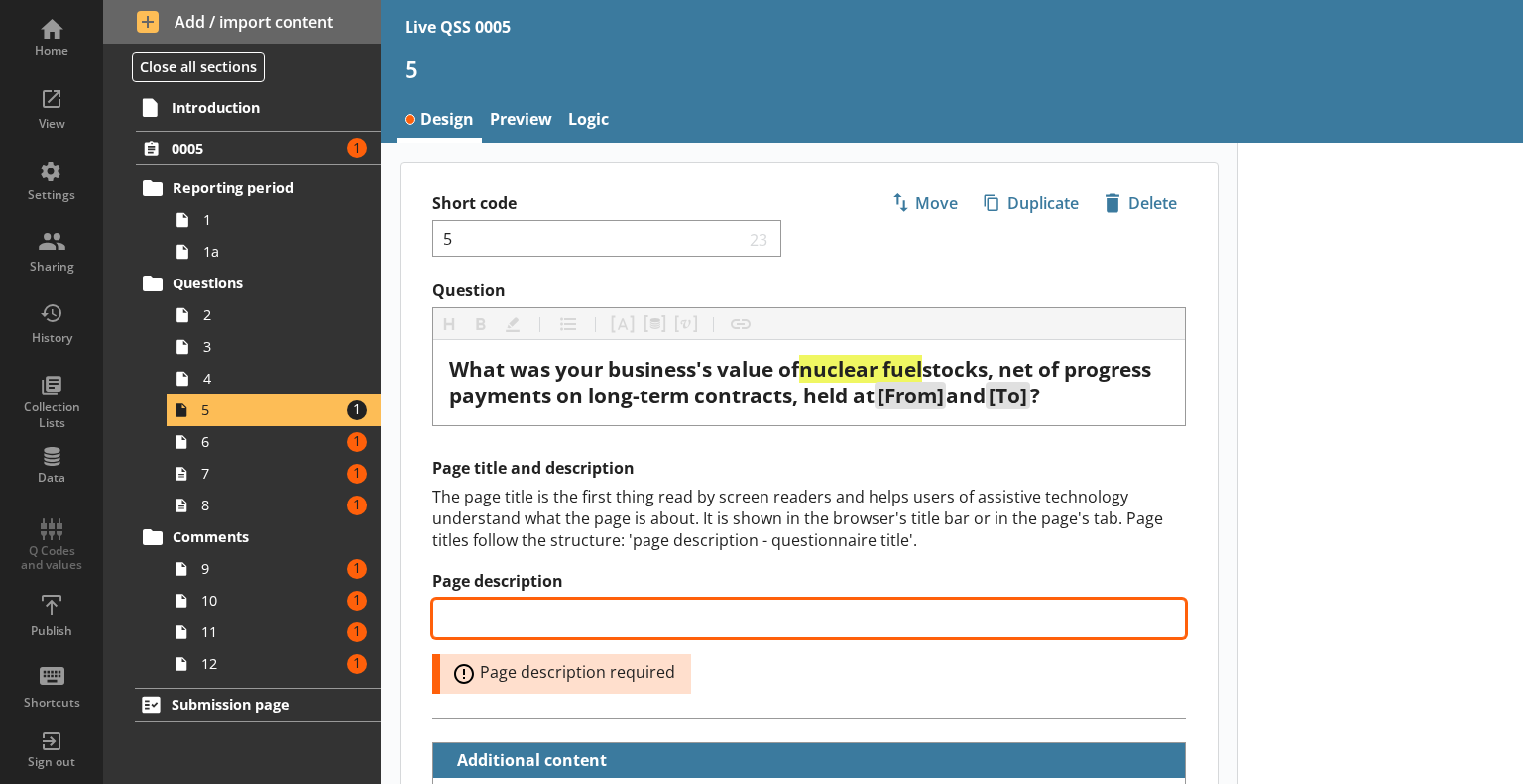 type on "x" 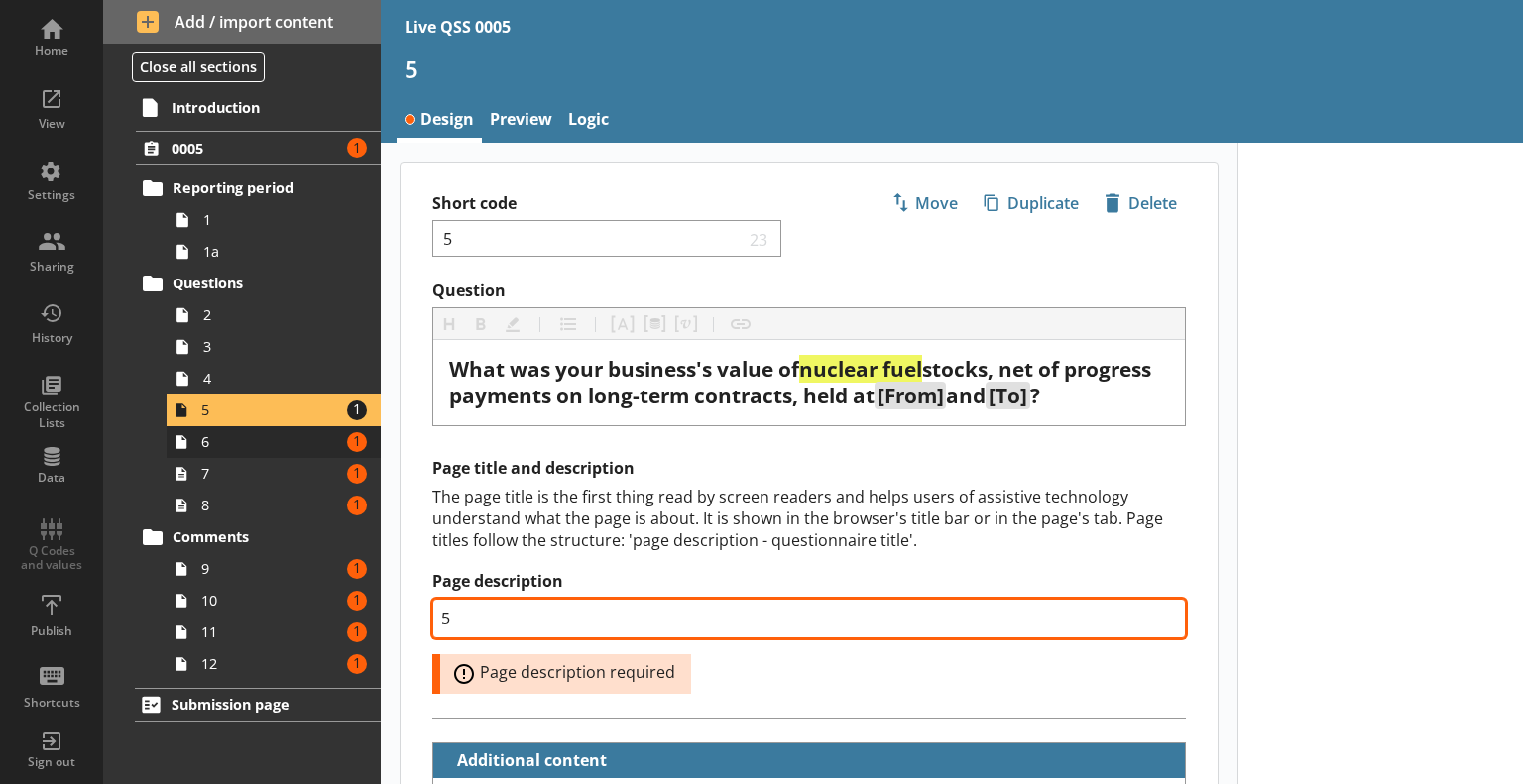 type on "5" 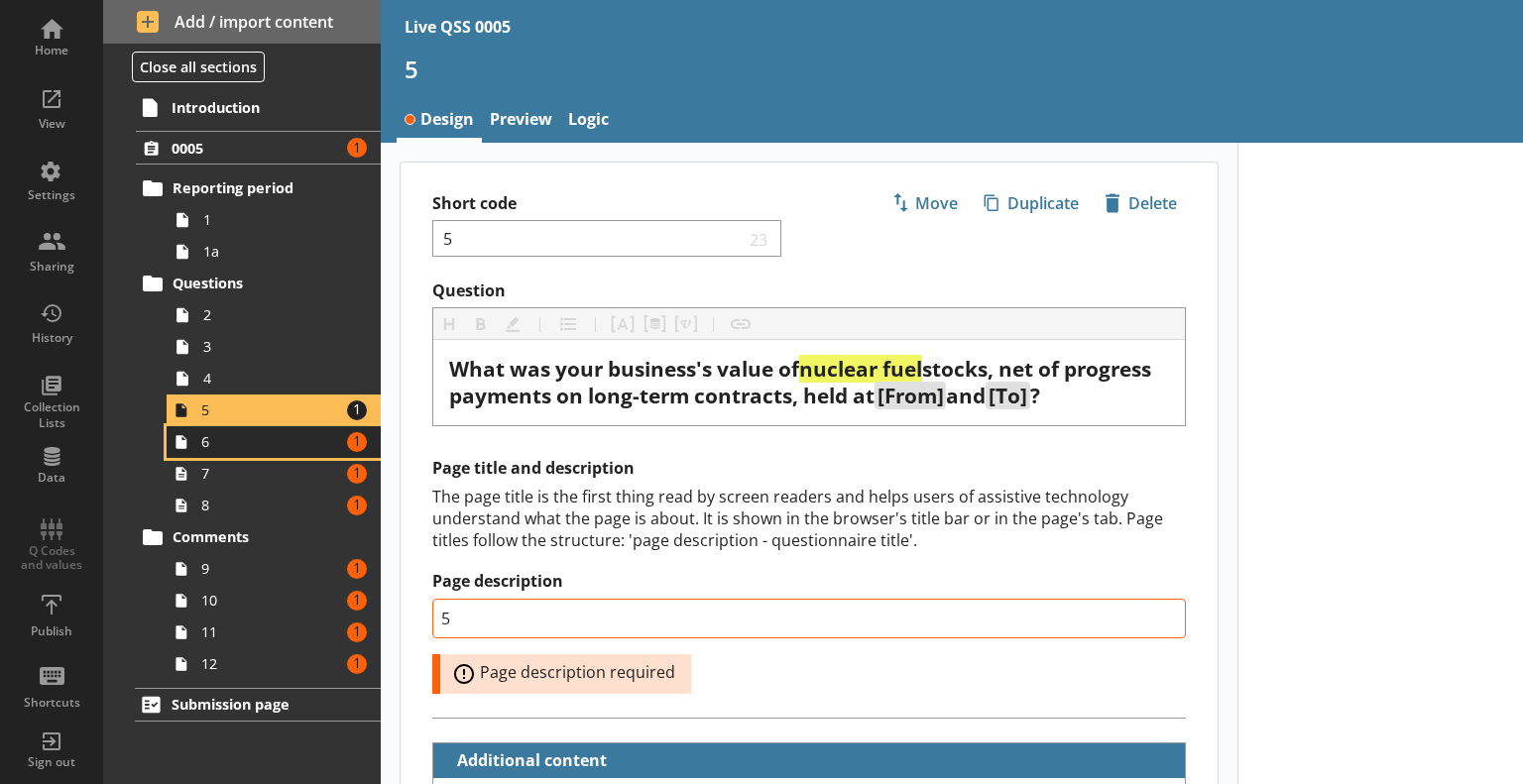 click on "6 Amount of errors: 1" at bounding box center [274, 442] 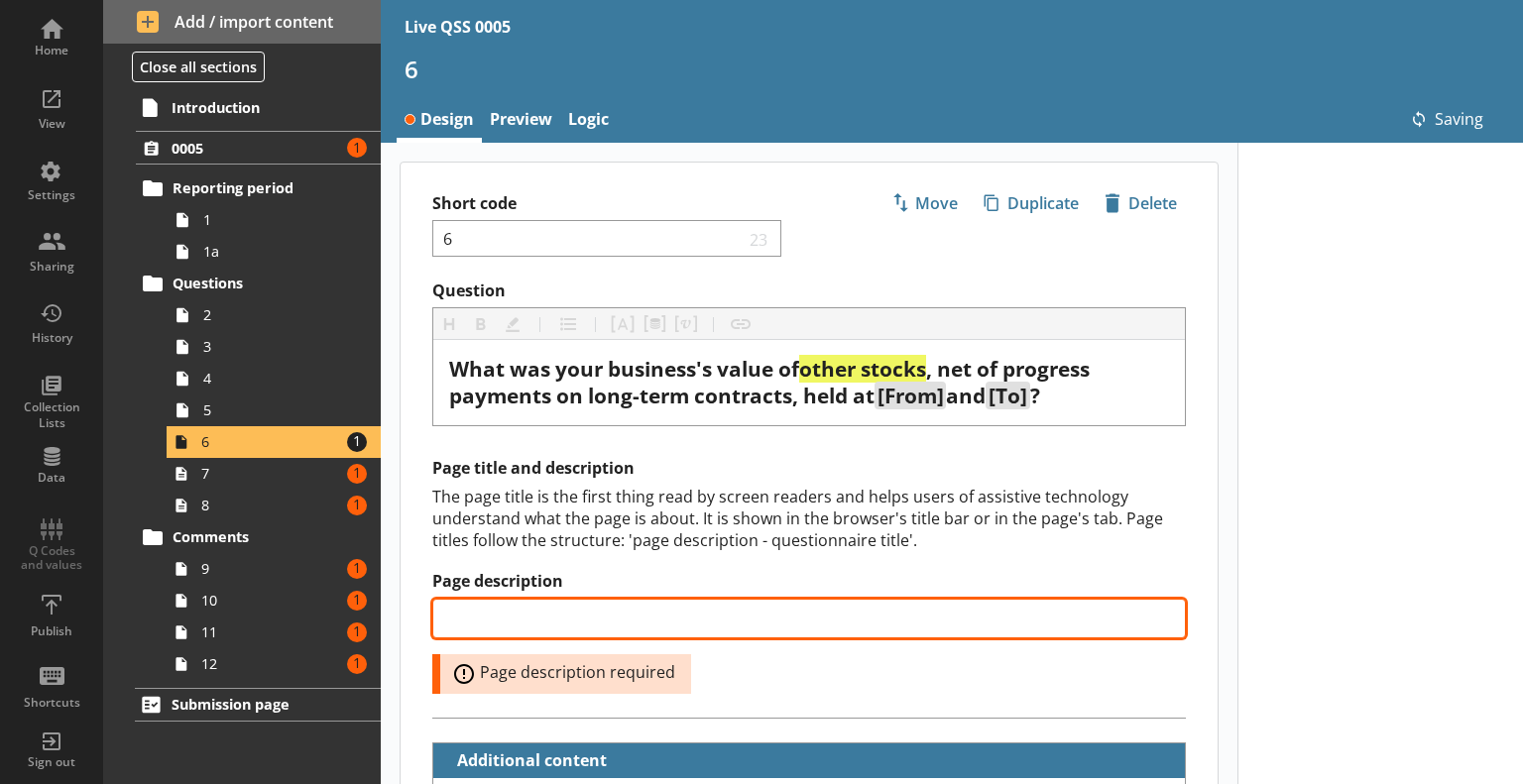 click on "Page description" at bounding box center (809, 618) 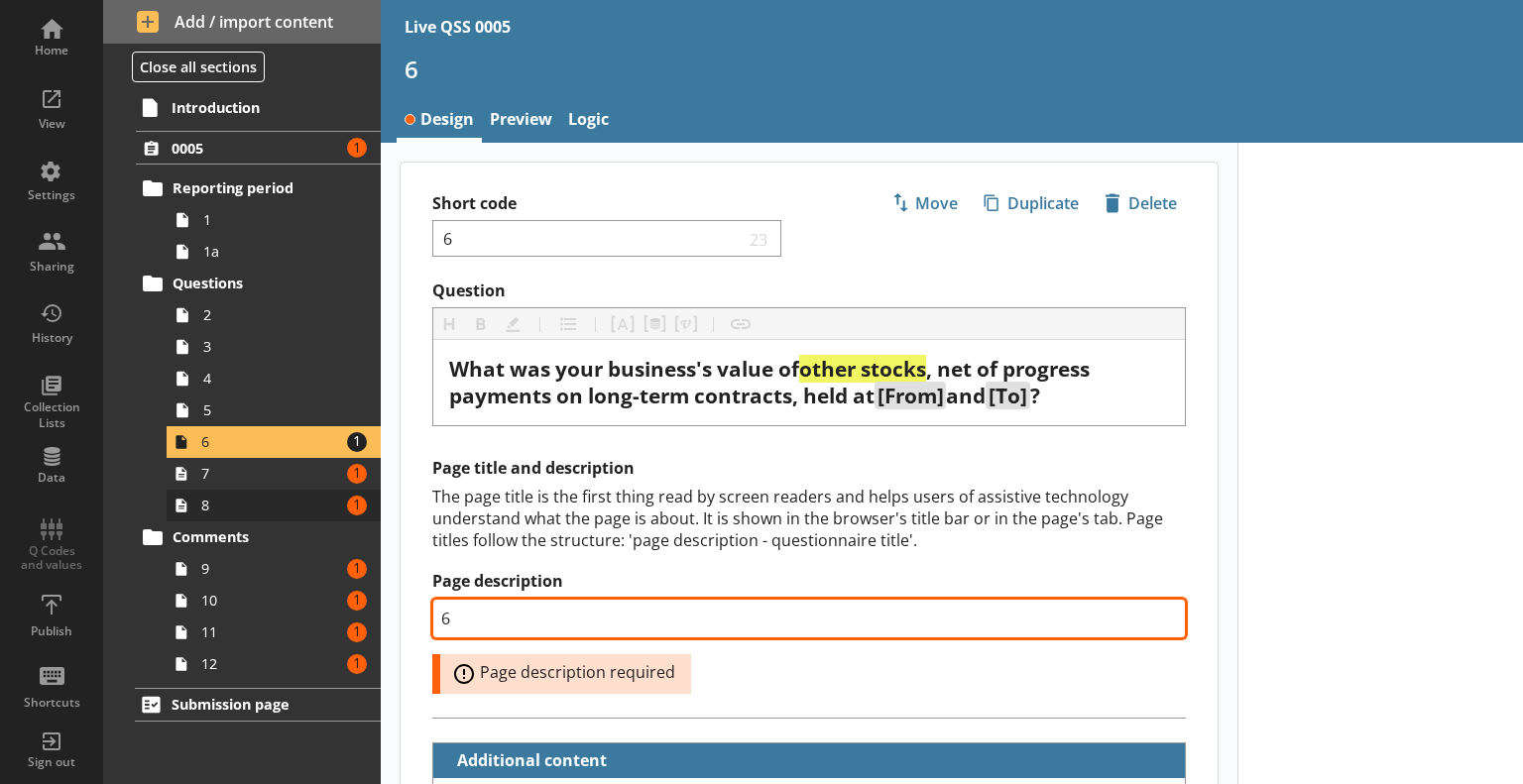type on "6" 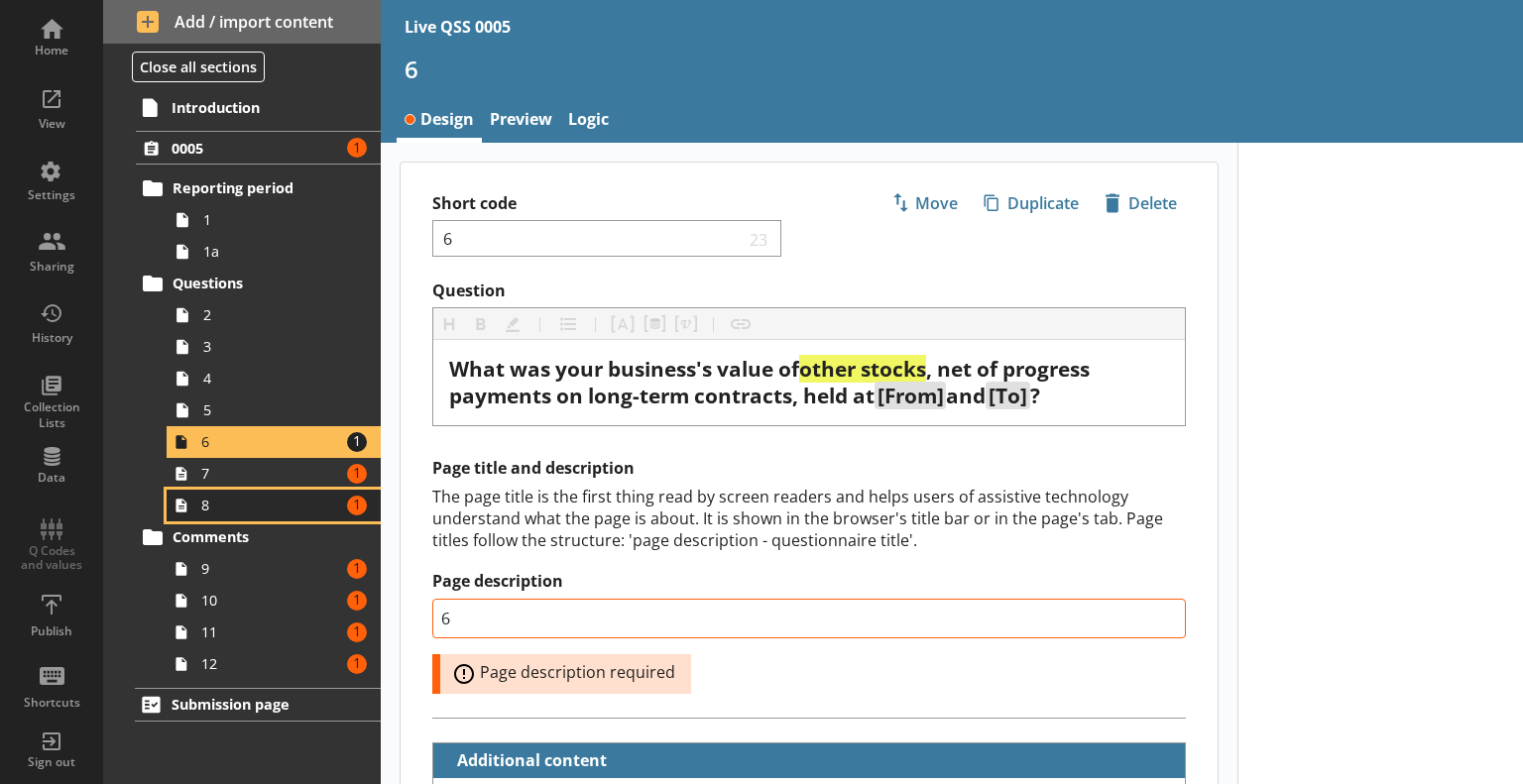 click on "8 Amount of errors: 1" at bounding box center [274, 505] 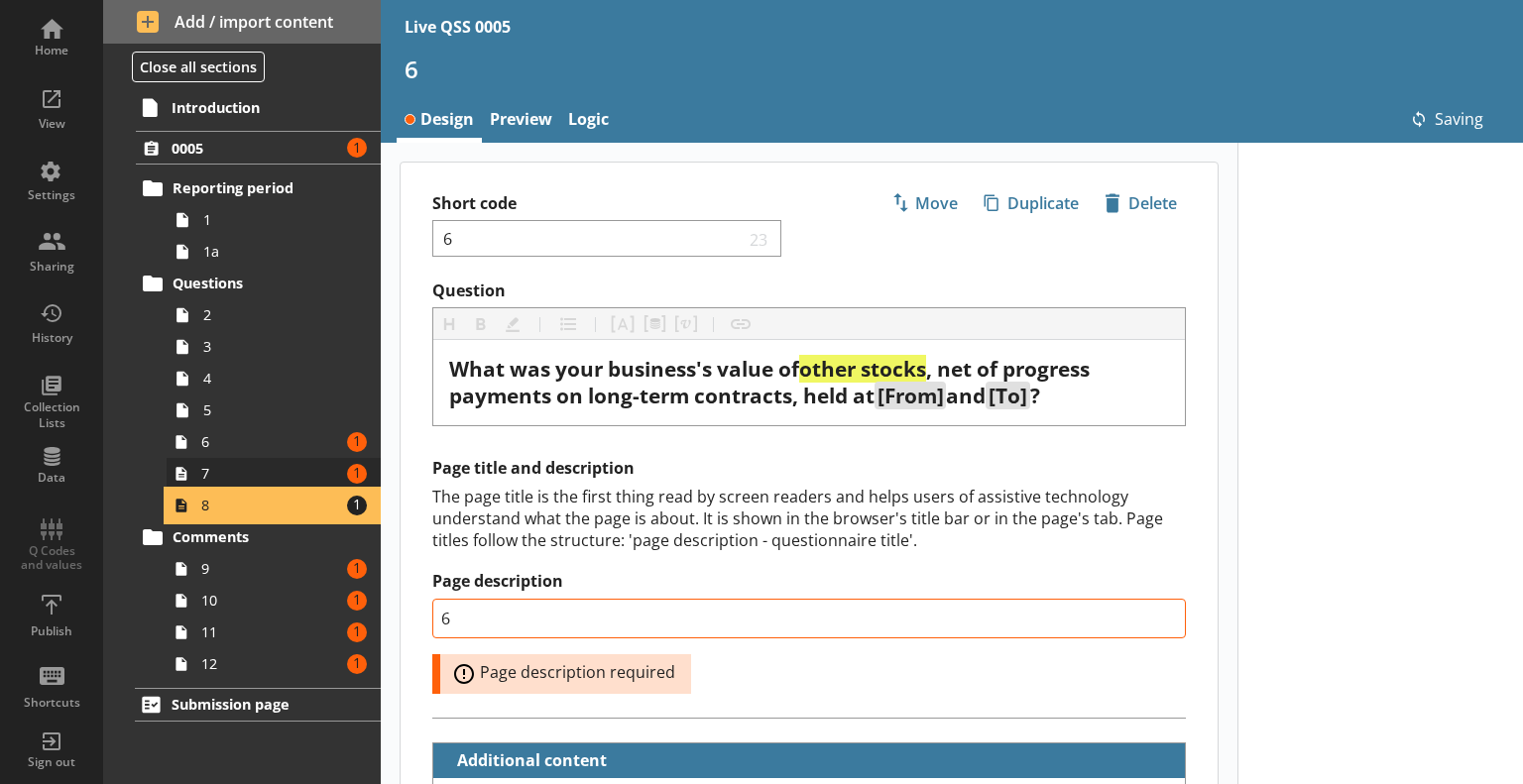type on "x" 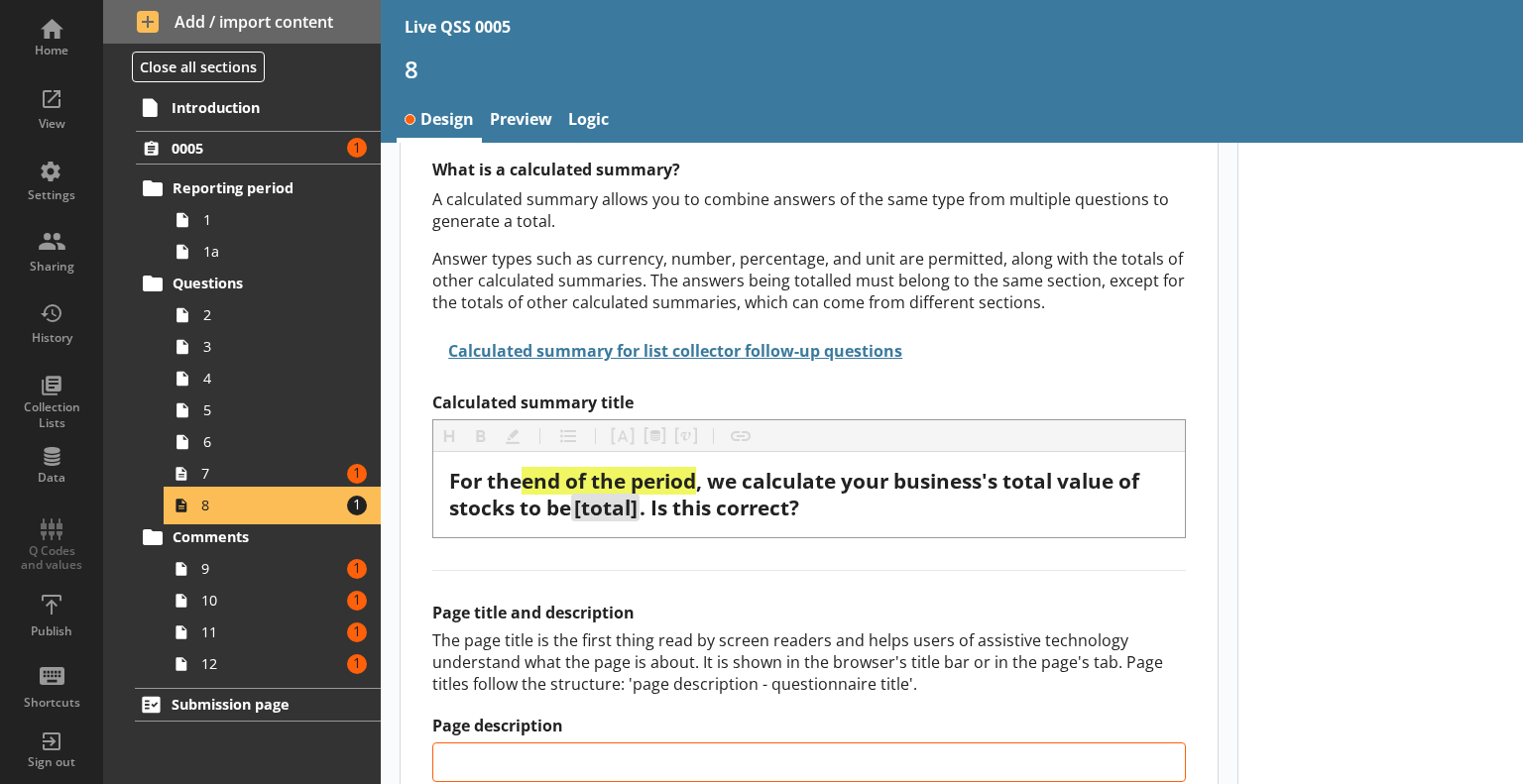 scroll, scrollTop: 297, scrollLeft: 0, axis: vertical 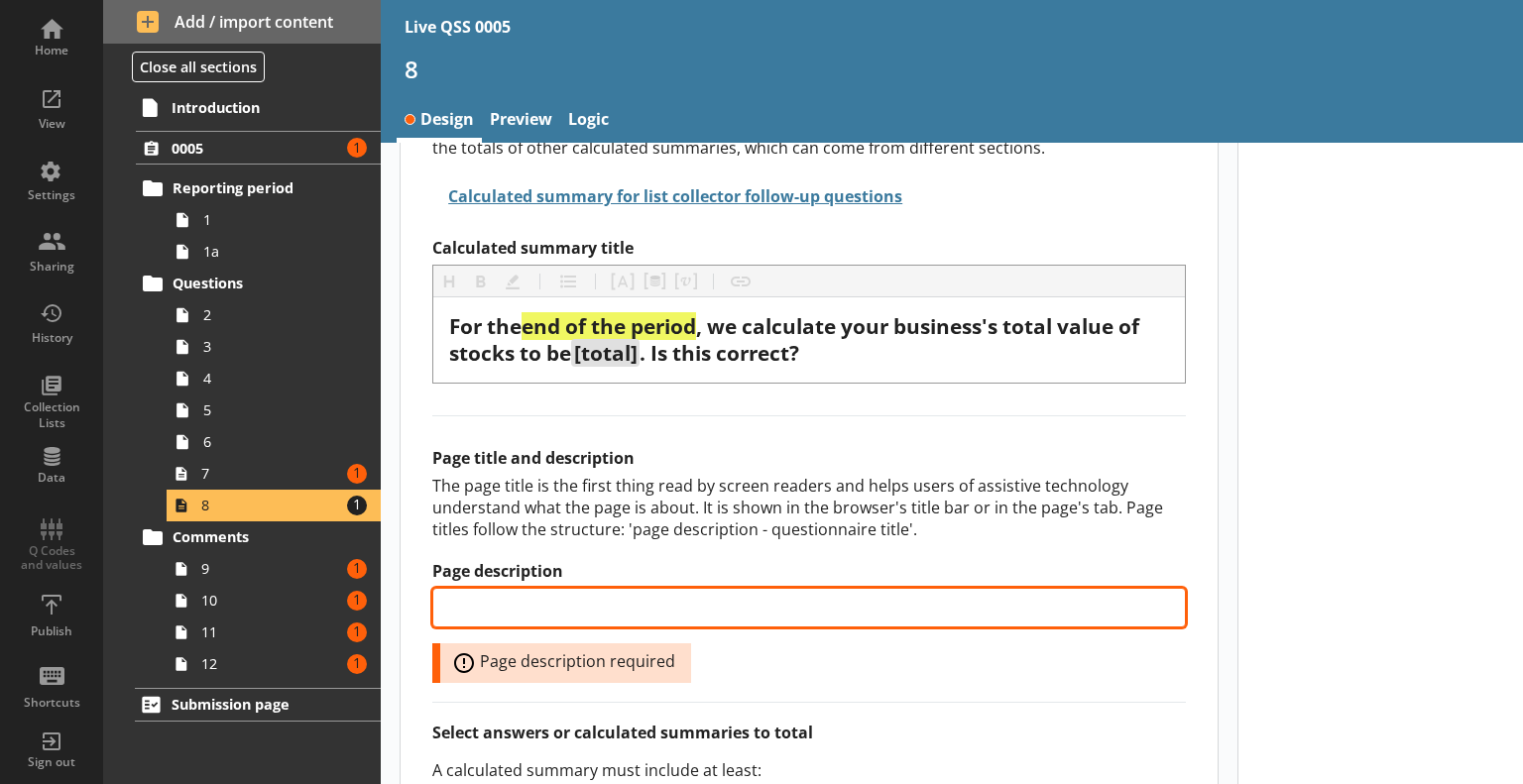 click on "Page description" at bounding box center (809, 608) 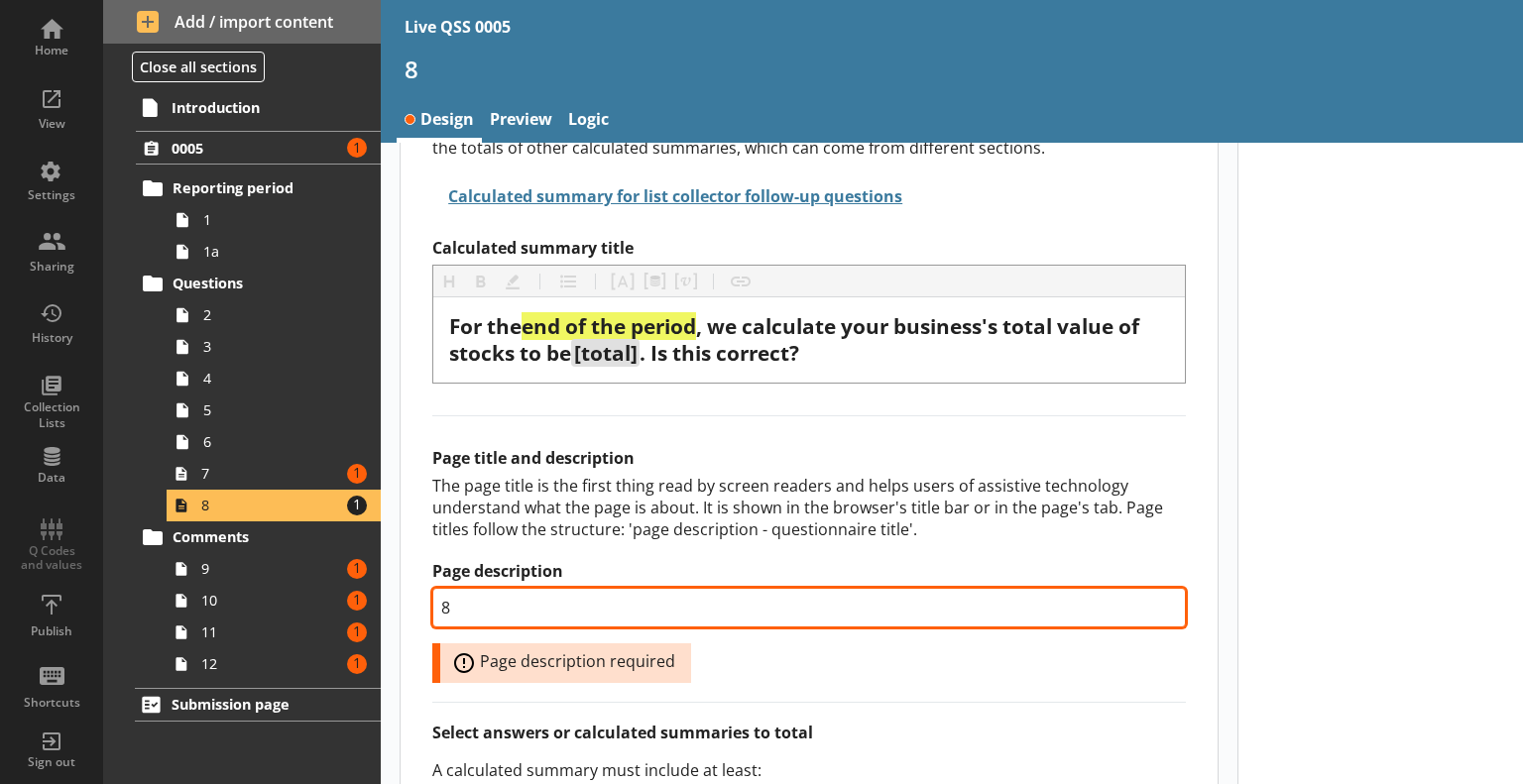 type on "8" 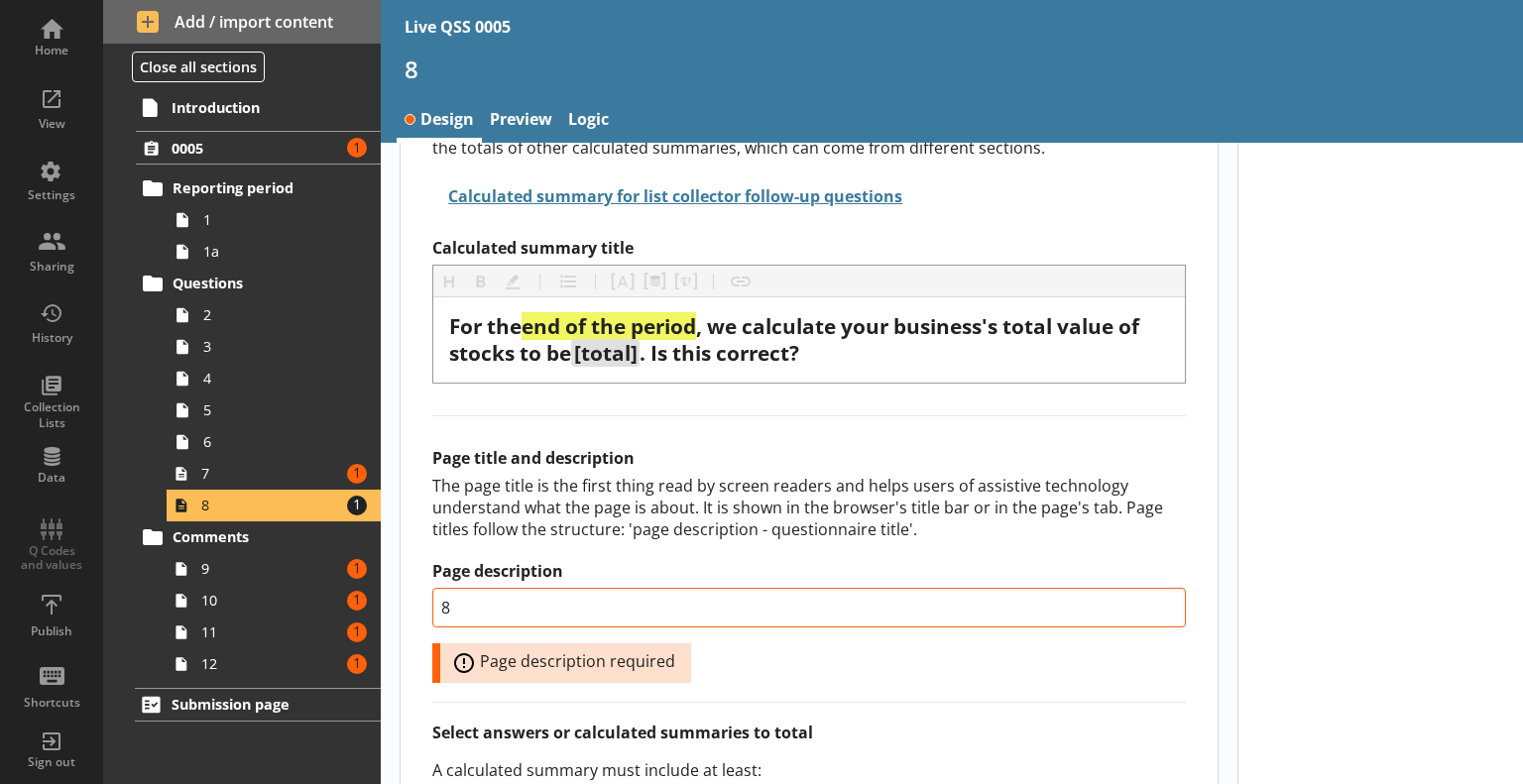 click on "The page title is the first thing read by screen readers and helps users of assistive technology understand what the page is about. It is shown in the browser's title bar or in the page's tab. Page titles follow the structure: 'page description - questionnaire title'." at bounding box center (809, 507) 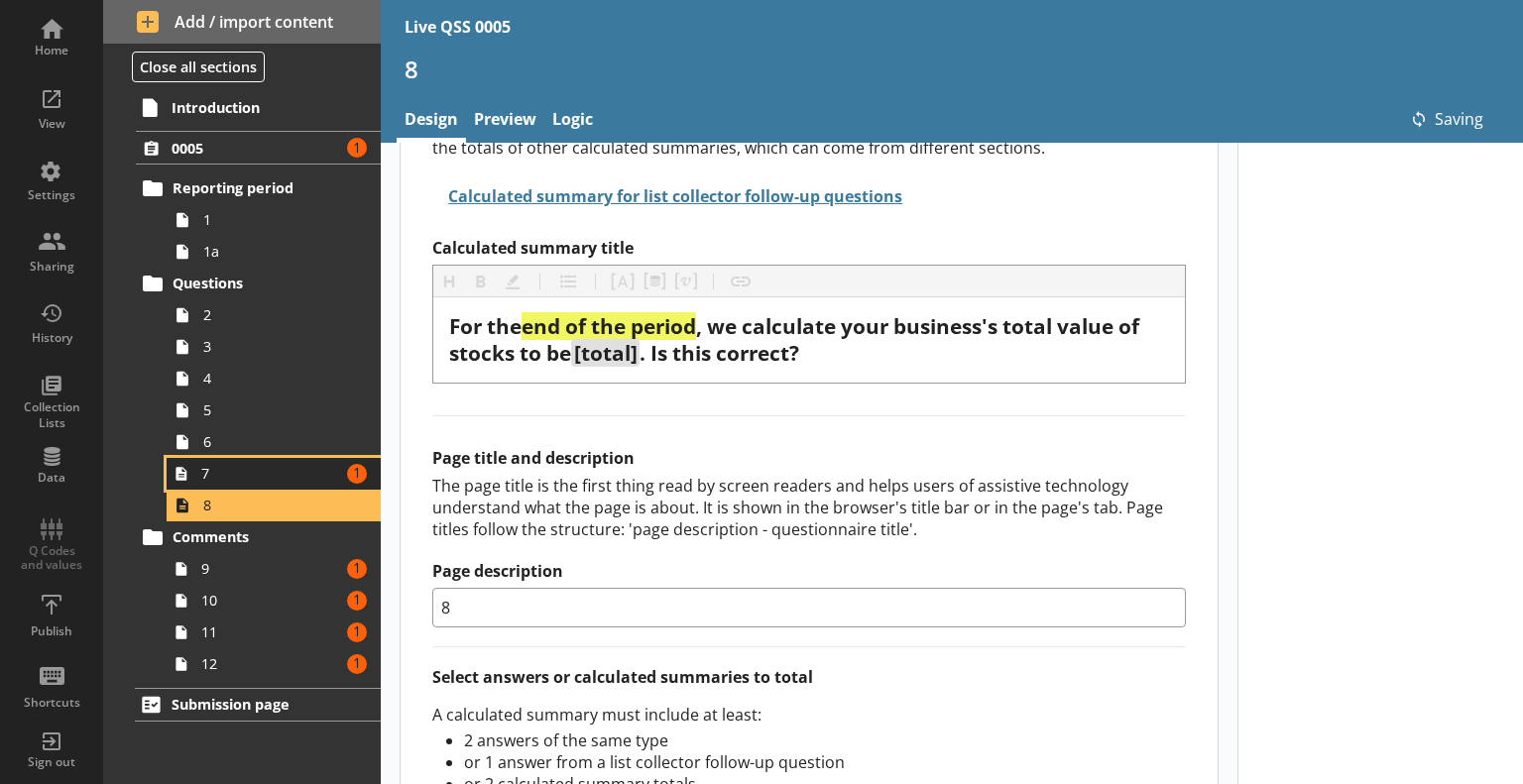 click on "7" at bounding box center [271, 473] 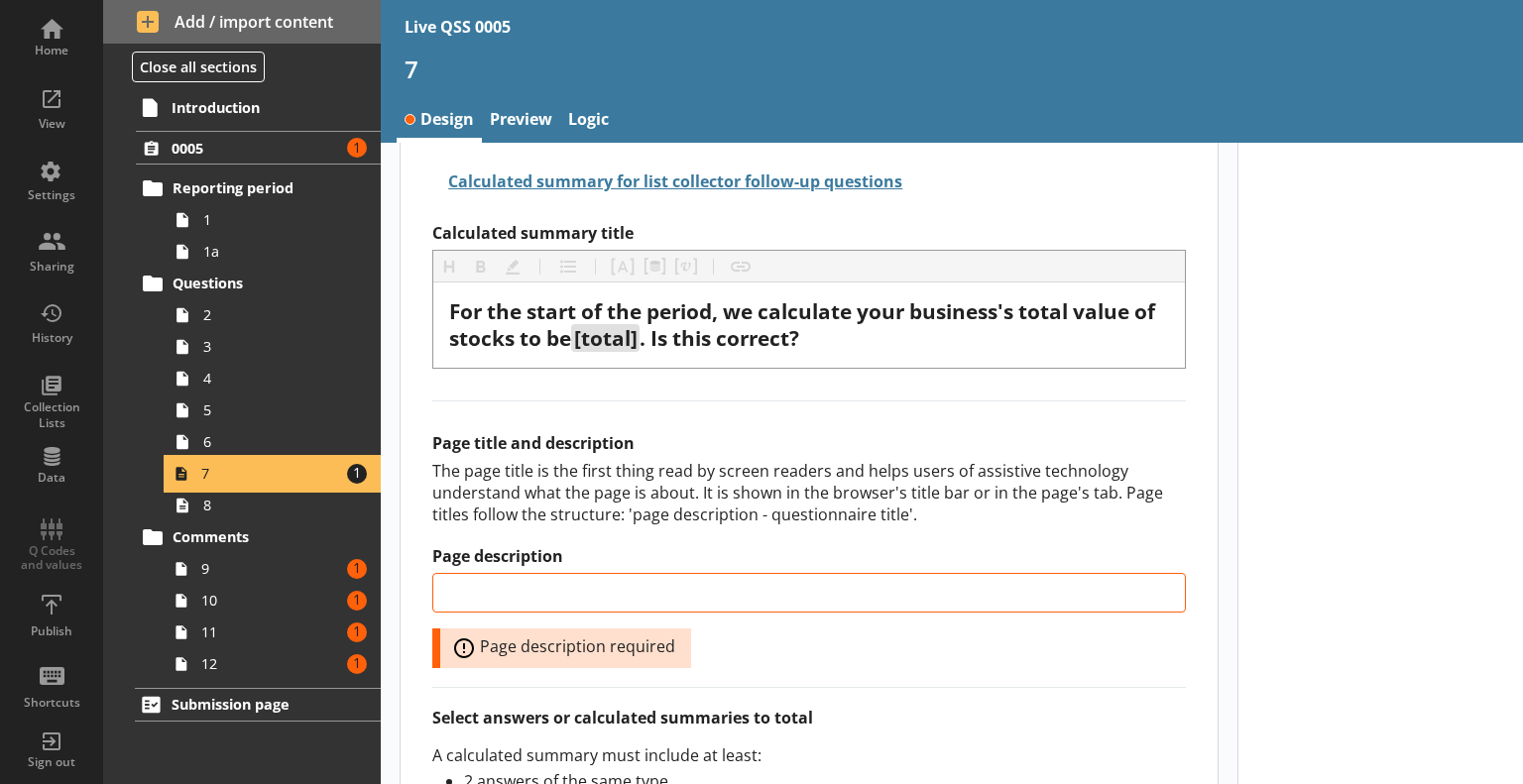 scroll, scrollTop: 595, scrollLeft: 0, axis: vertical 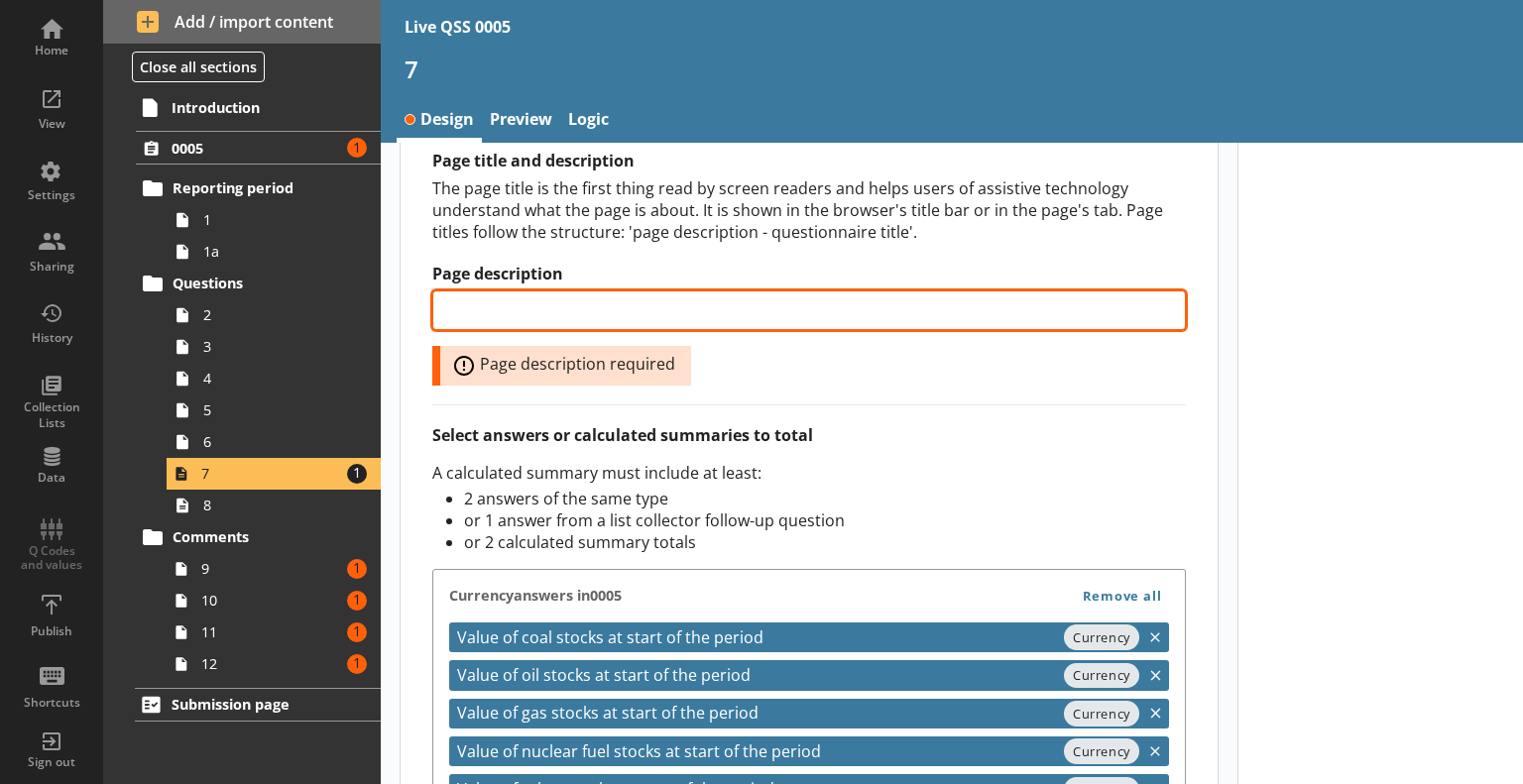 click on "Page description" at bounding box center (809, 310) 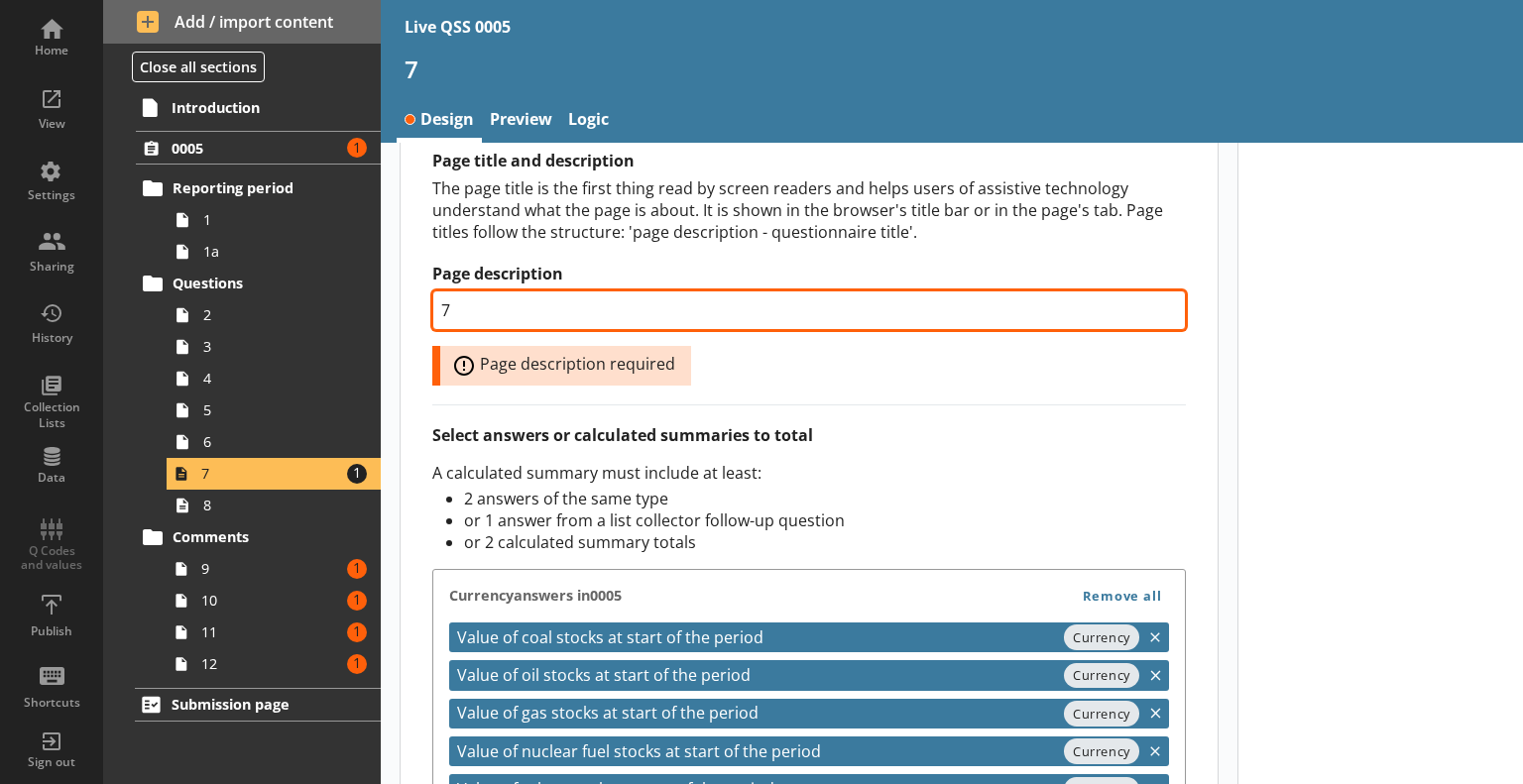 type on "7" 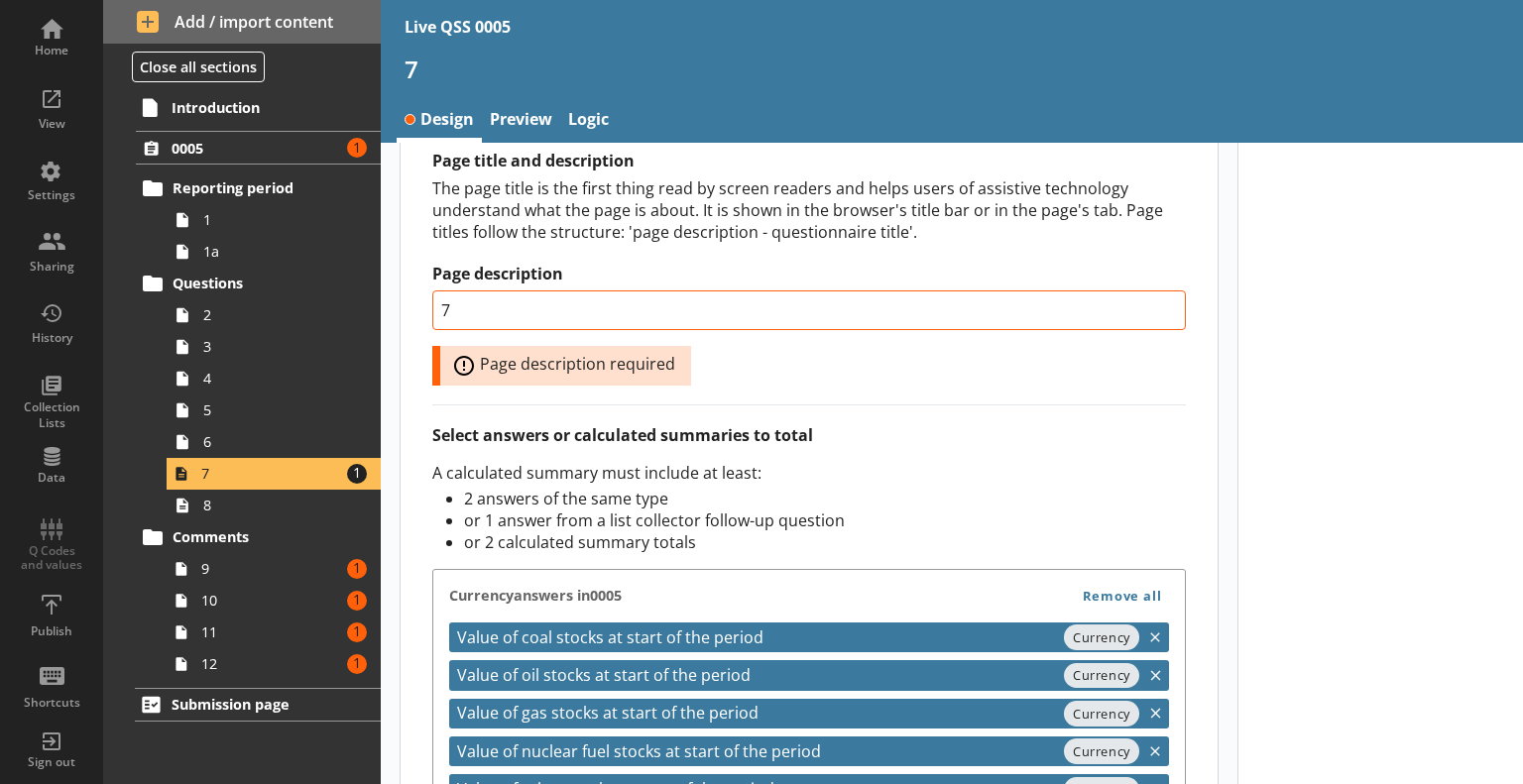 click on "2 answers of the same type" at bounding box center (825, 499) 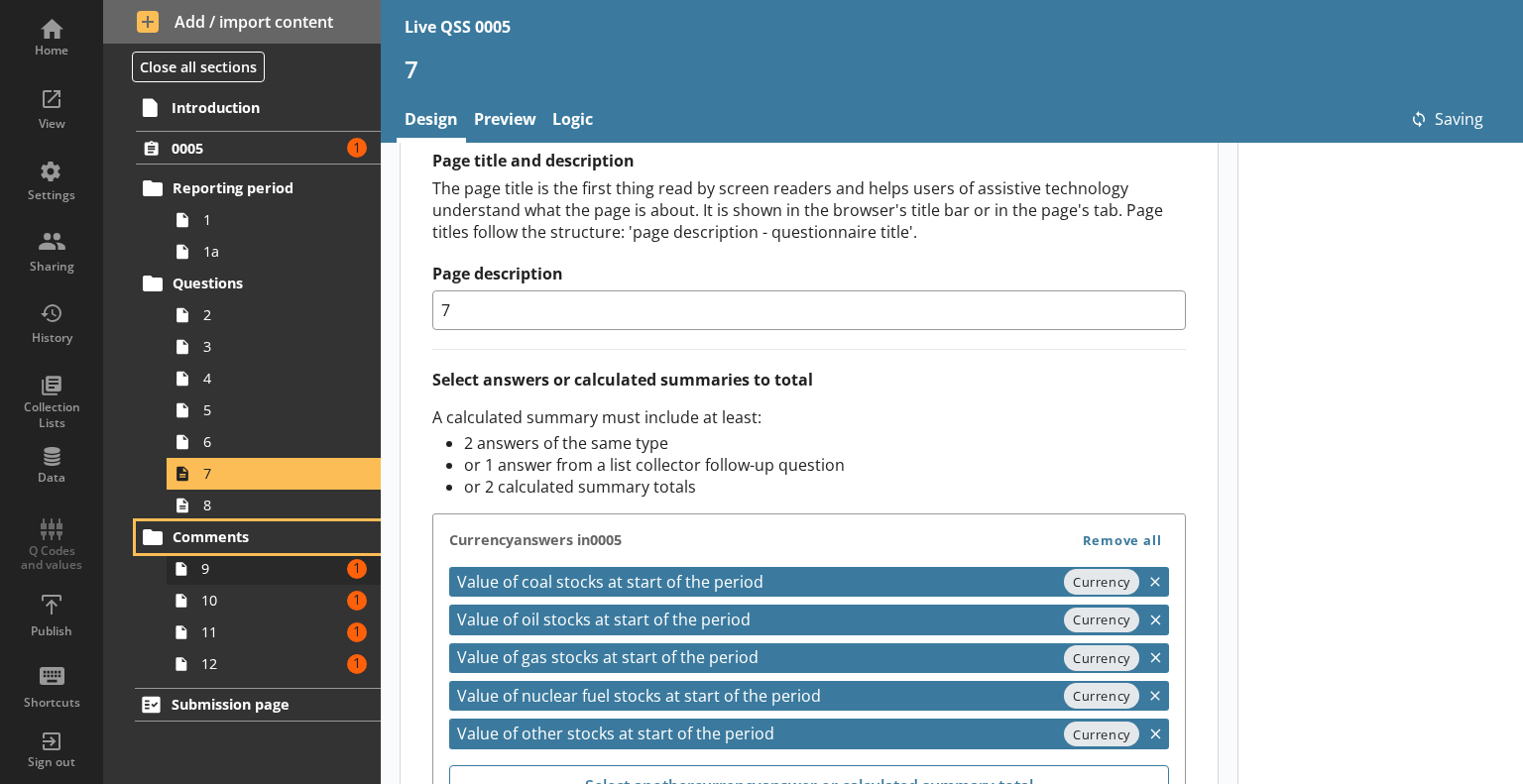 click on "Comments 9 Amount of errors: 1 10 Amount of errors: 1 11 Amount of errors: 1 12 Amount of errors: 1" at bounding box center [242, 601] 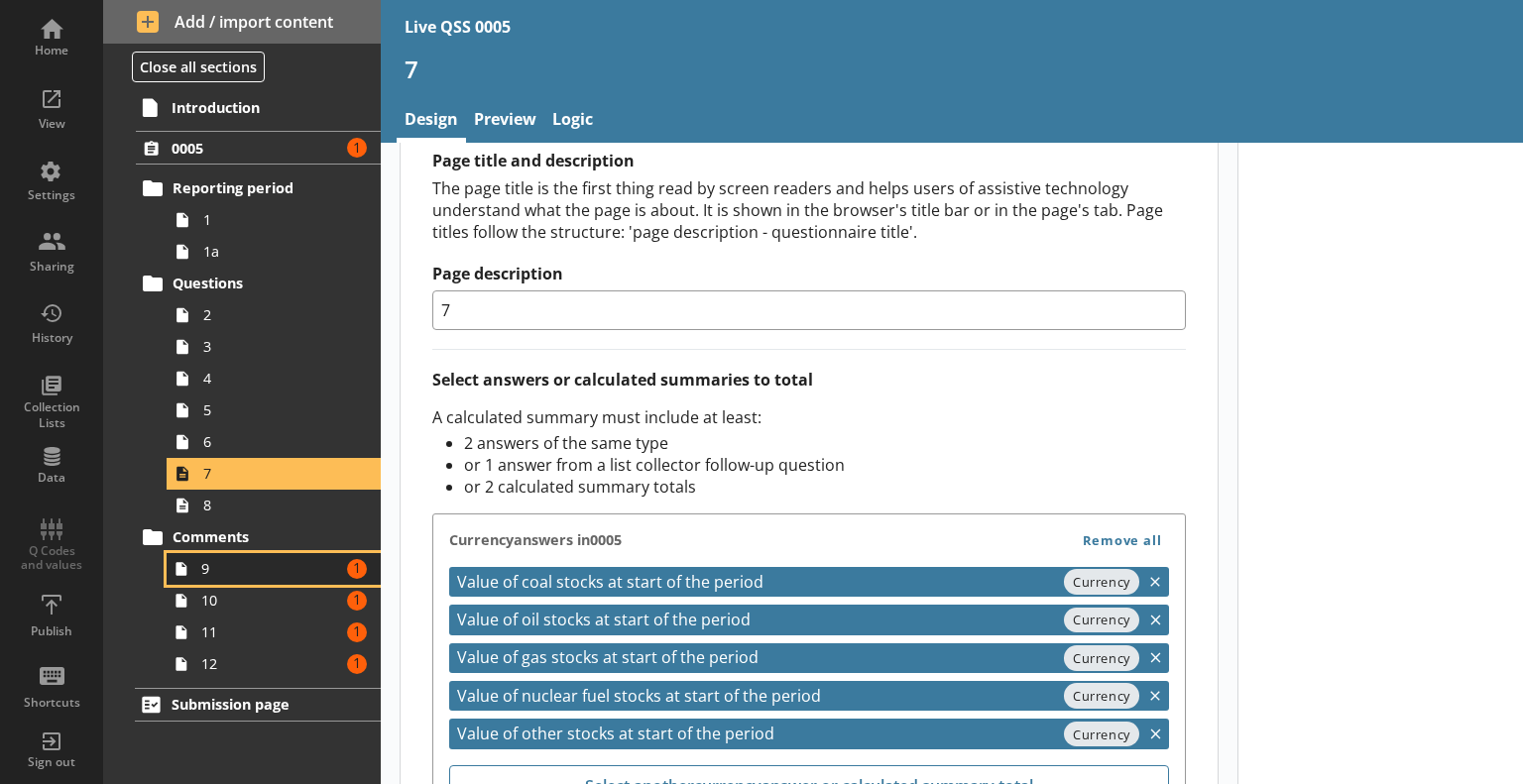 click on "9" at bounding box center (271, 568) 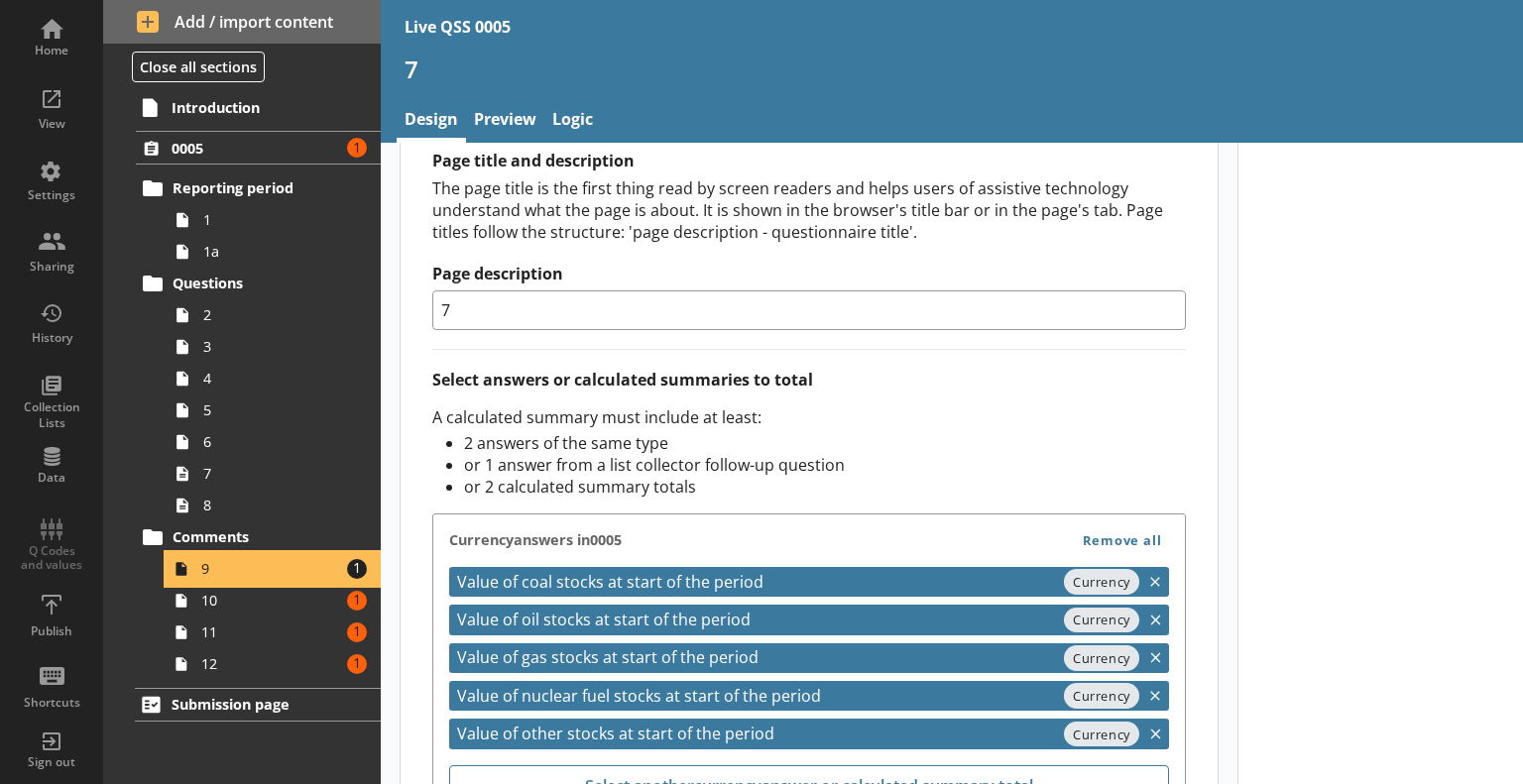 scroll, scrollTop: 0, scrollLeft: 0, axis: both 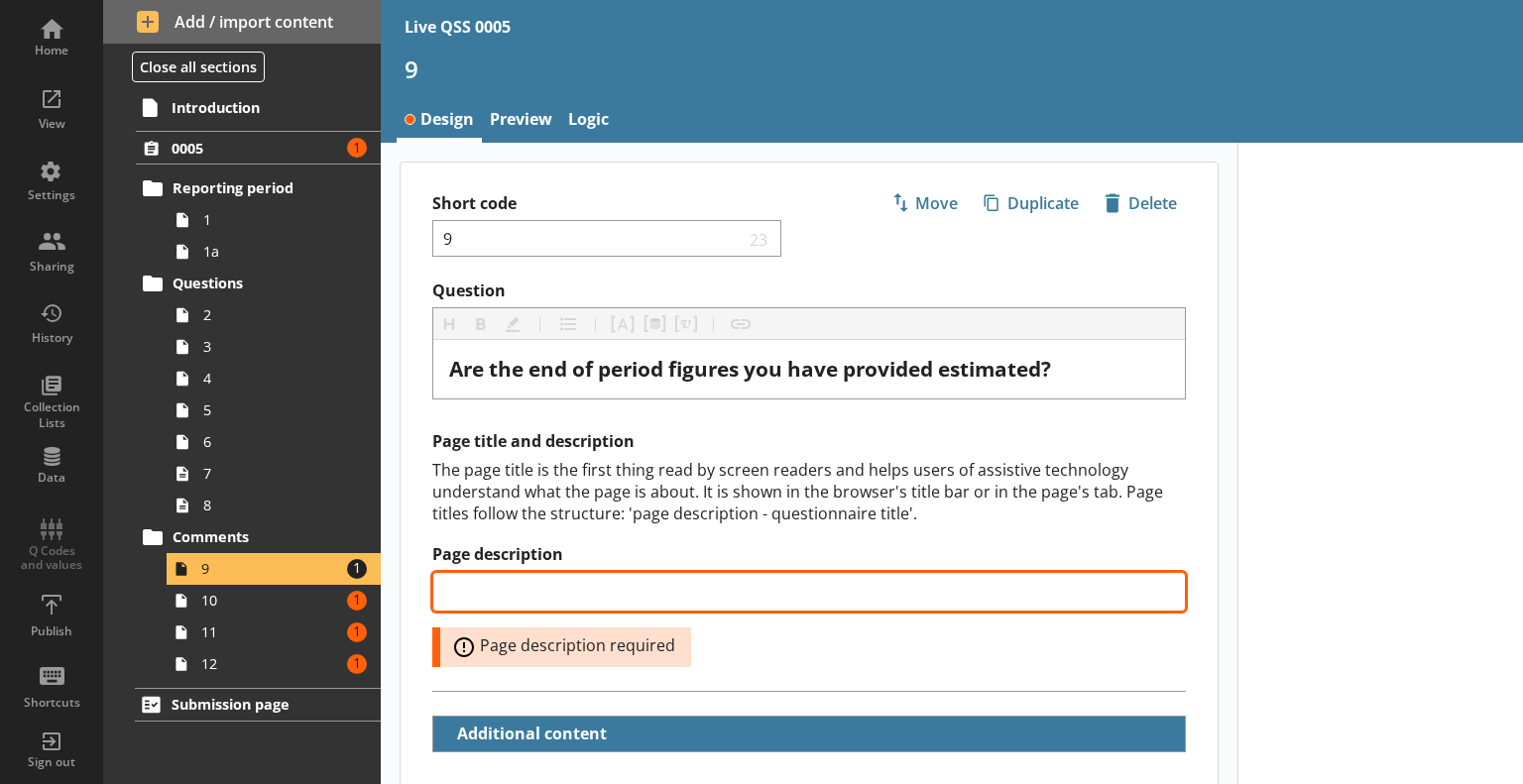 click on "Page description" at bounding box center [809, 592] 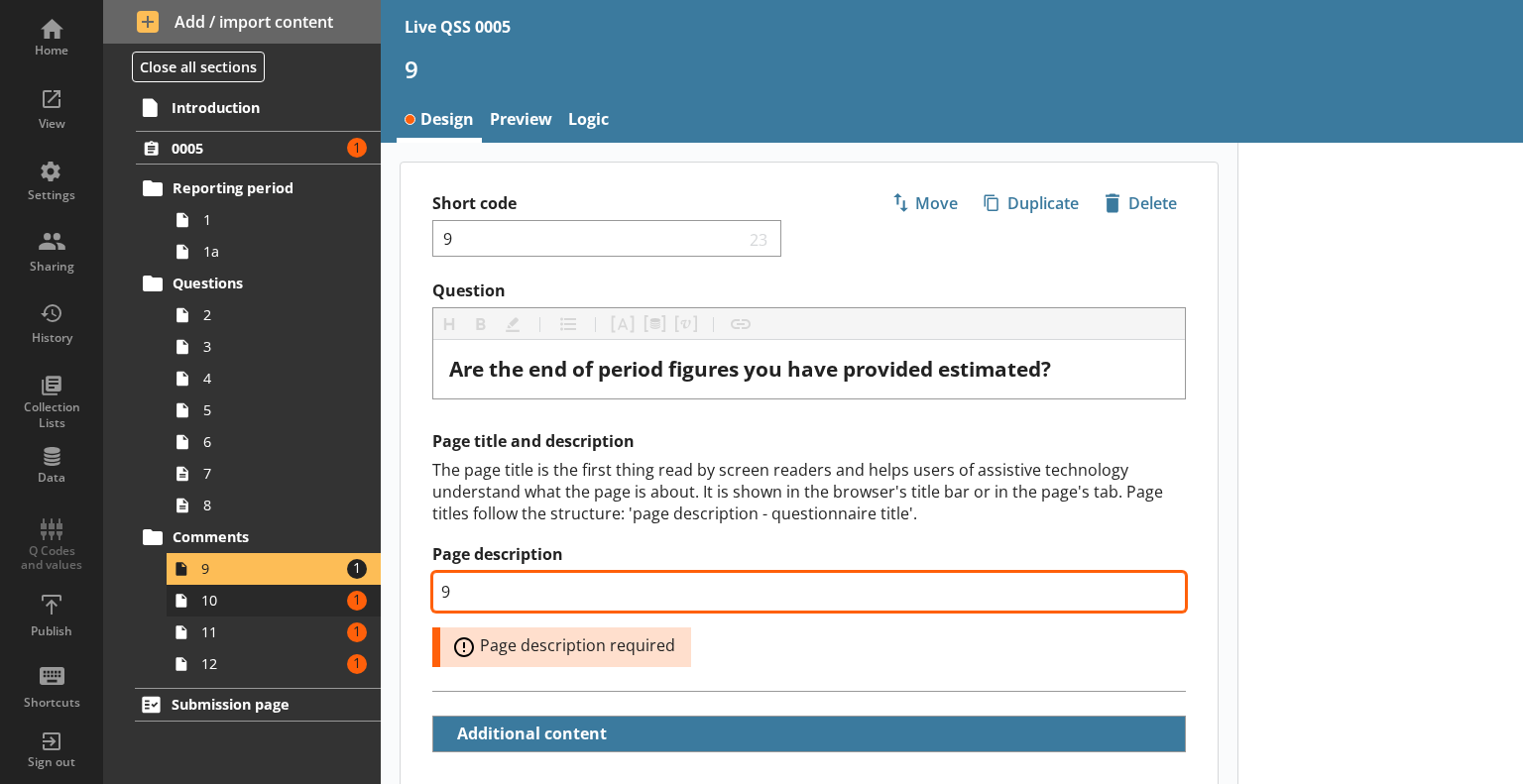 type on "9" 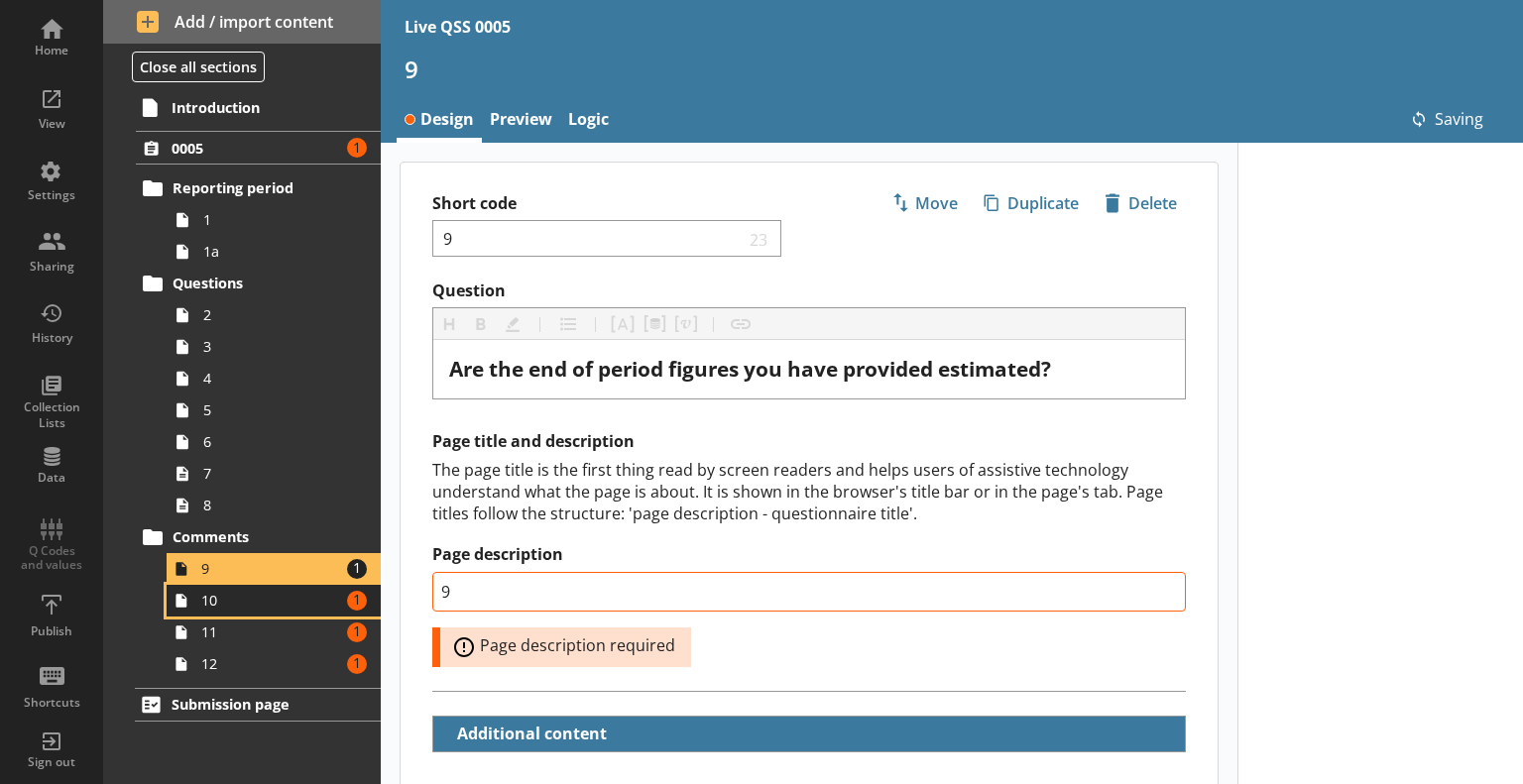 click on "10" at bounding box center (271, 600) 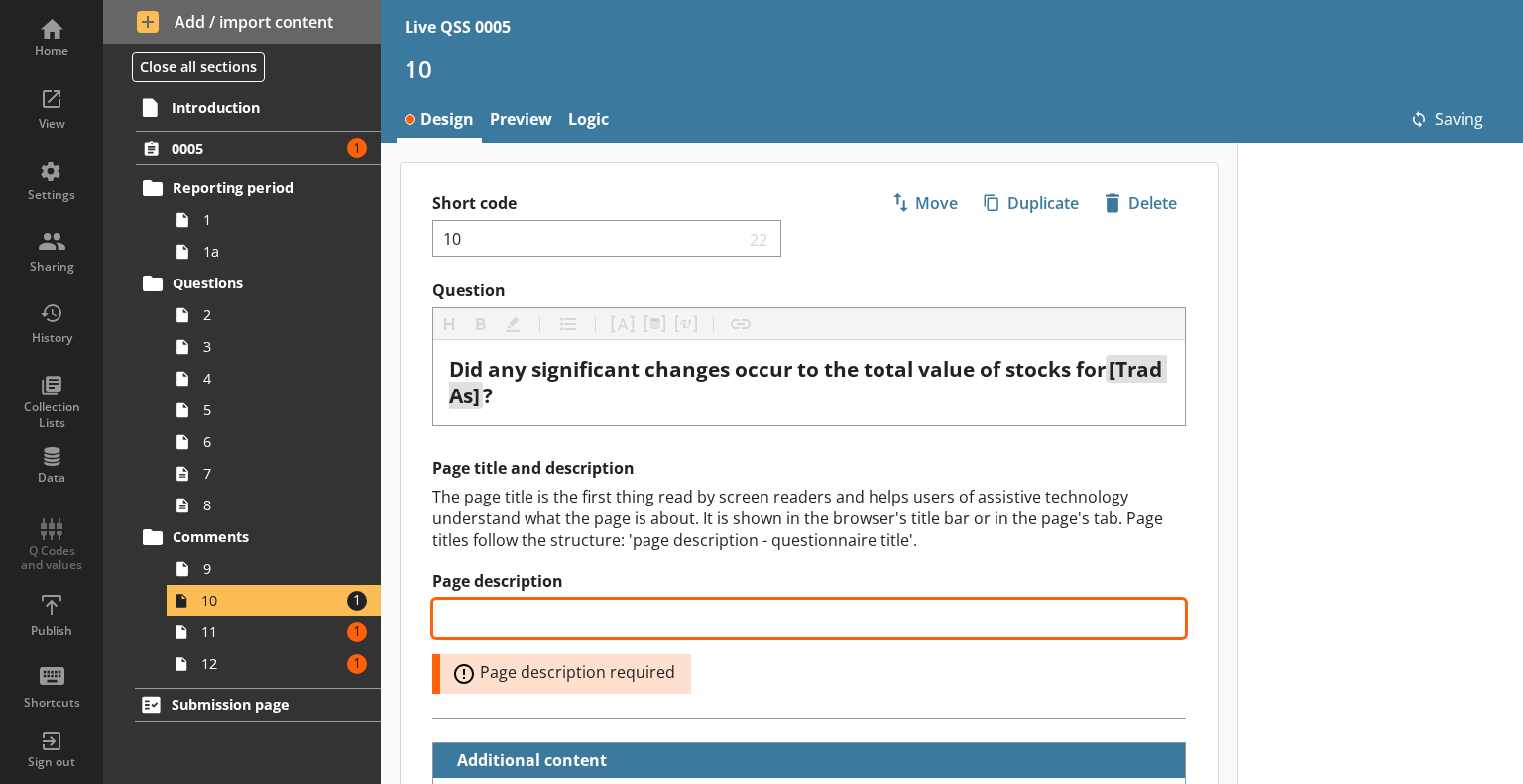 click on "Page description" at bounding box center (809, 618) 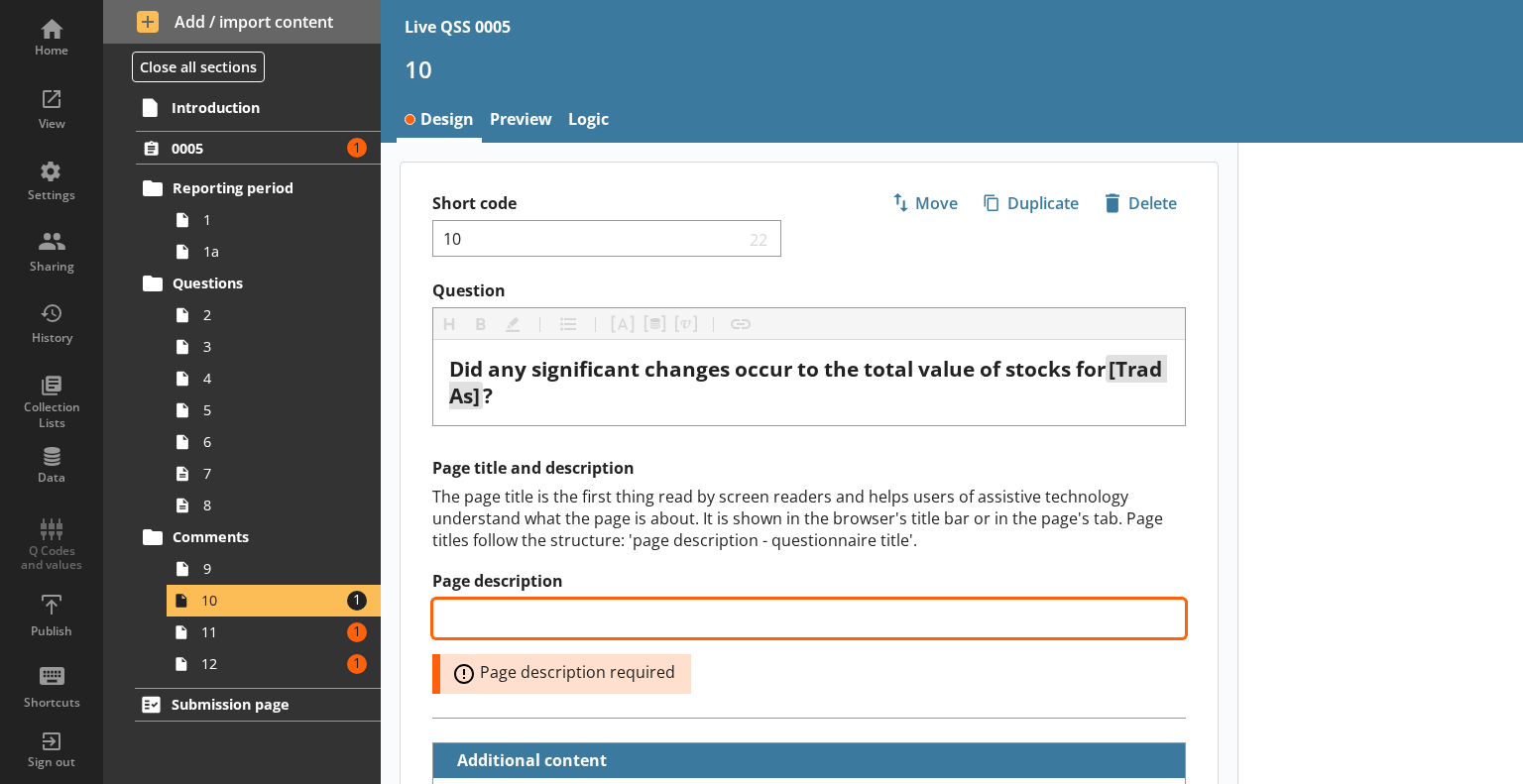 type on "x" 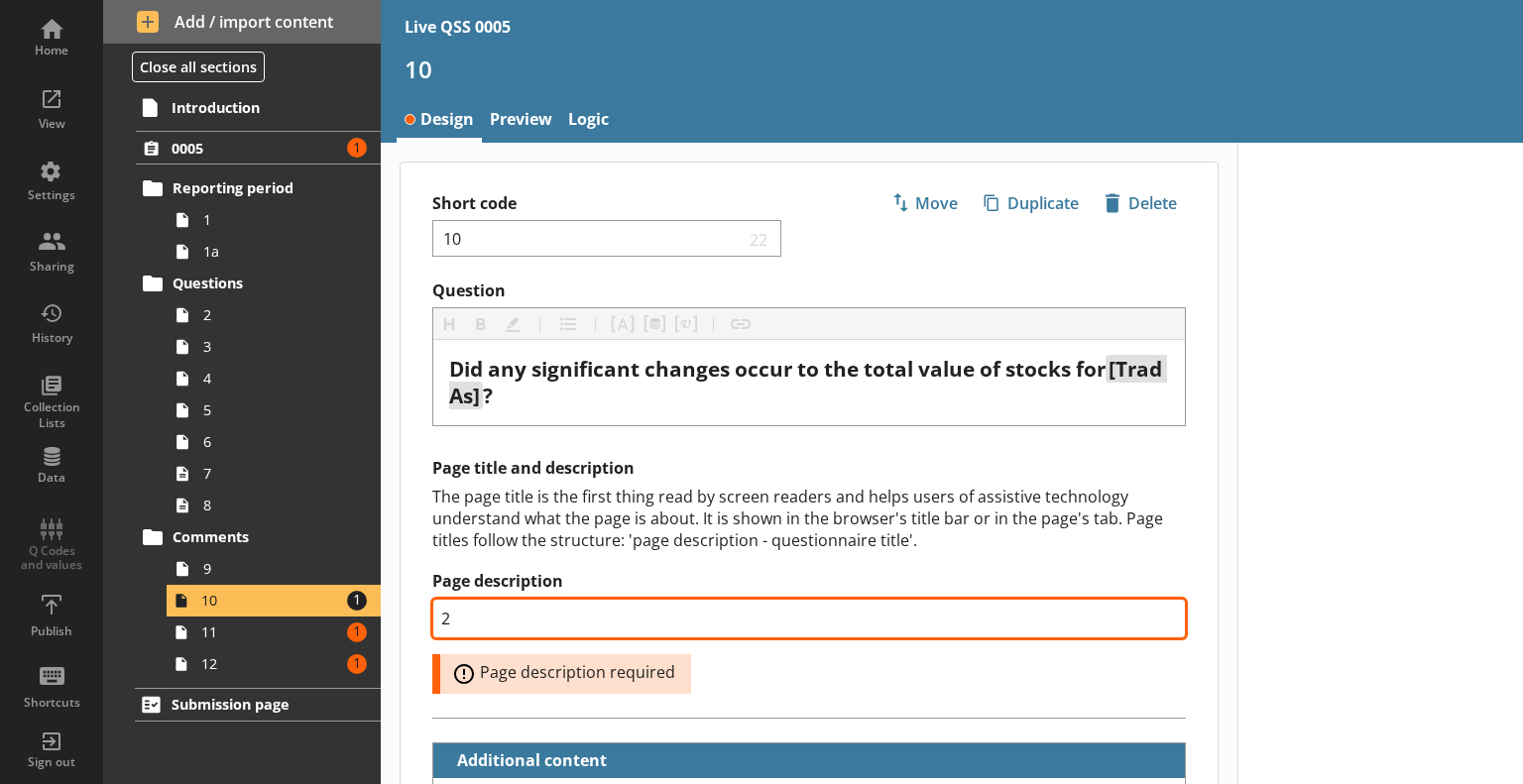 type on "x" 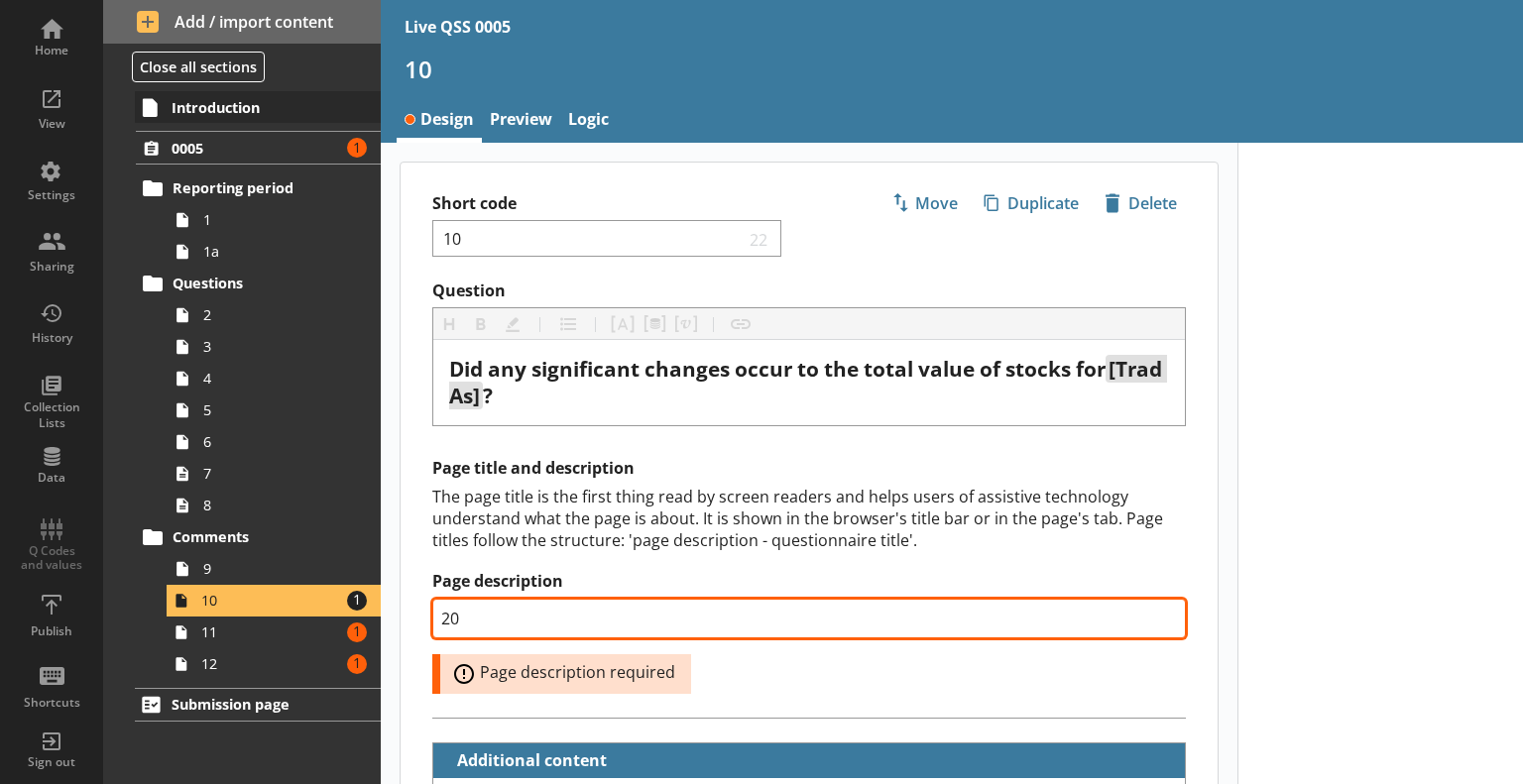 type on "x" 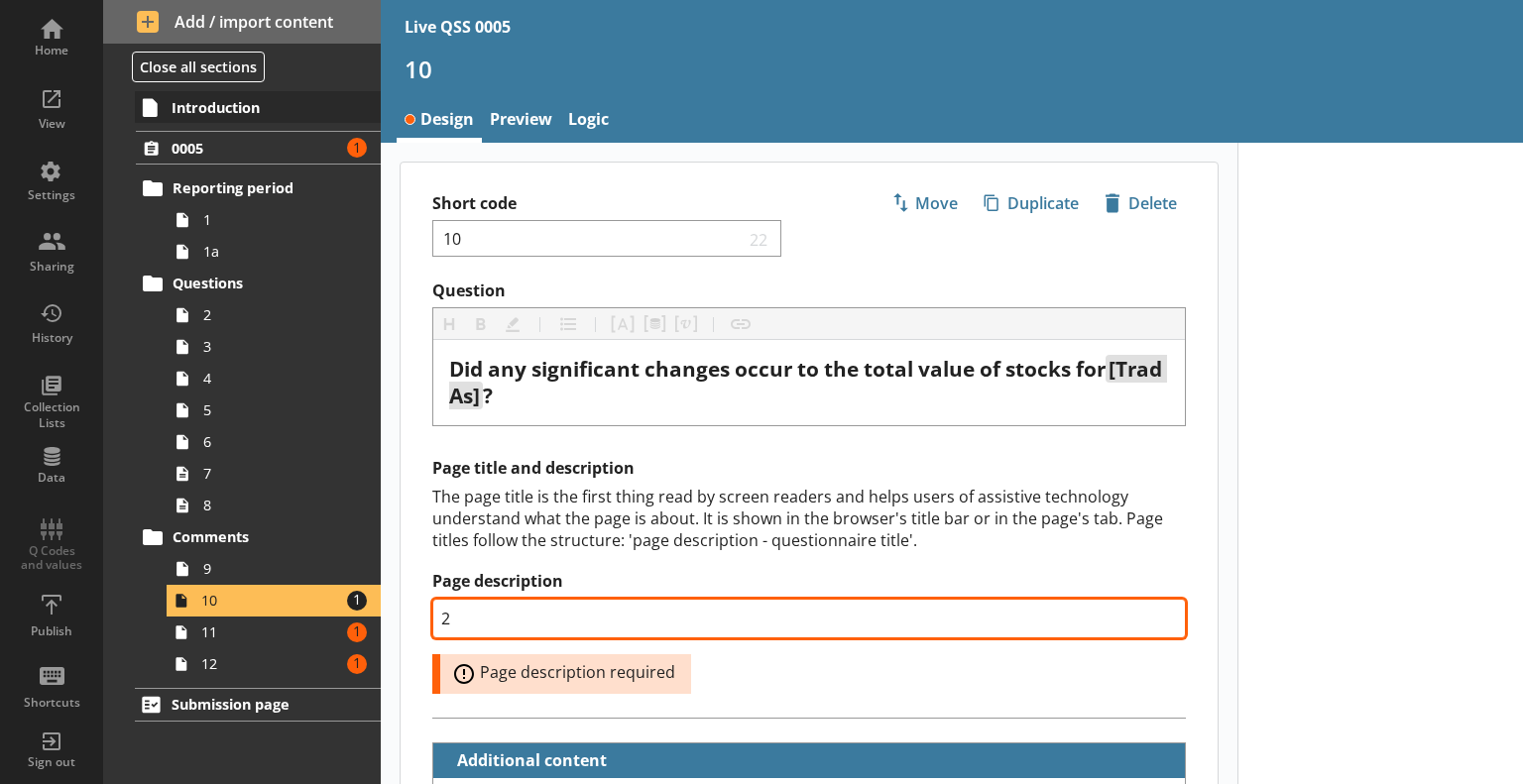 type on "x" 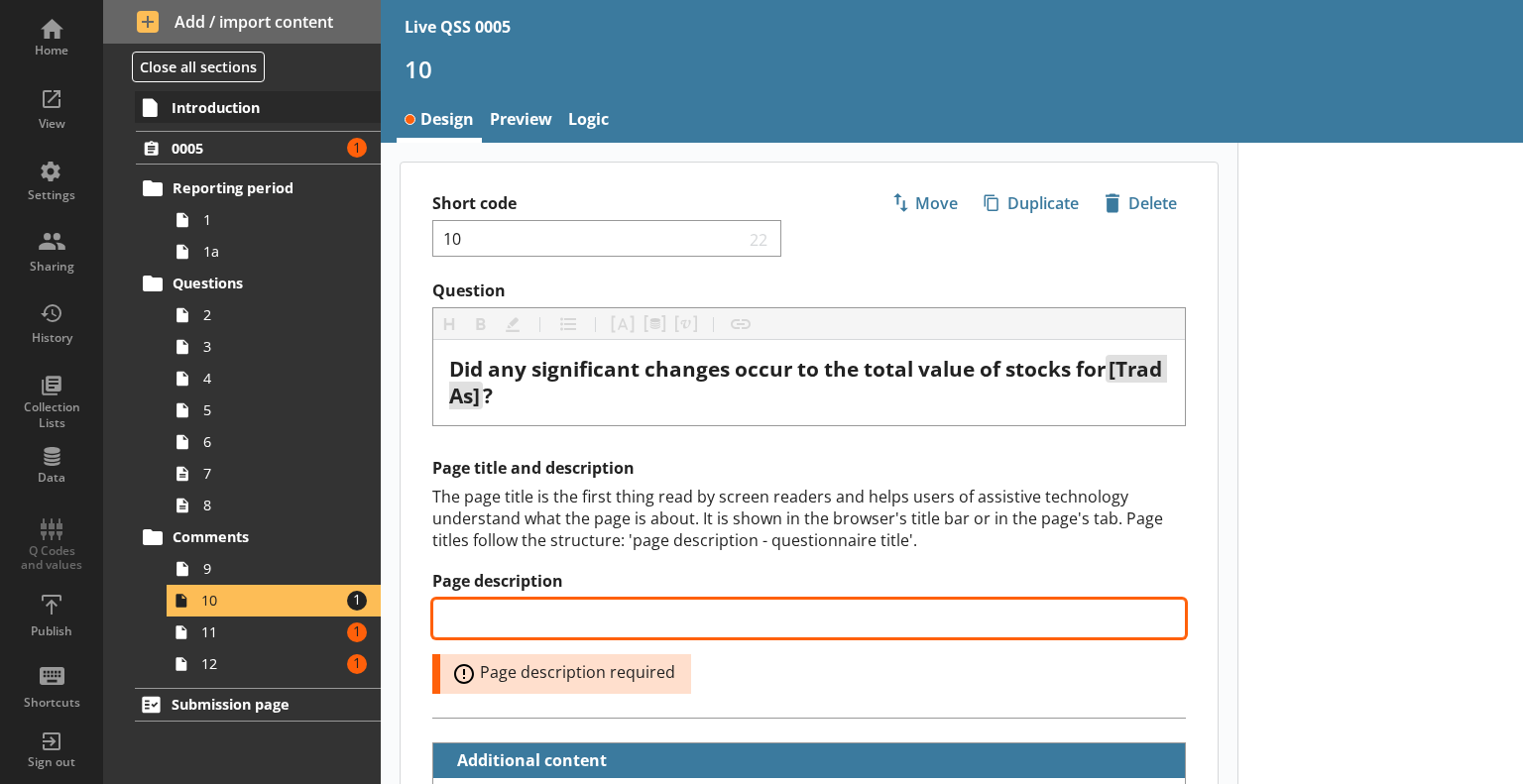 type on "x" 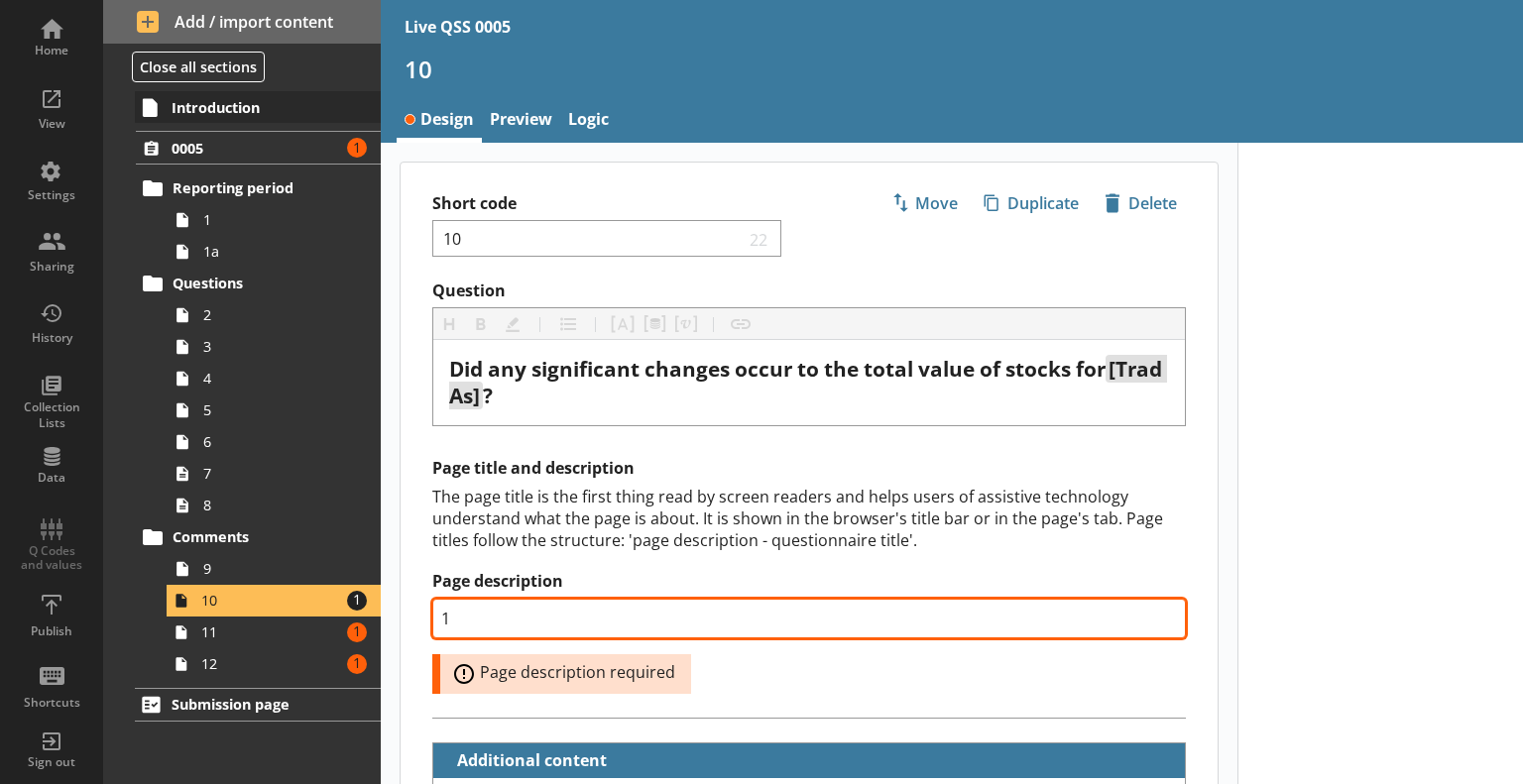 type on "x" 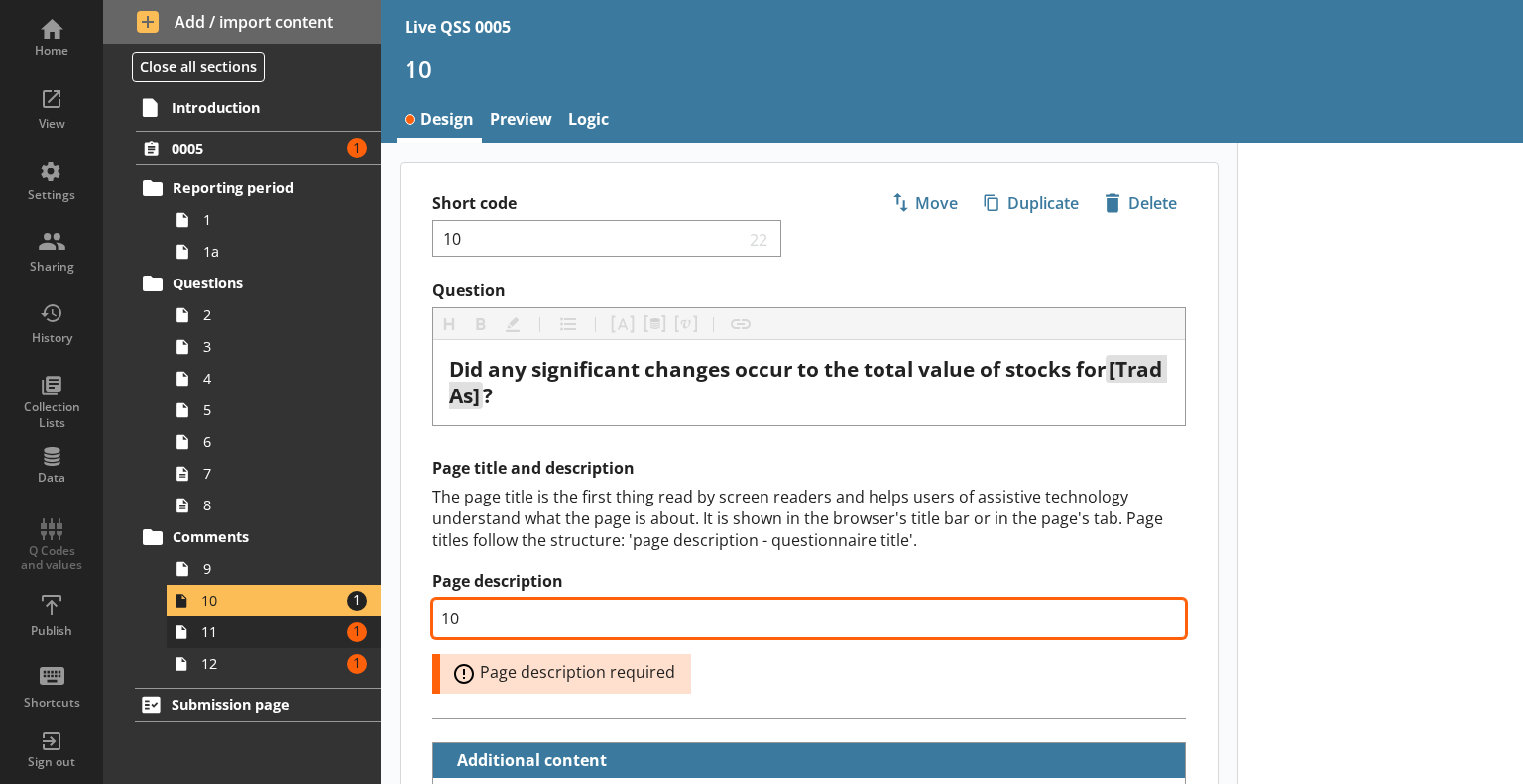 type on "10" 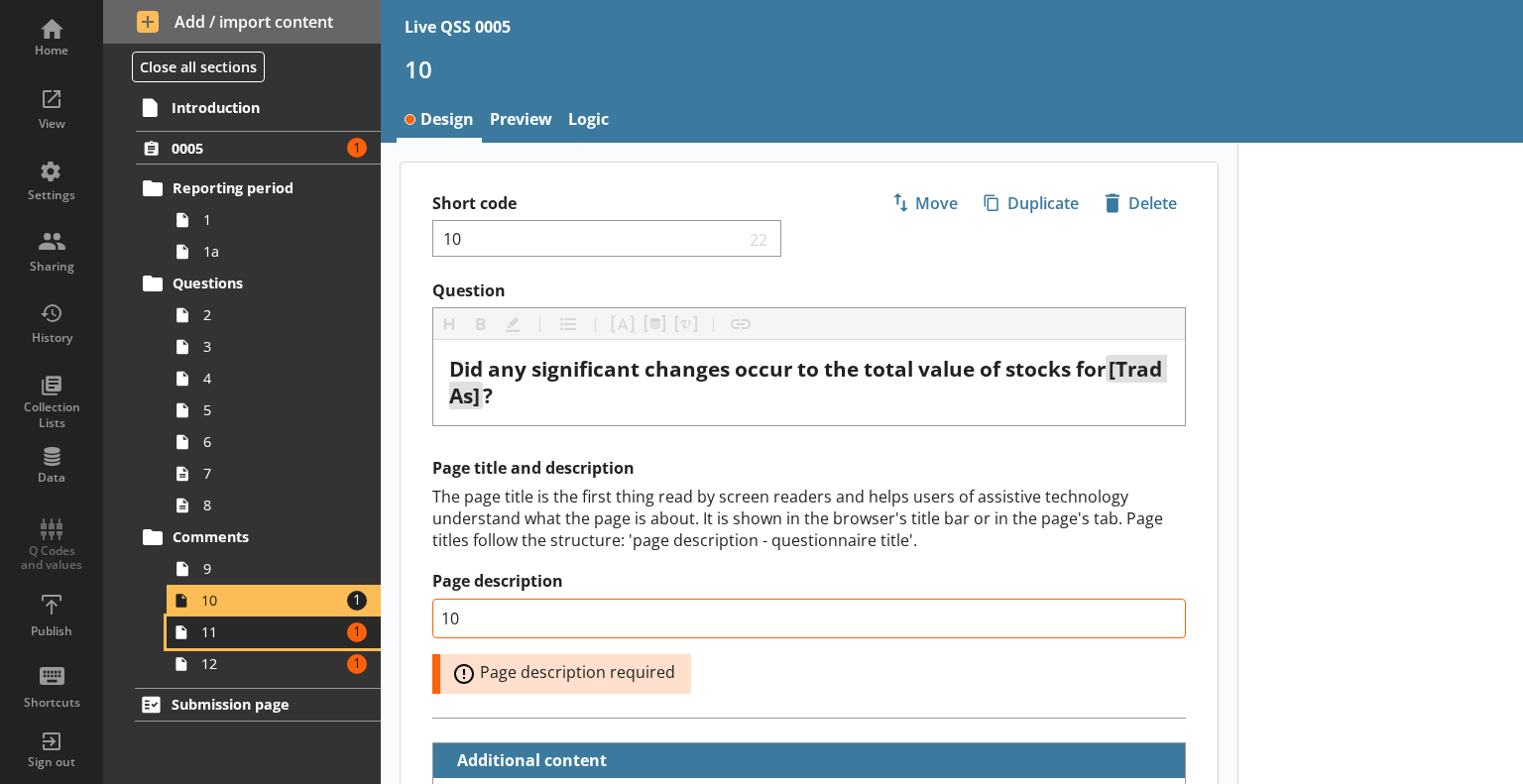 click on "11" at bounding box center [271, 631] 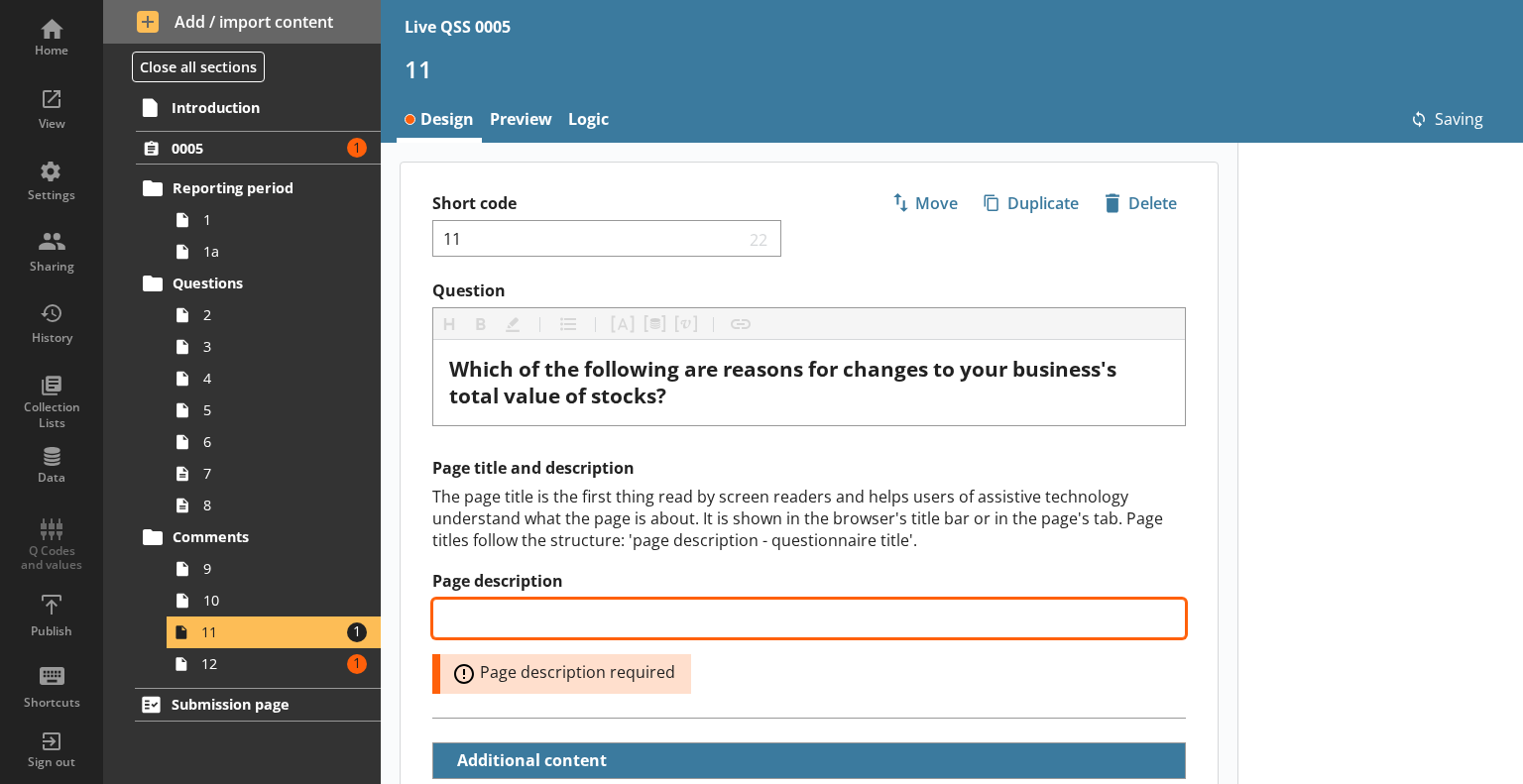 click on "Page description" at bounding box center (809, 618) 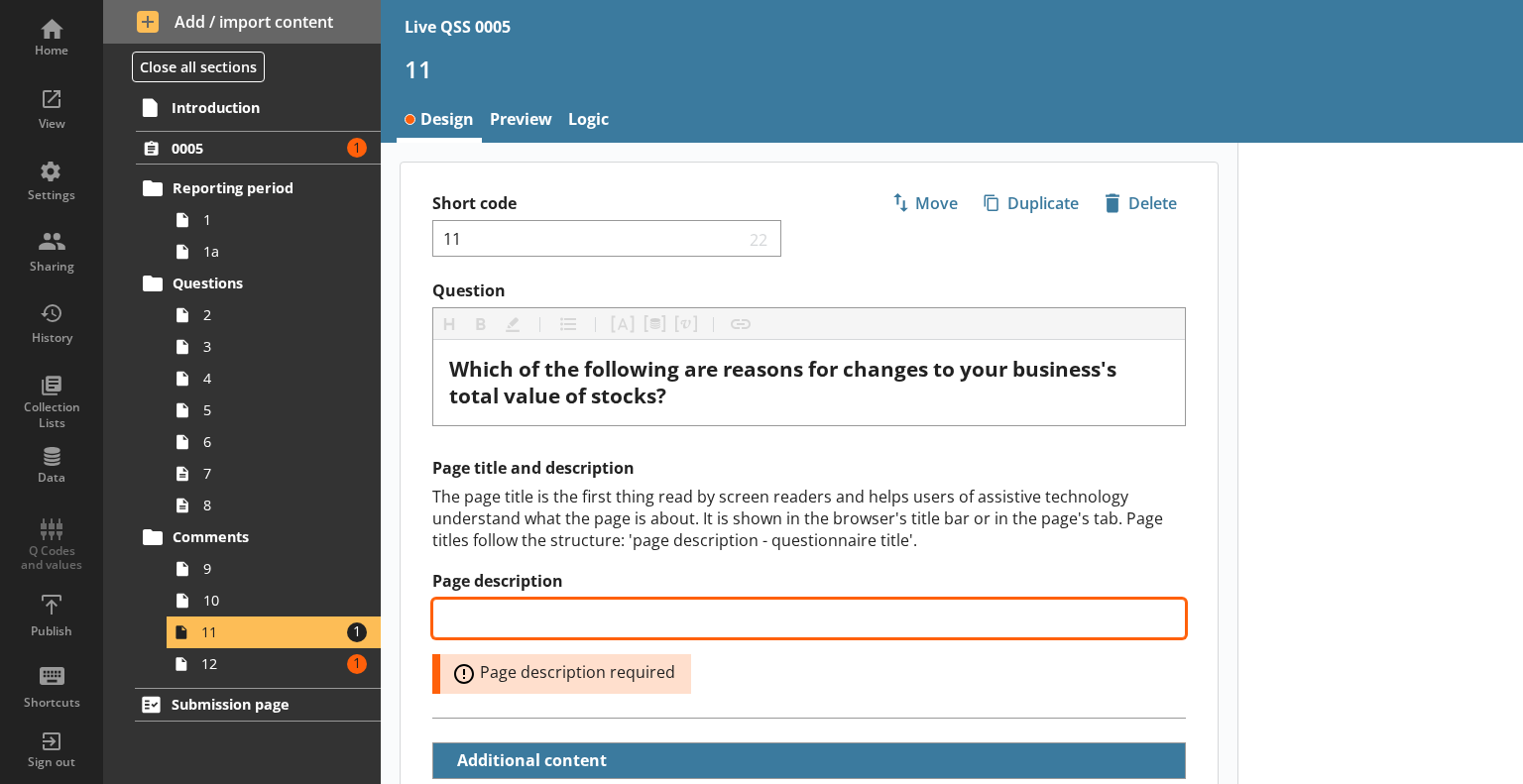 type on "x" 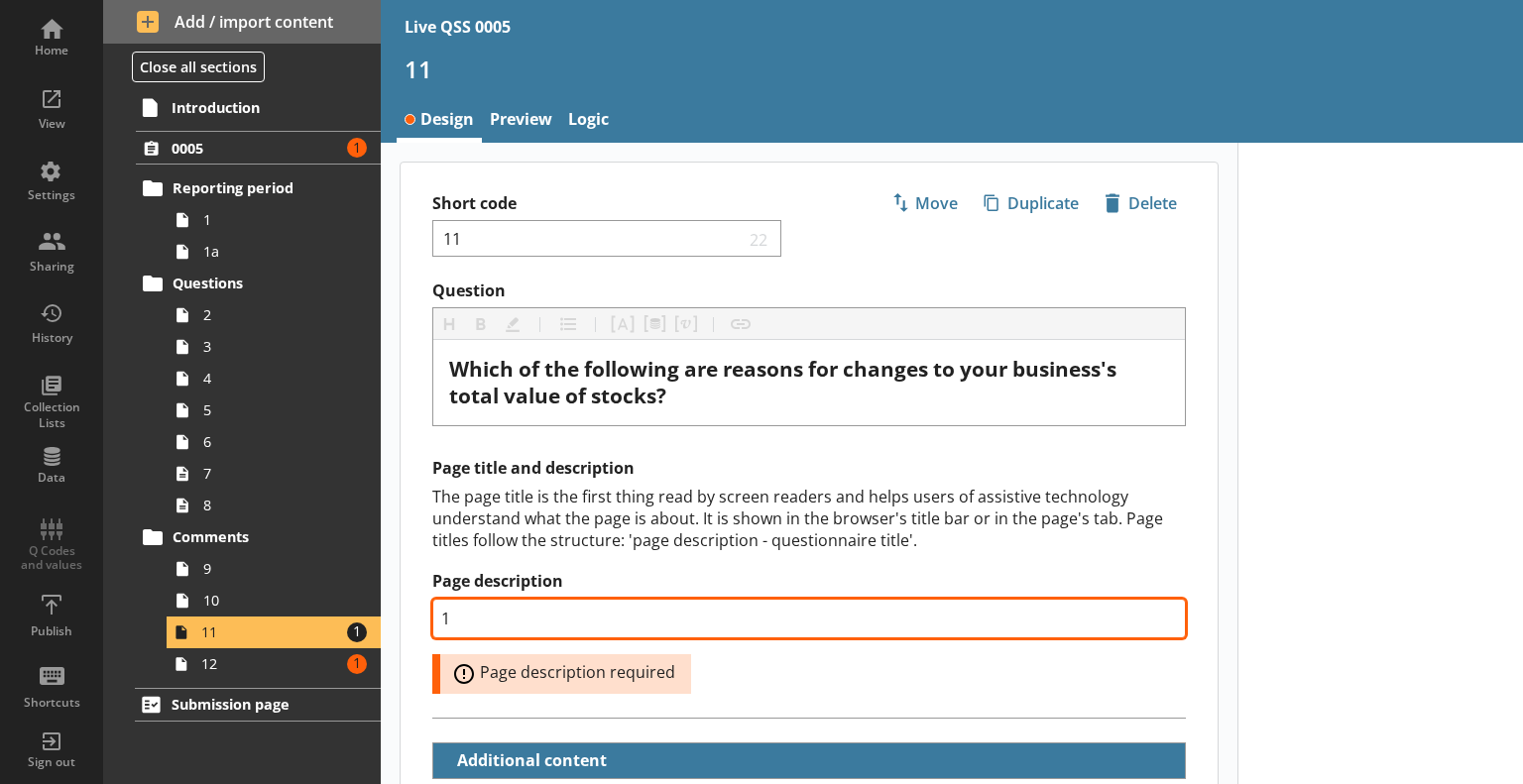 type on "x" 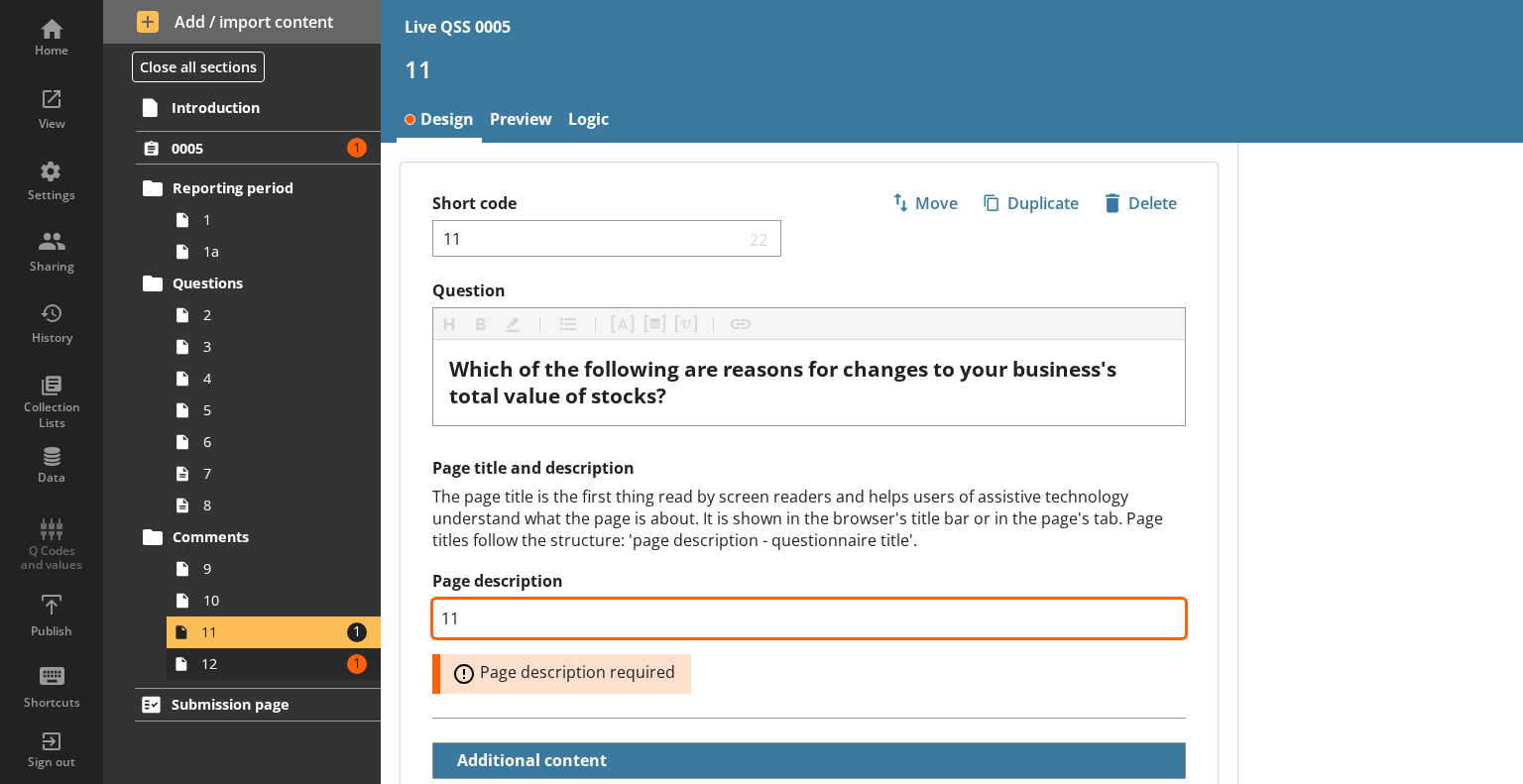 type on "11" 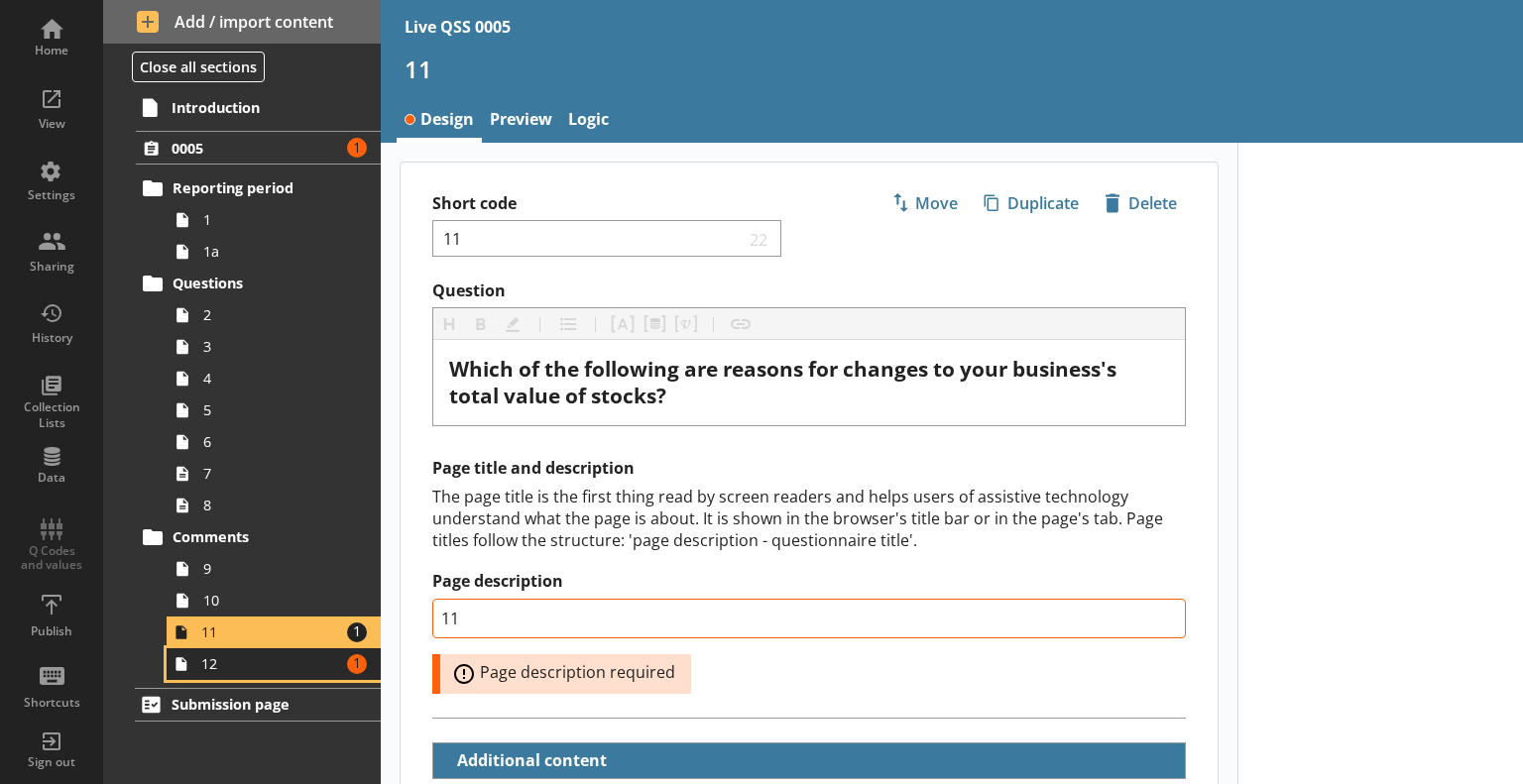 click on "12 Amount of errors: 1" at bounding box center [274, 664] 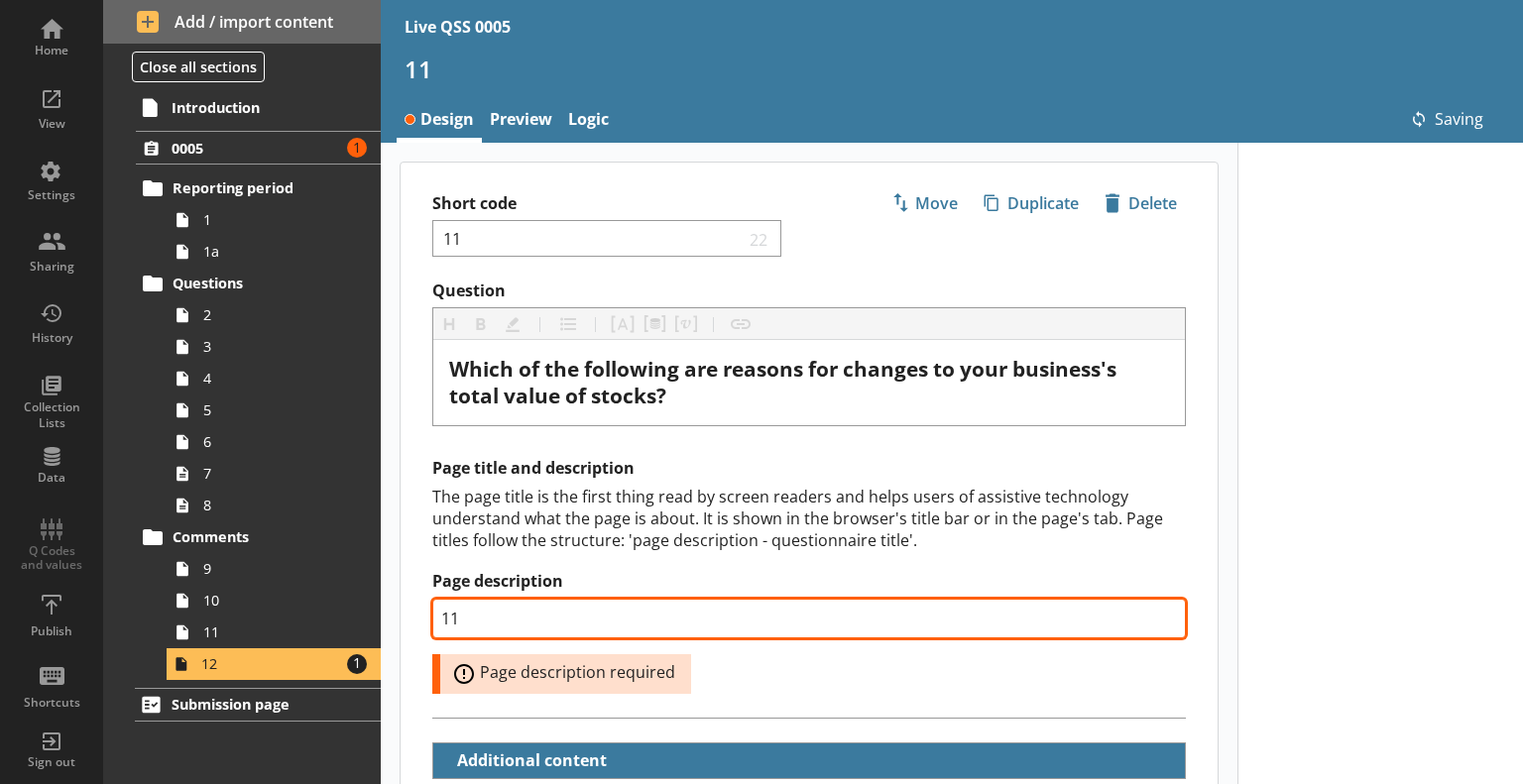 click on "11" at bounding box center [809, 618] 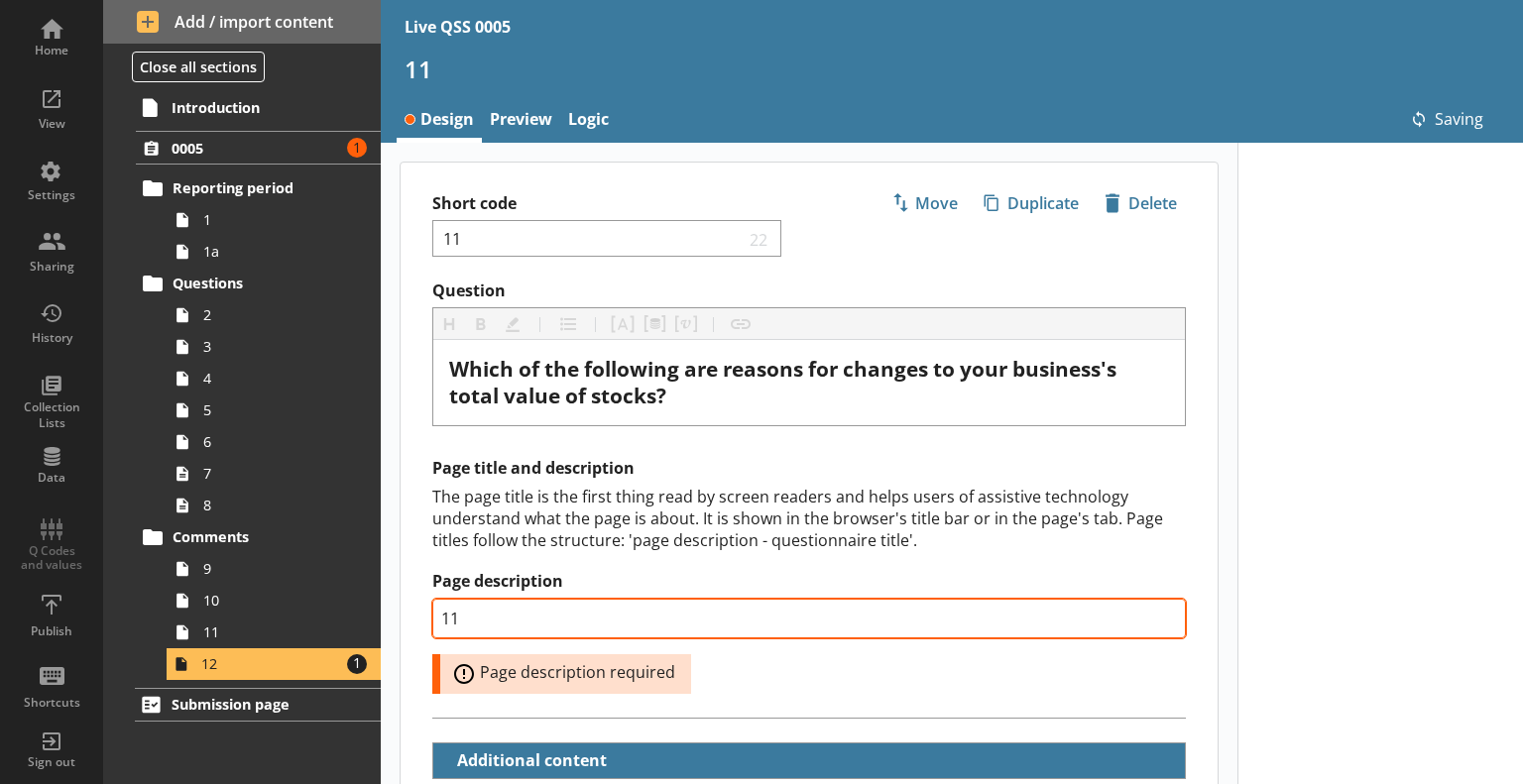 type on "x" 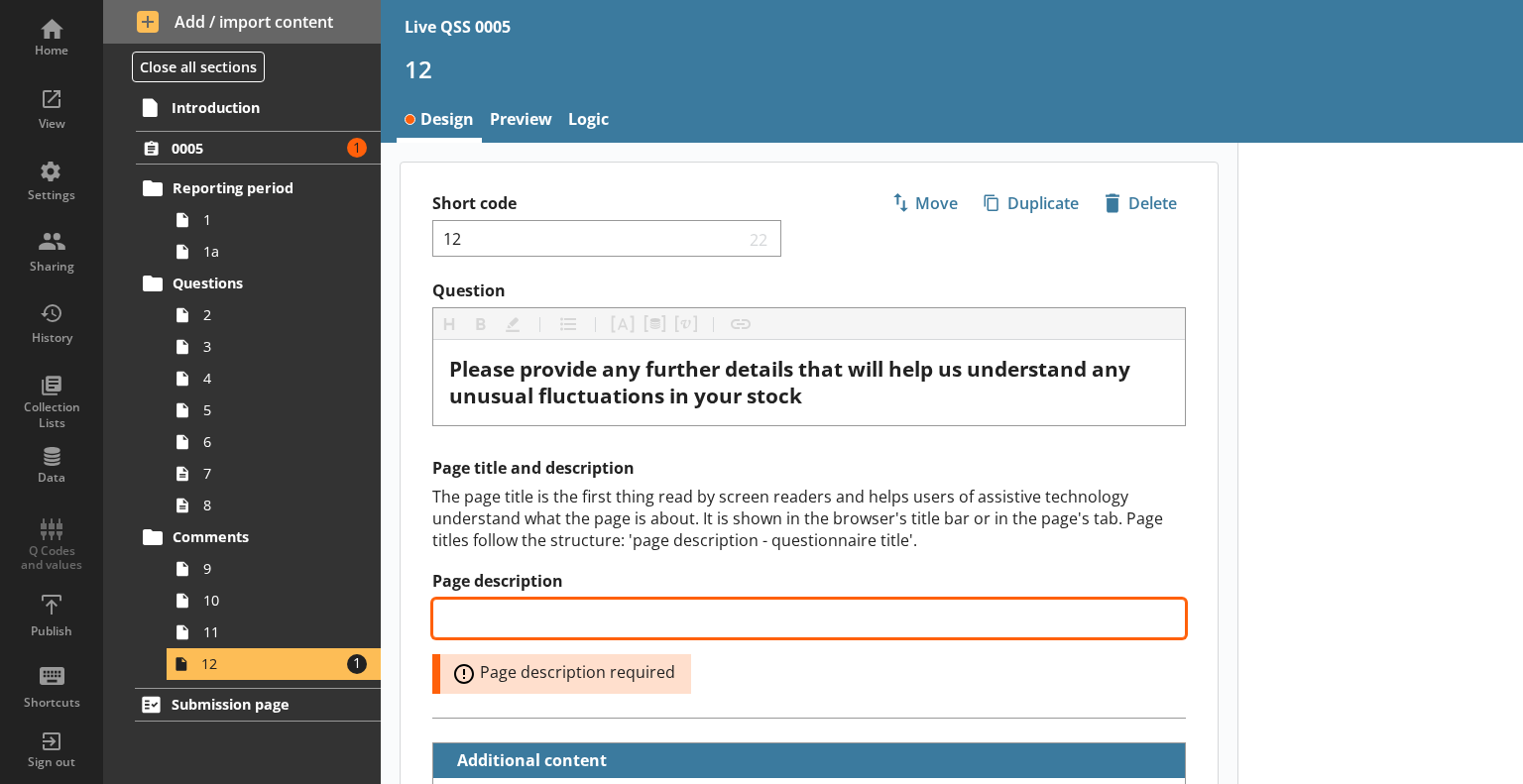 click on "Page description" at bounding box center [809, 618] 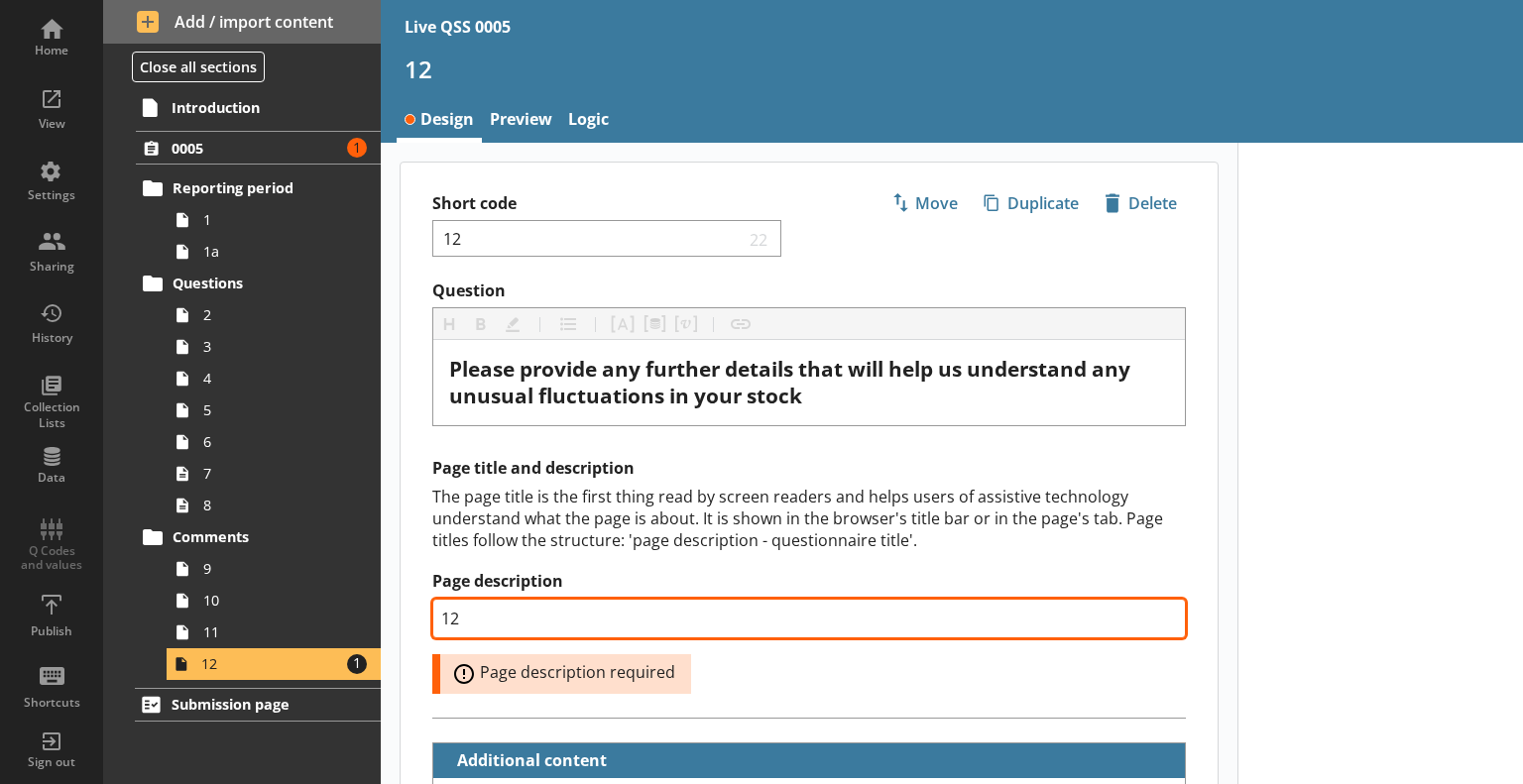 type on "12" 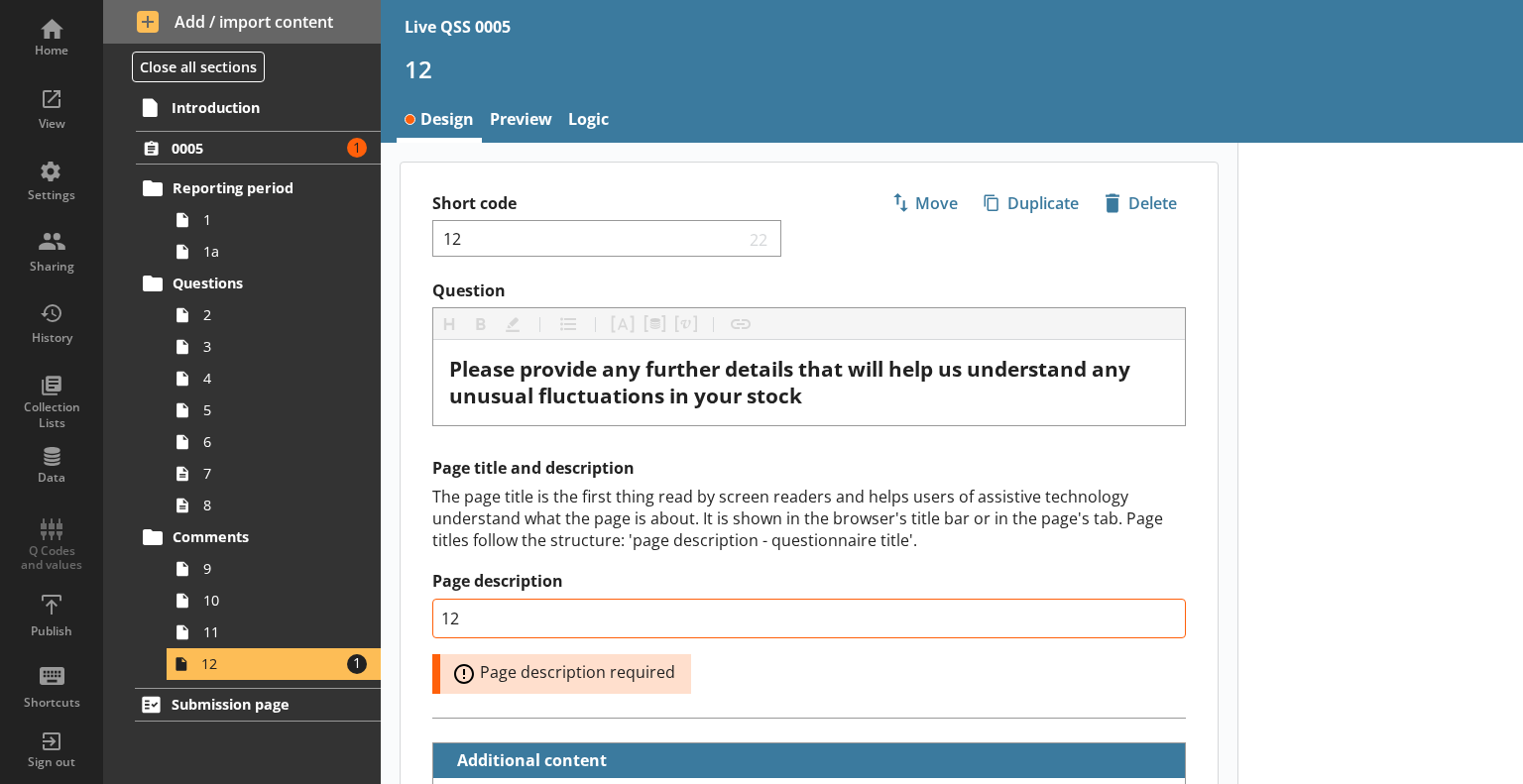 click on "Page title and description The page title is the first thing read by screen readers and helps users of assistive technology understand what the page is about. It is shown in the browser's title bar or in the page's tab. Page titles follow the structure: 'page description - questionnaire title'. Page description 12 Error:  Page description required" at bounding box center [809, 575] 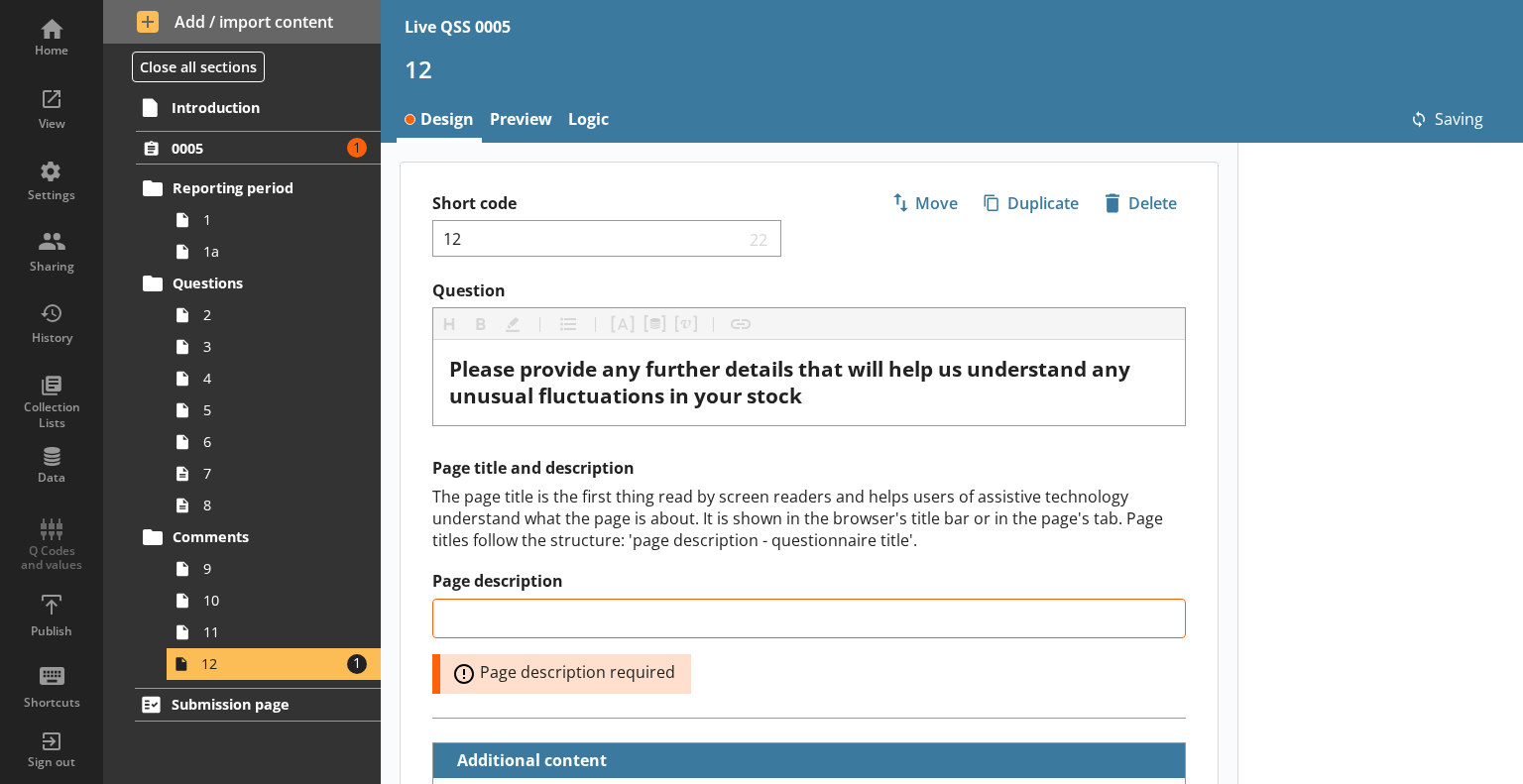 type on "12" 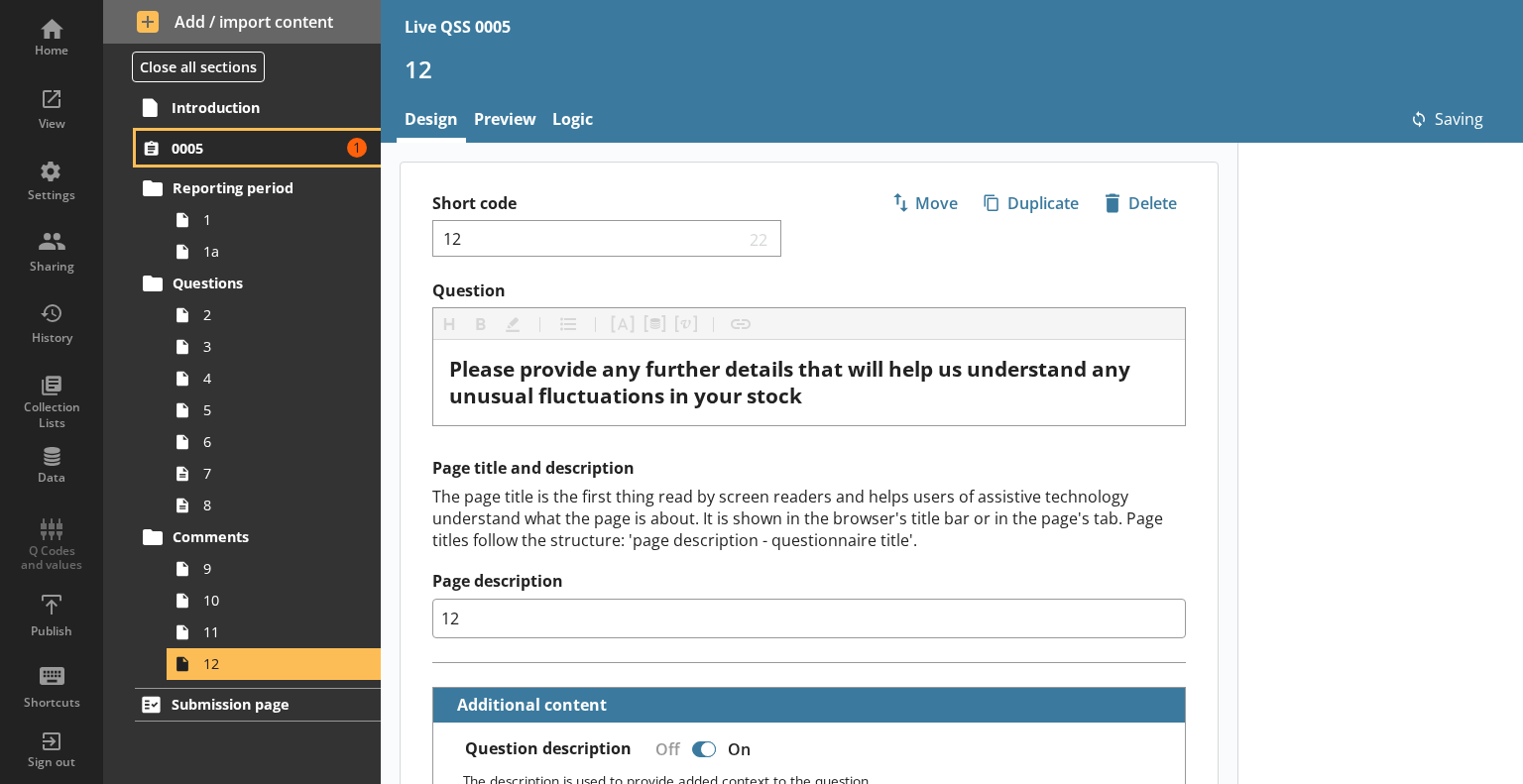 click on "0005" at bounding box center [256, 148] 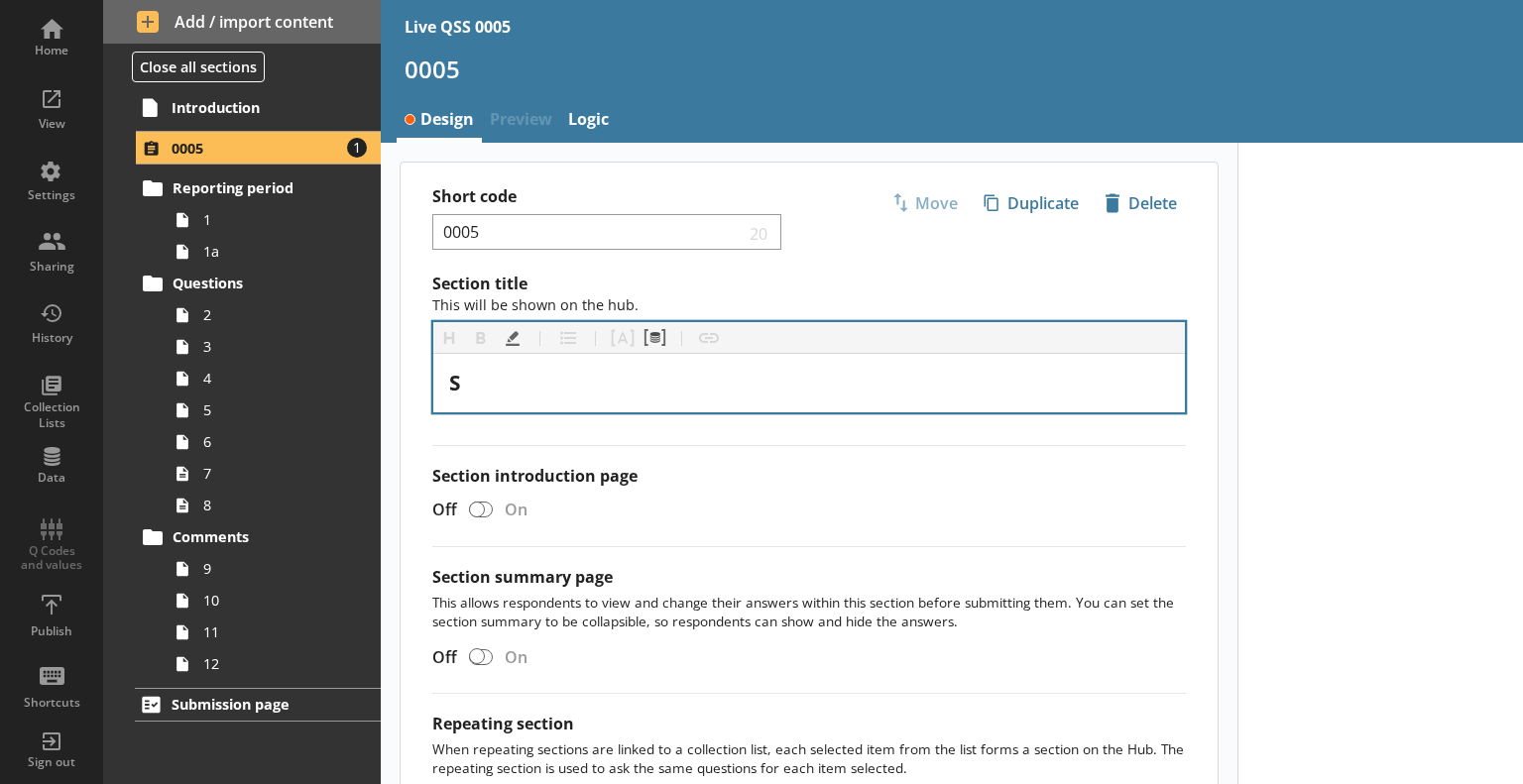 type 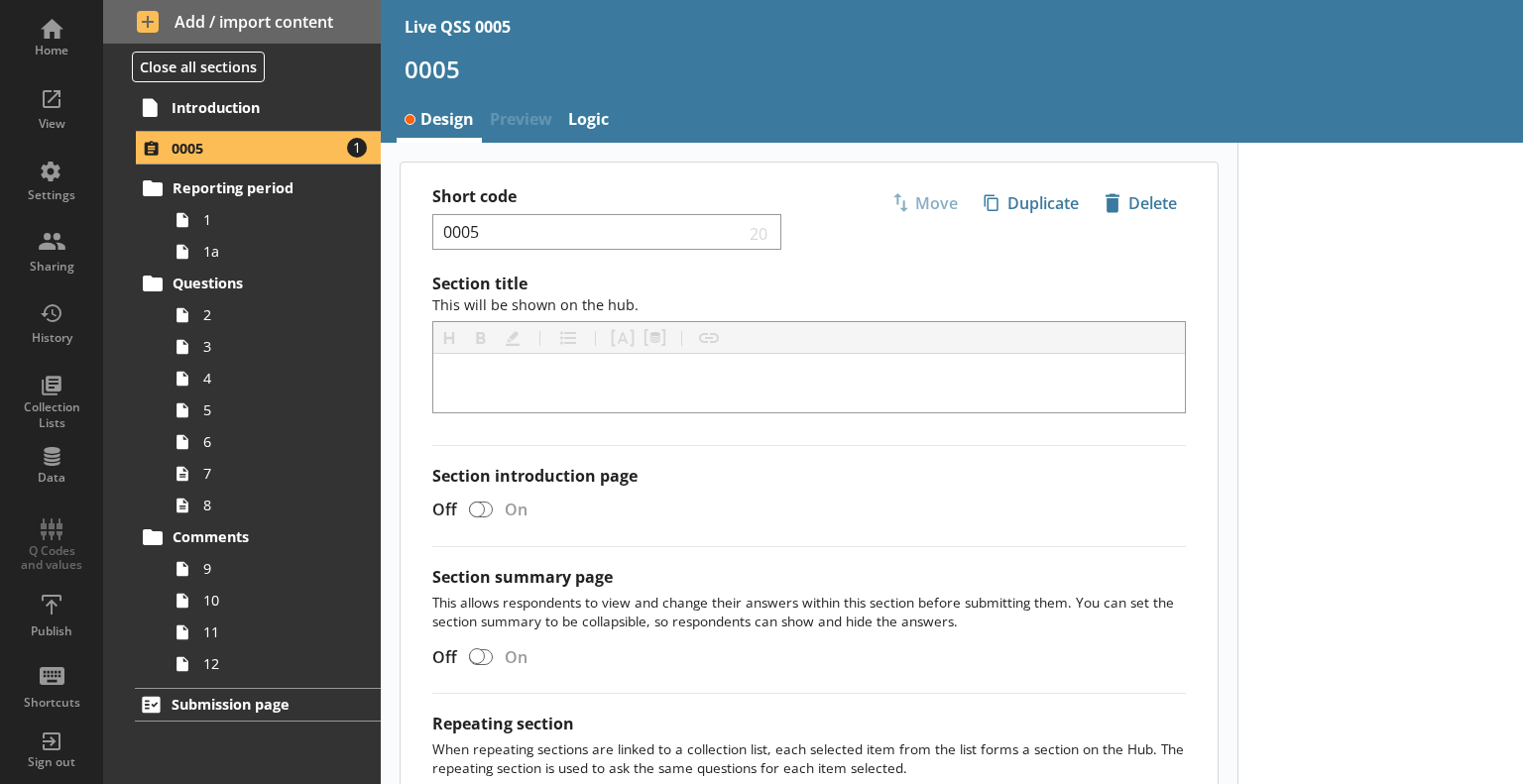 click on "Short code 0005 20 Move icon-copy Duplicate
icon-delete
Created with Sketch.
Delete" at bounding box center (809, 218) 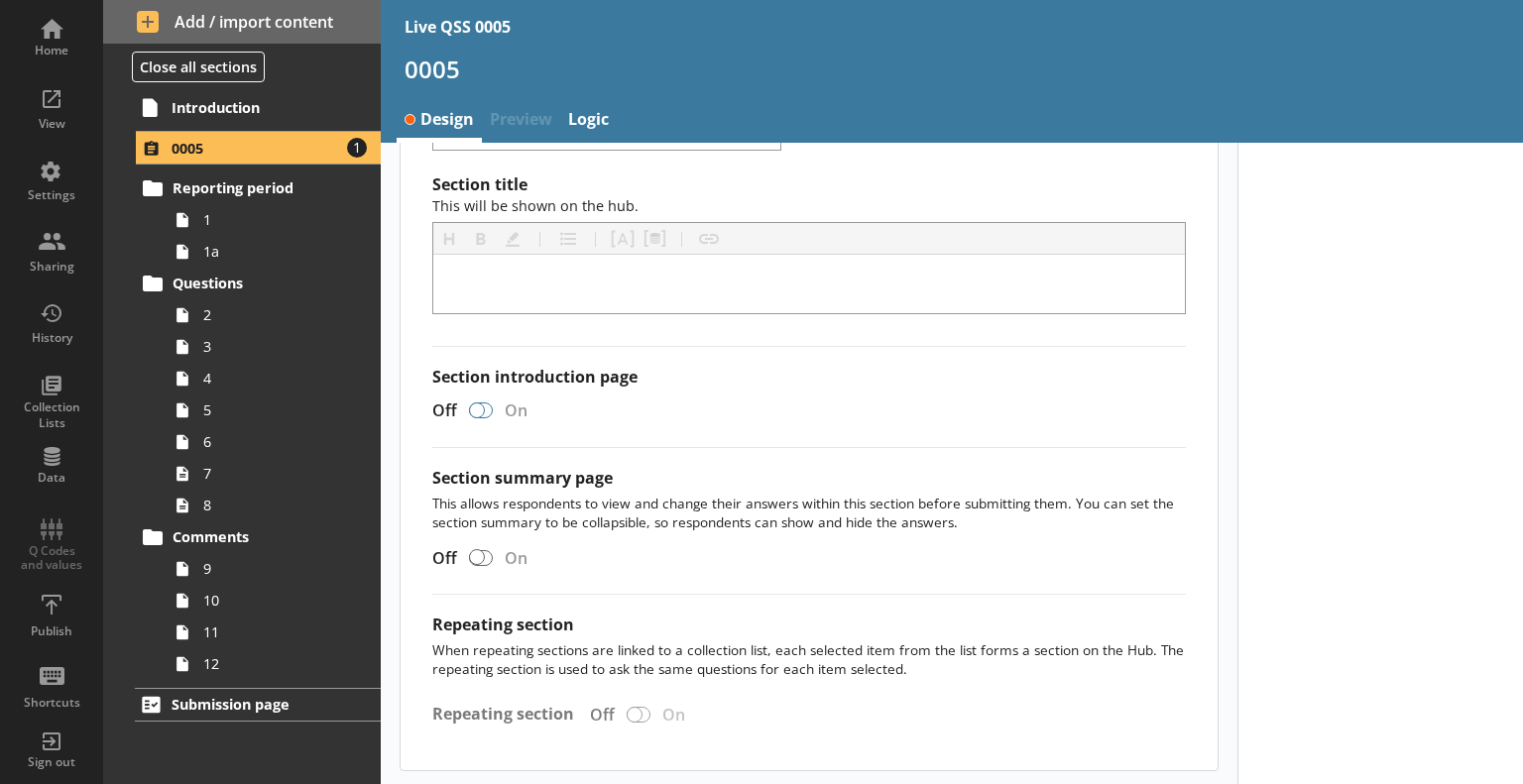 click at bounding box center [477, 410] 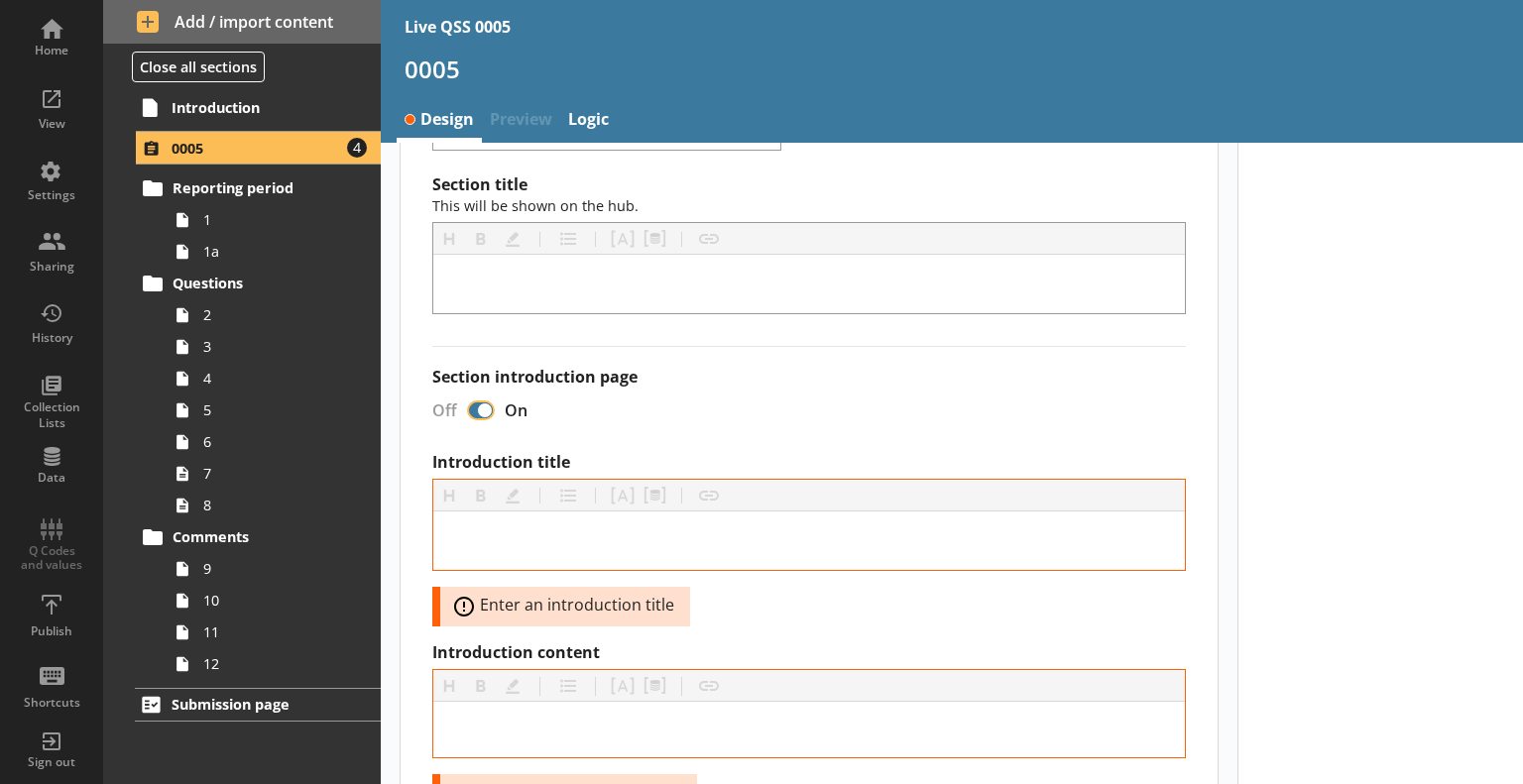 click on "Section introduction page" at bounding box center (481, 410) 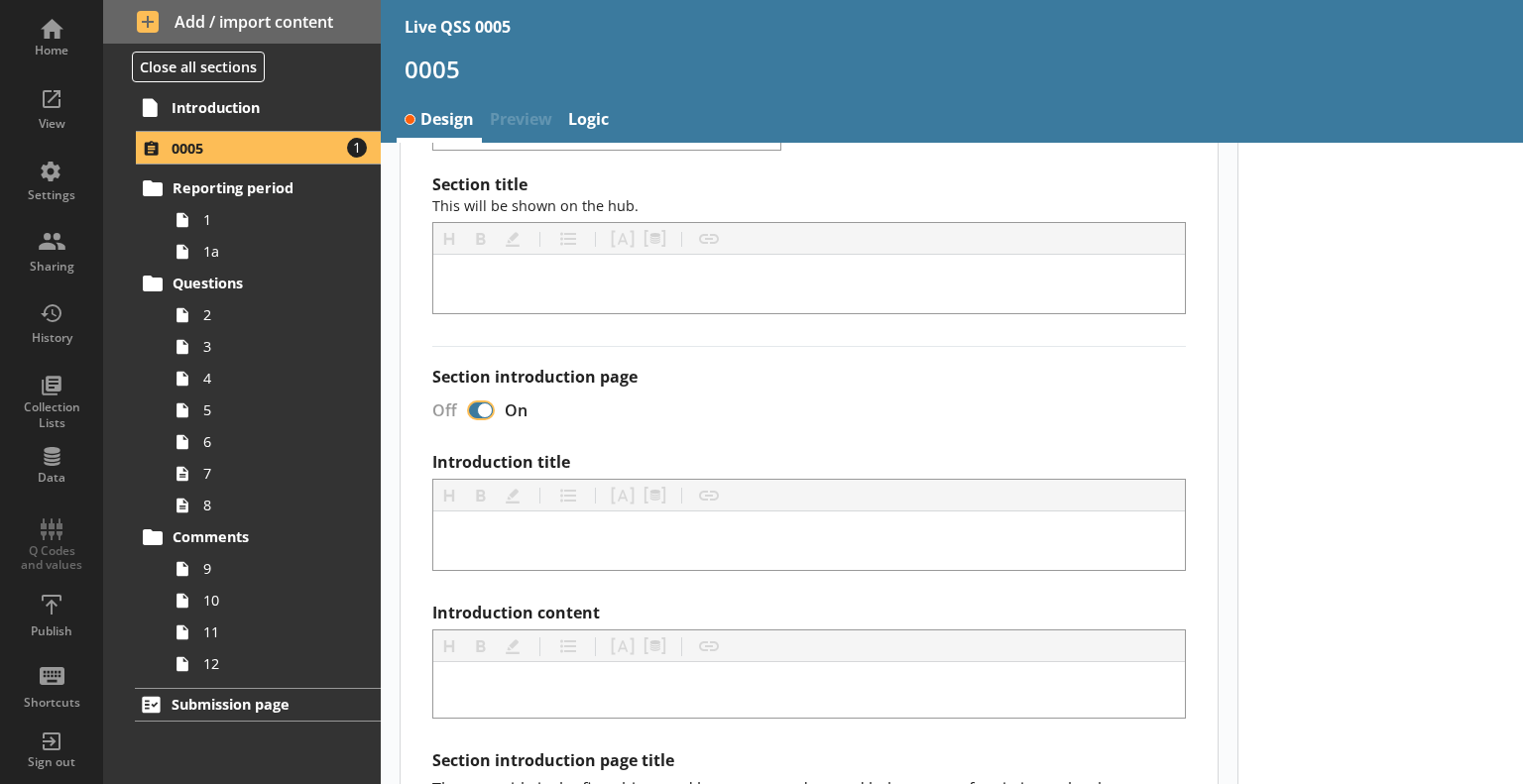 checkbox on "false" 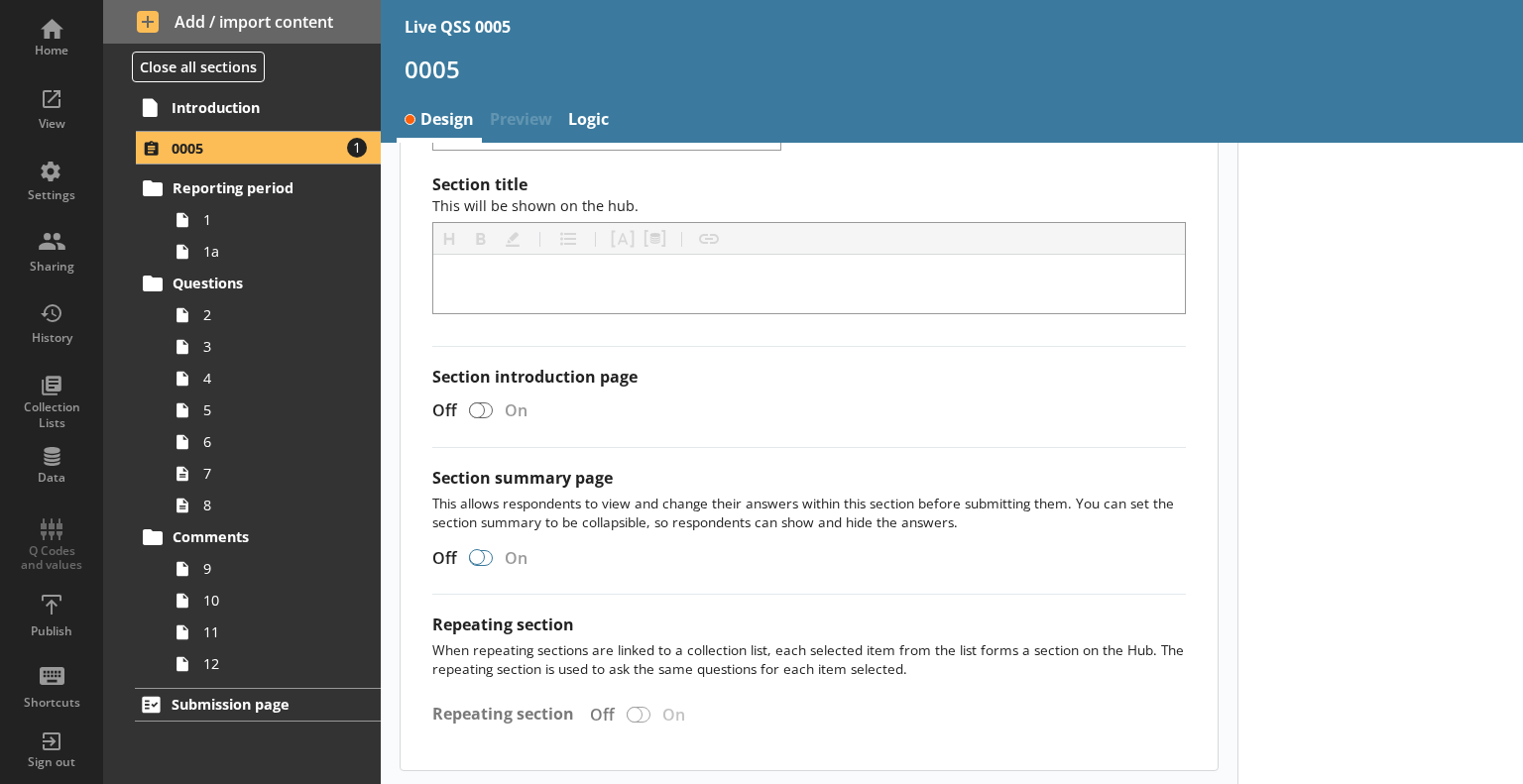 click at bounding box center (477, 557) 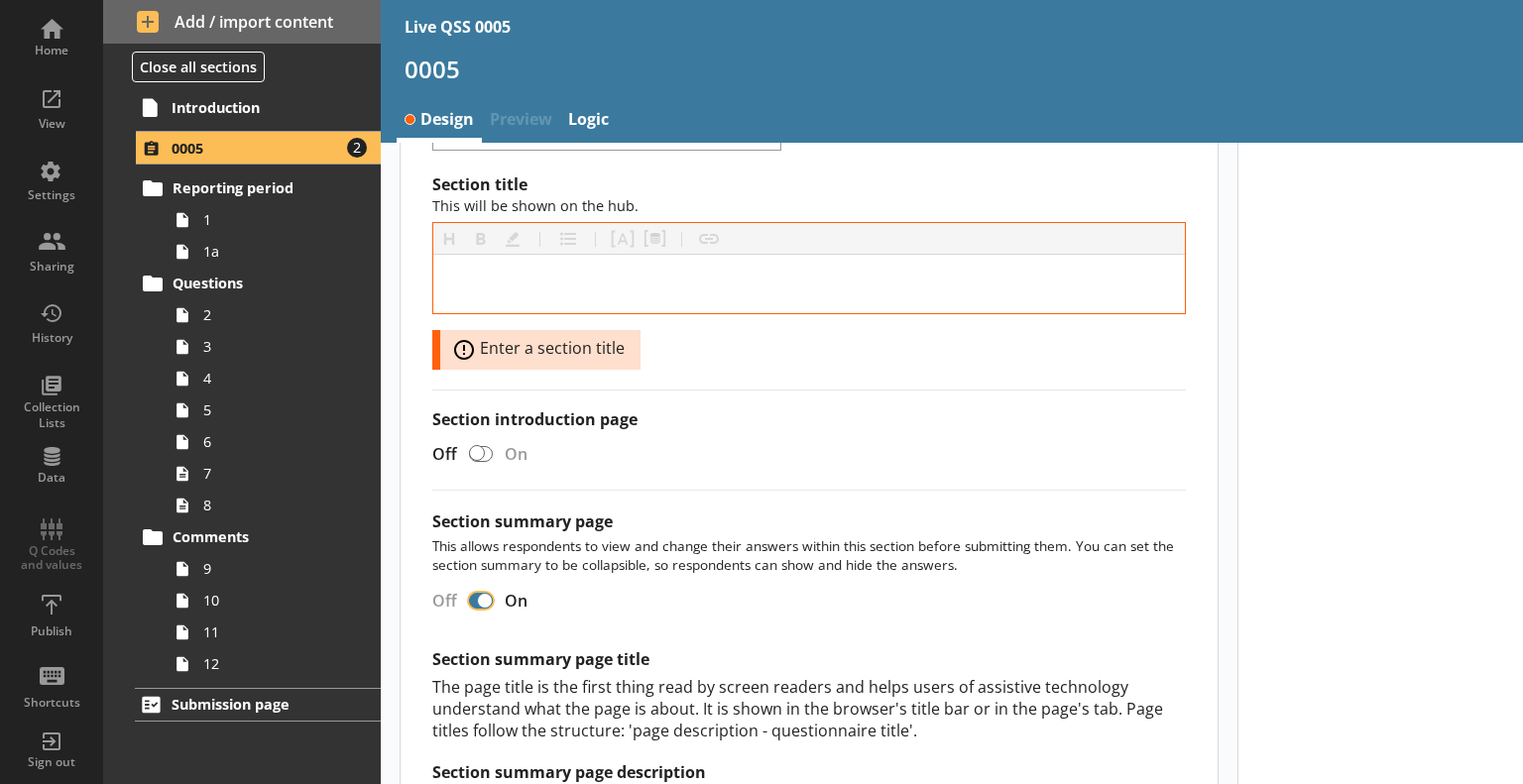 click on "Section summary page" at bounding box center (481, 600) 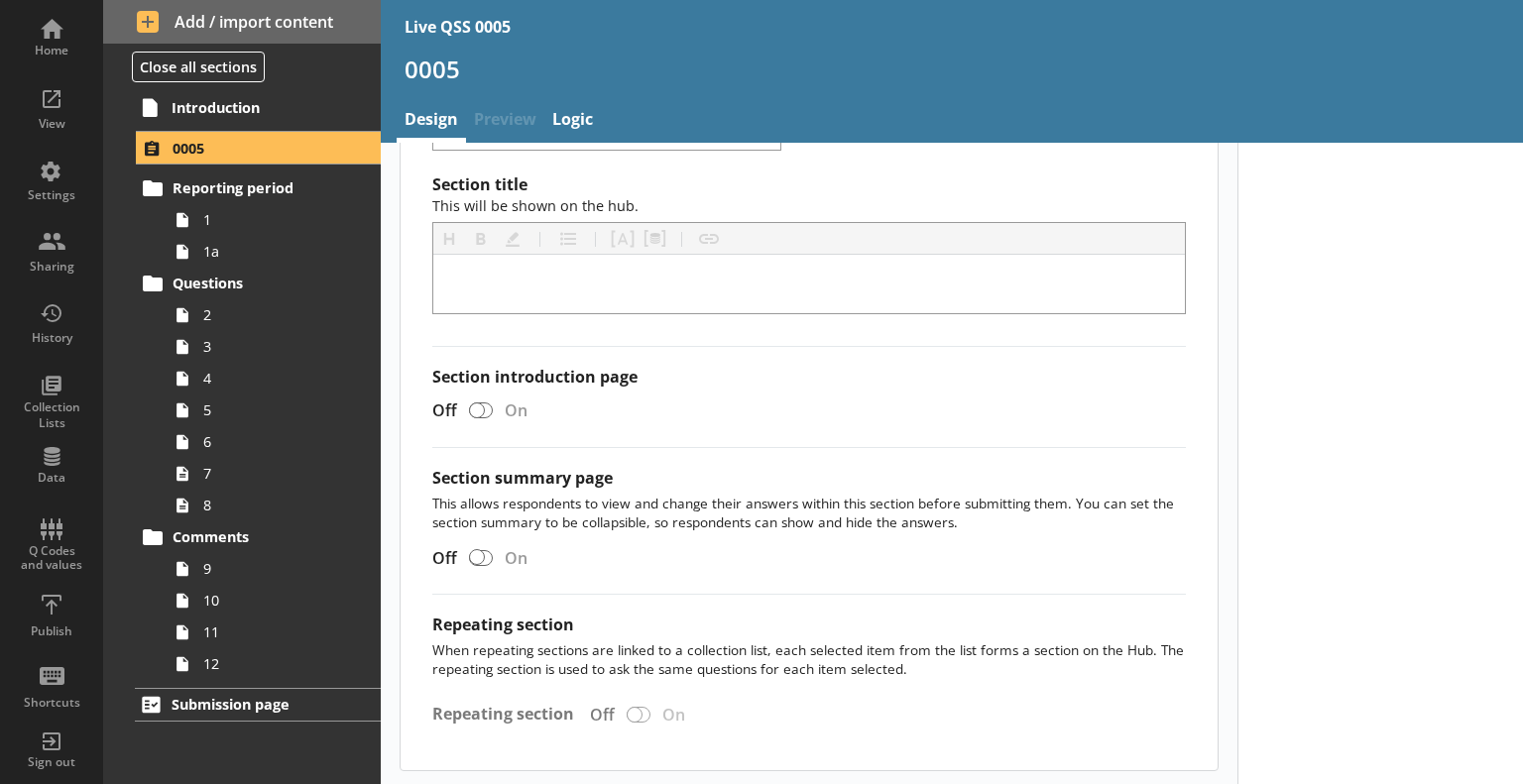 click on "Section title This will be shown on the hub. Heading Heading Bold Bold Highlight Highlight List List Pipe answer Pipe answer Pipe metadata Pipe metadata Insert link Insert link Section introduction page Off On Section summary page This allows respondents to view and change their answers within this section before submitting them. You can set the section summary to be collapsible, so respondents can show and hide the answers. Off On Repeating section When repeating sections are linked to a collection list, each selected item from the list forms a section on the Hub. The repeating section is used to ask the same questions for each item selected. Repeating section Off On" at bounding box center [809, 472] 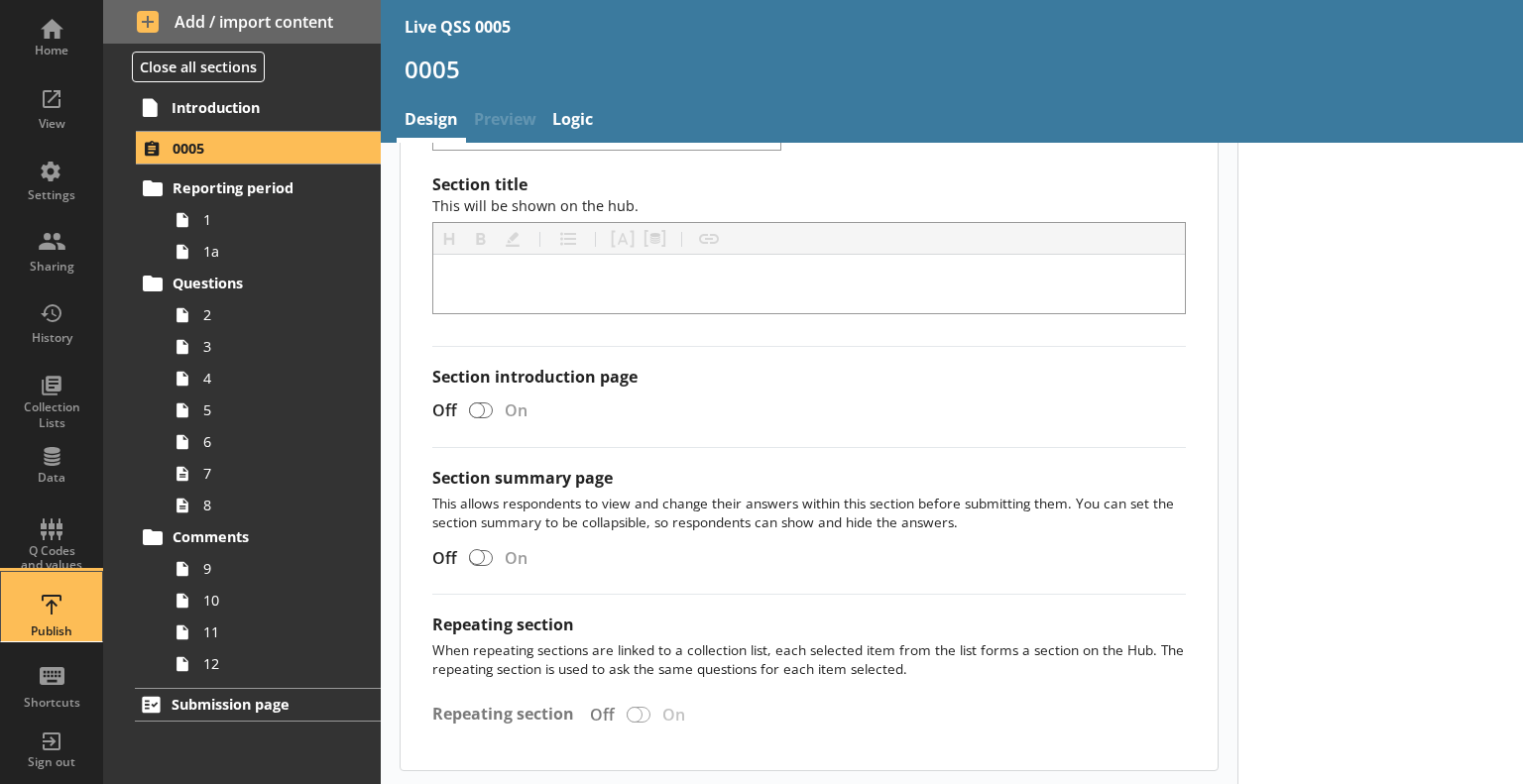 click on "Publish" at bounding box center (52, 607) 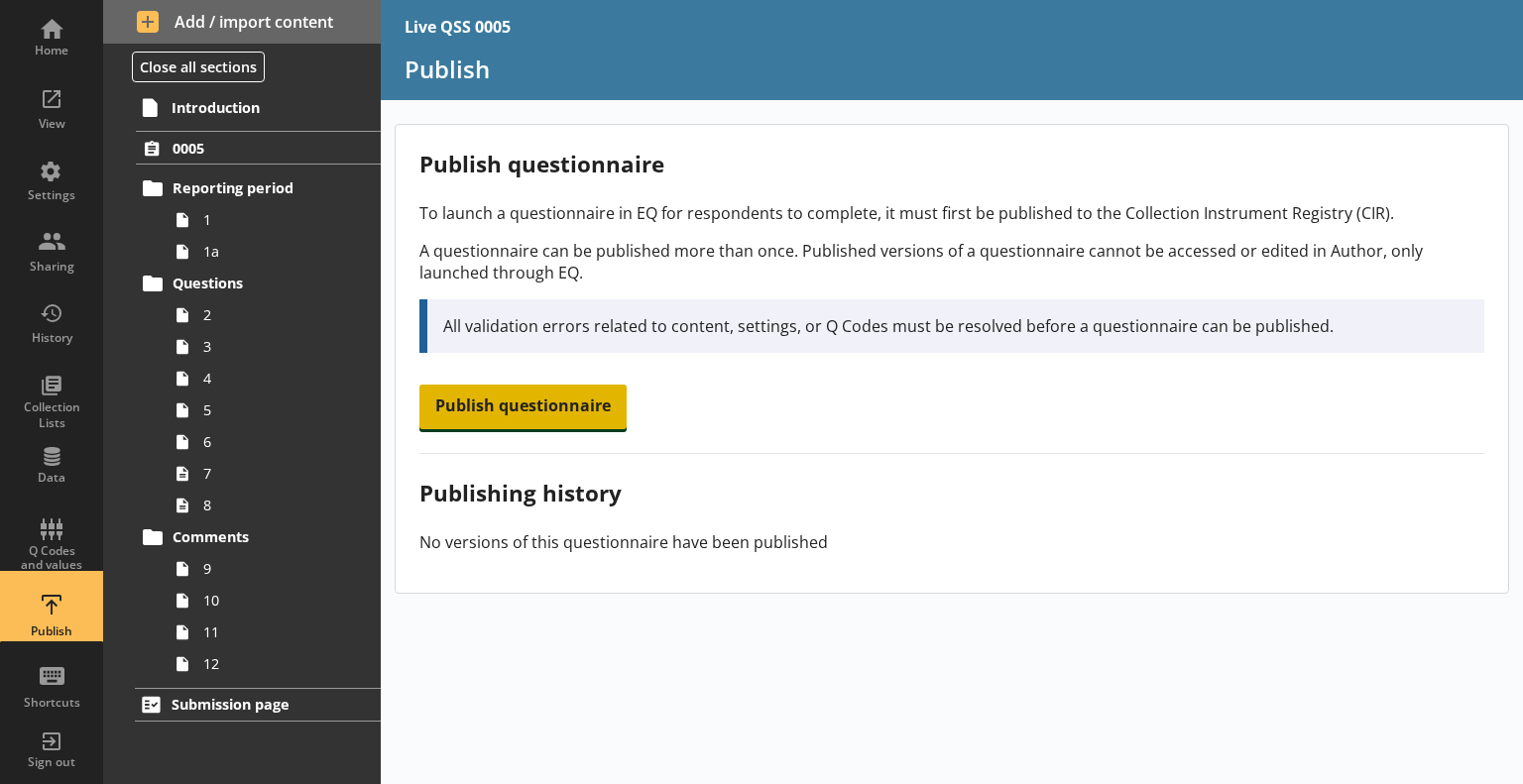 click on "Publish questionnaire" at bounding box center [523, 407] 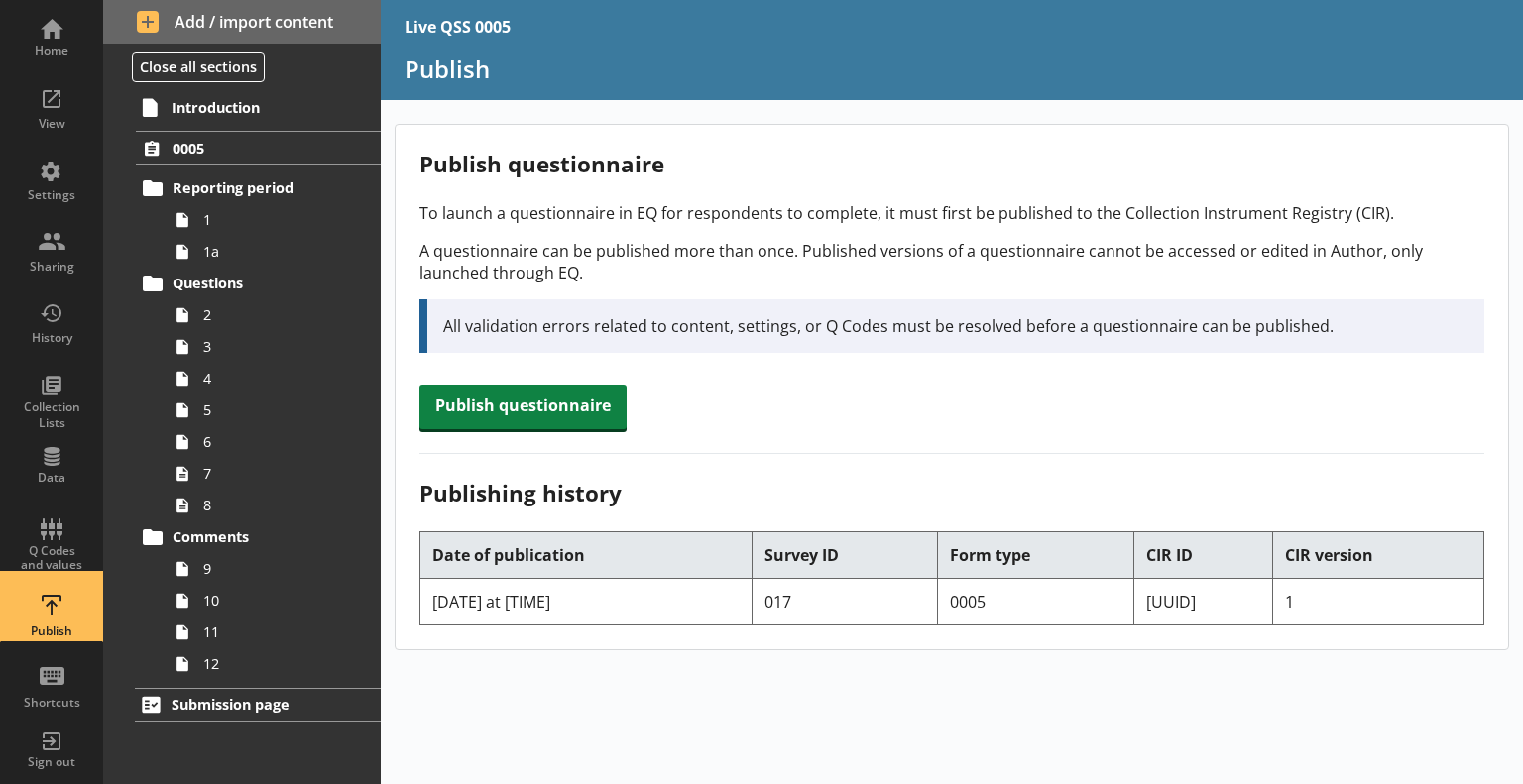 click on "Publish questionnaire To launch a questionnaire in EQ for respondents to complete, it must first be published to the Collection Instrument Registry (CIR). A questionnaire can be published more than once. Published versions of a questionnaire cannot be accessed or edited in Author, only launched through EQ. All validation errors related to content, settings, or Q Codes must be resolved before a questionnaire can be published. Publish questionnaire Publishing history Date of publication Survey ID Form type CIR ID CIR version 07/08/2025 at 13:53:52 017 0005 078674b0-fce5-4147-8d2d-de173106e37f 1" at bounding box center (951, 387) 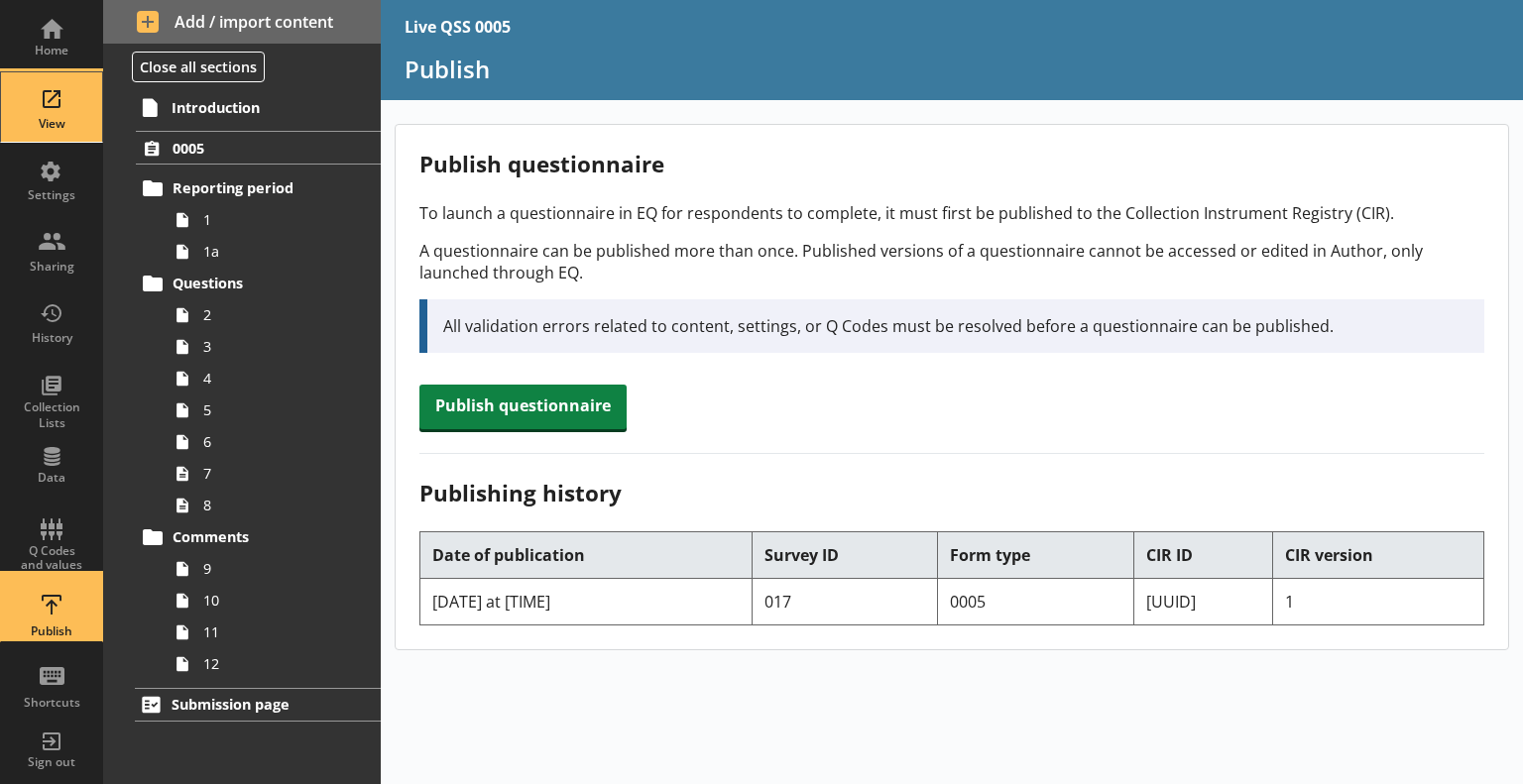 click on "View" at bounding box center (52, 107) 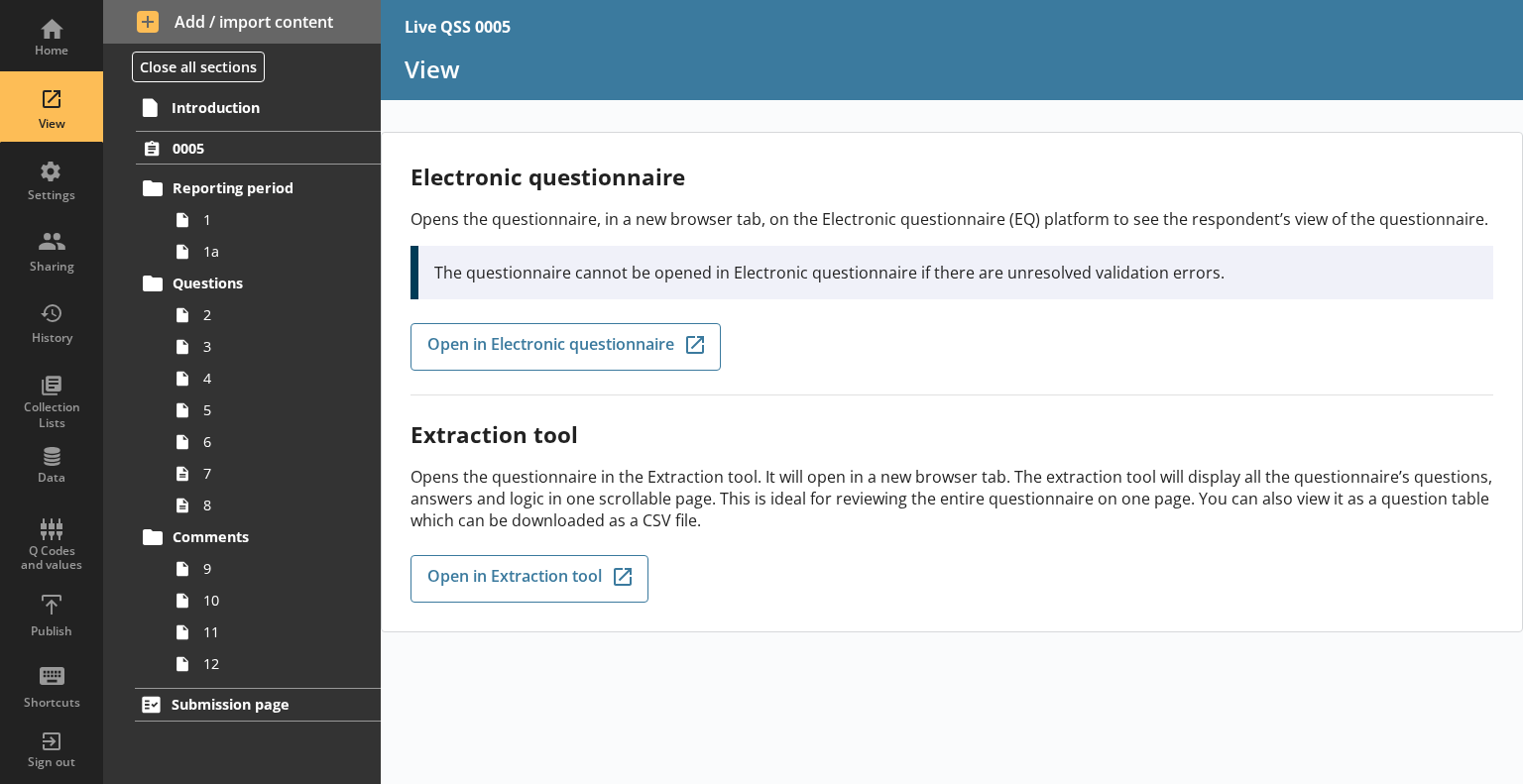 click on "Electronic questionnaire Opens the questionnaire, in a new browser tab, on the Electronic questionnaire (EQ) platform to see the respondent’s view of the questionnaire. The questionnaire cannot be opened in Electronic questionnaire if there are unresolved validation errors. Open in Electronic questionnaire Q-Codes_Icon Created with Sketch." at bounding box center (952, 279) 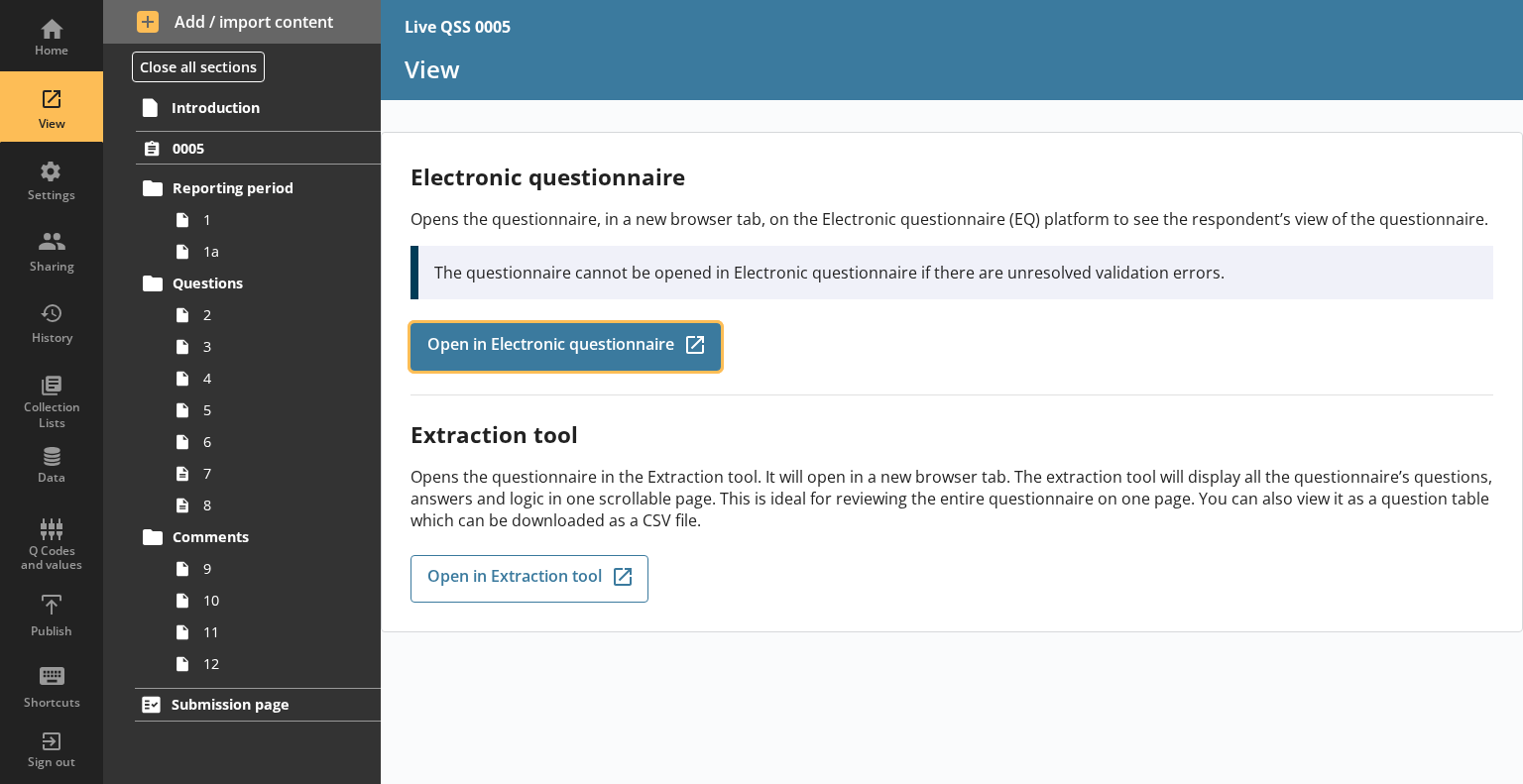 click on "Open in Electronic questionnaire" at bounding box center [550, 347] 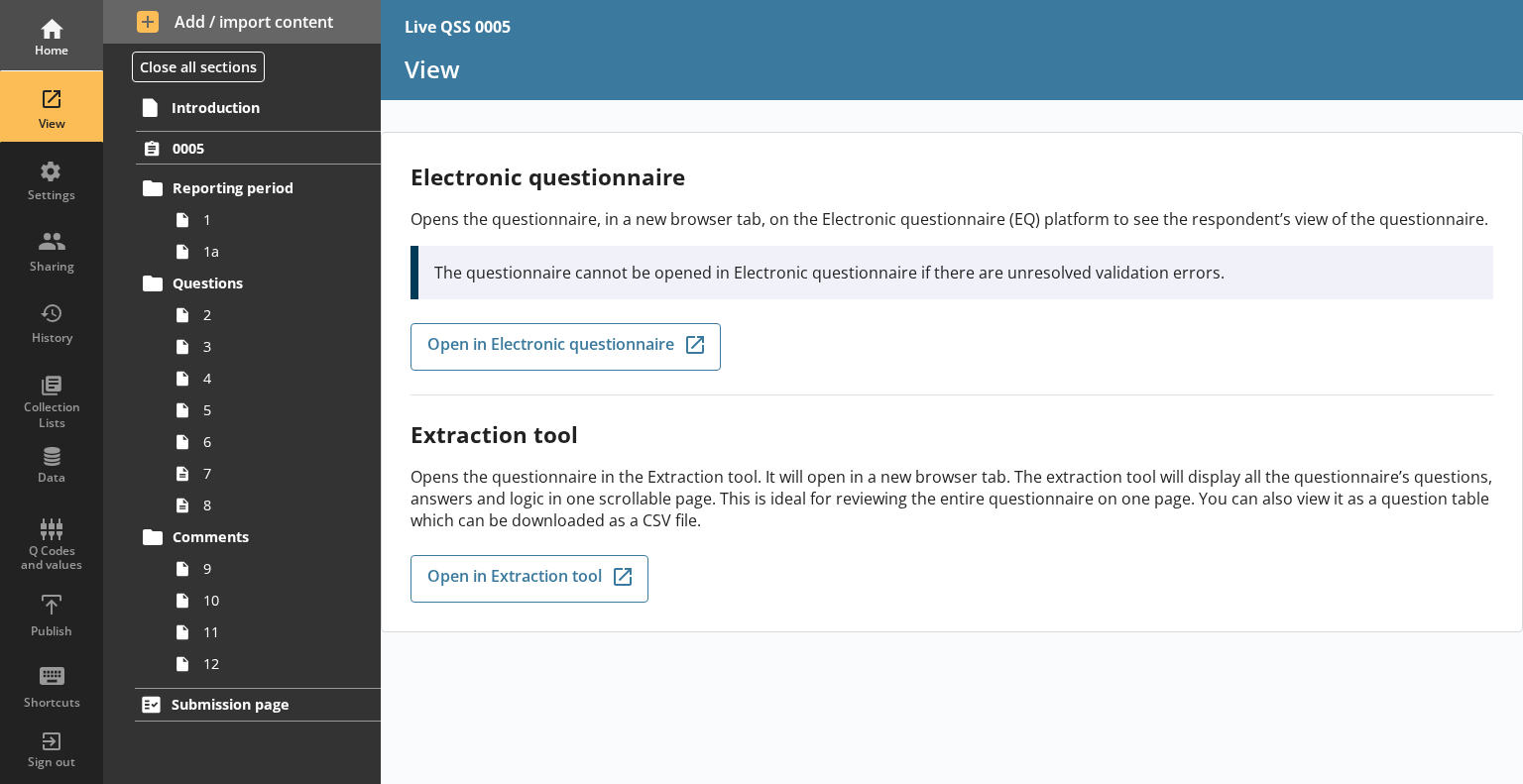click on "Home" at bounding box center [52, 36] 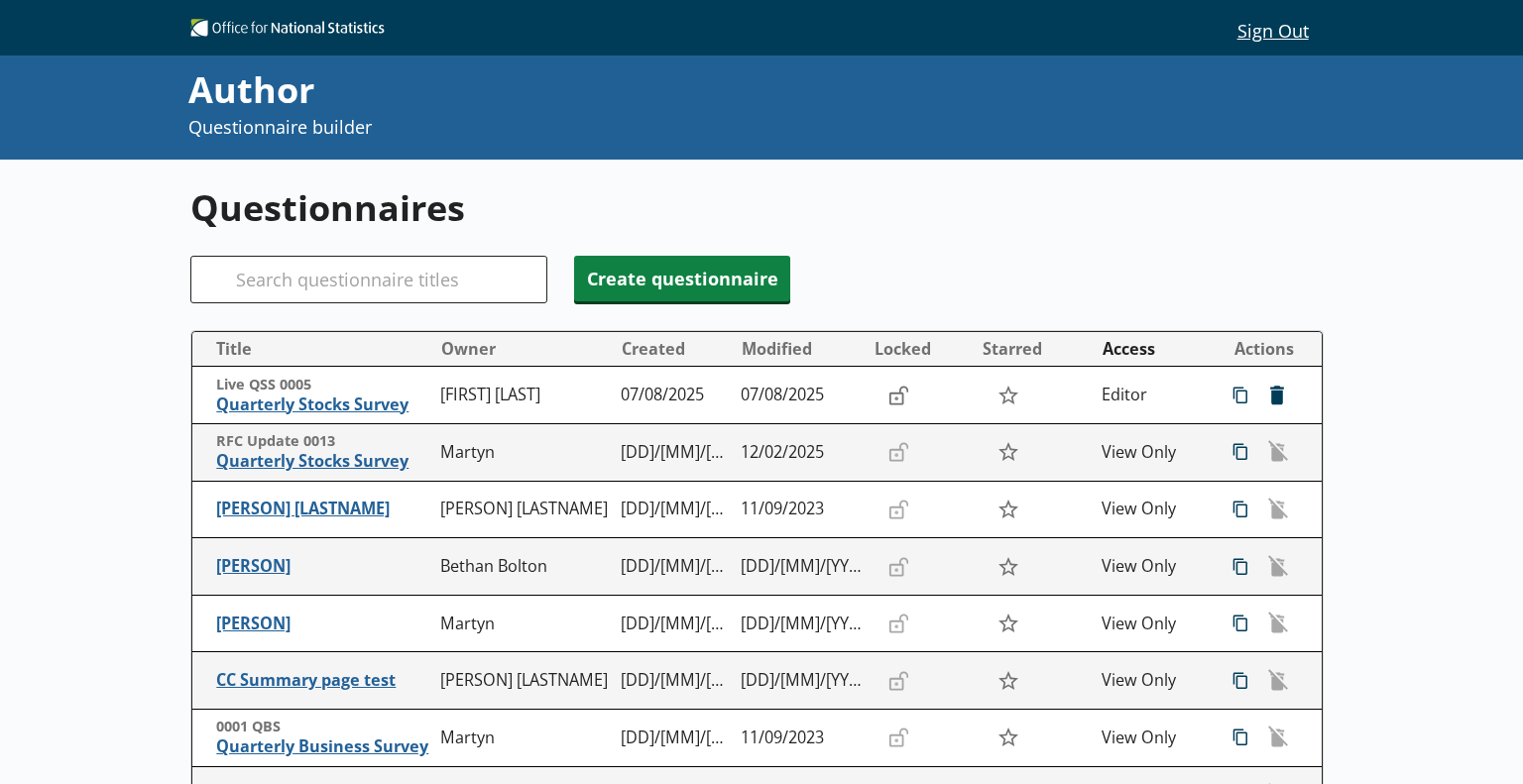 click on "Questionnaires Search Create questionnaire Title Owner Created Modified Locked Starred Access Actions Live QSS 0005 Quarterly Stocks Survey Martyn Colmer 07/08/2025 07/08/2025 Unlocked Not locked Not starred Editor icon-copy Duplicate Duplicate
icon-delete
Created with Sketch.
Delete Delete RFC Update 0013 Quarterly Stocks Survey Martyn 19/11/2021 12/02/2025 Unlocked Not locked Not starred View Only icon-copy Duplicate Duplicate Delete Delete Jase Copy of SF All Jason Test 29/11/2021 11/09/2023 Unlocked Not locked Not starred View Only icon-copy Duplicate Duplicate Delete Delete bb Bethan Bolton 01/02/2022 14/01/2023 Unlocked Not locked Not starred View Only icon-copy Duplicate Duplicate Delete Delete test Martyn 29/03/2022 18/01/2024 Unlocked Not locked Not starred View Only icon-copy Duplicate Duplicate Delete Delete CC Summary page test Curtis Cody 06/04/2022 06/04/2022 Unlocked Not locked Not starred View Only icon-copy Duplicate Duplicate Delete Delete 0001 QBS Quarterly Business Survey Martyn" at bounding box center (762, 713) 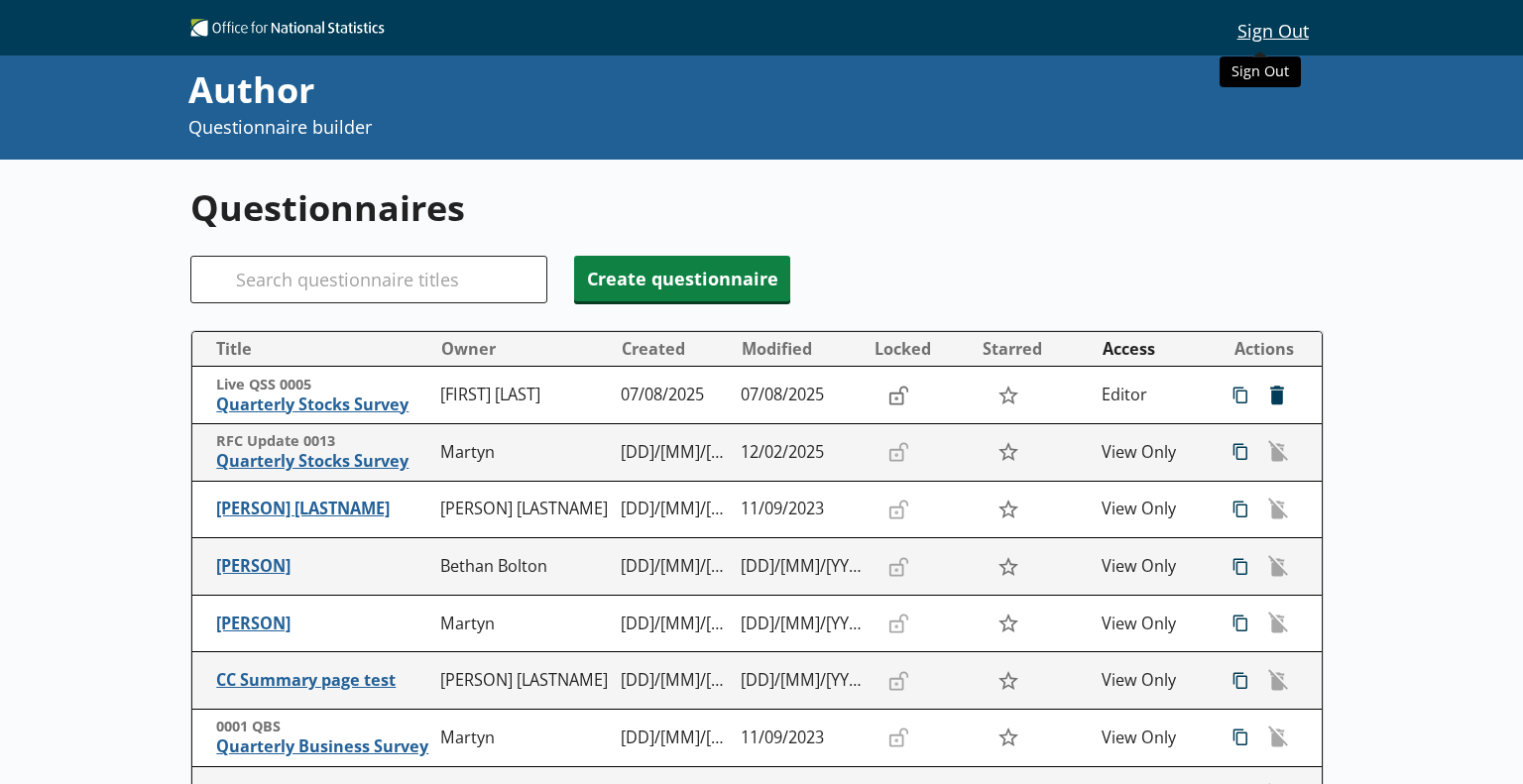 click on "Sign Out" at bounding box center (1272, 30) 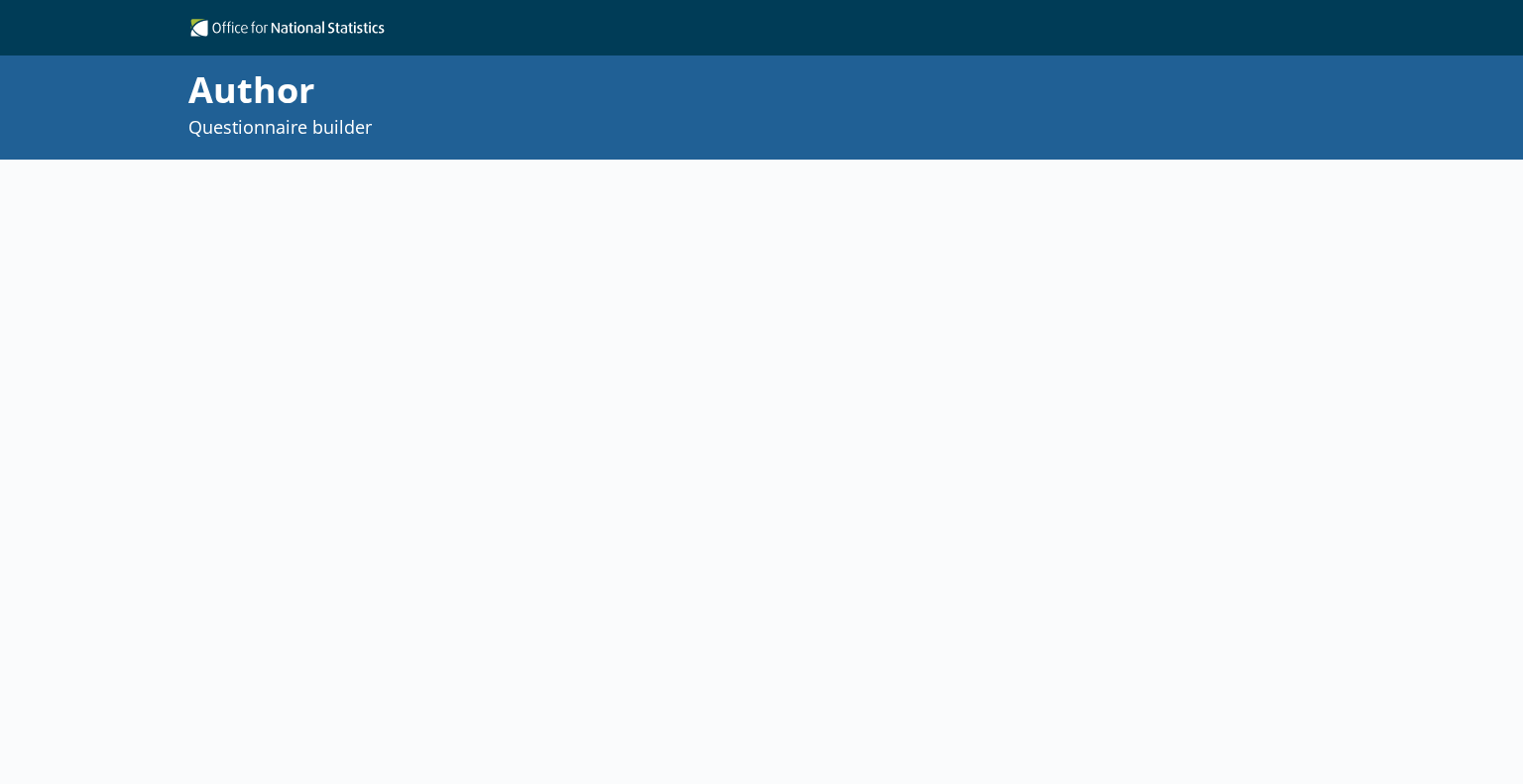 scroll, scrollTop: 0, scrollLeft: 0, axis: both 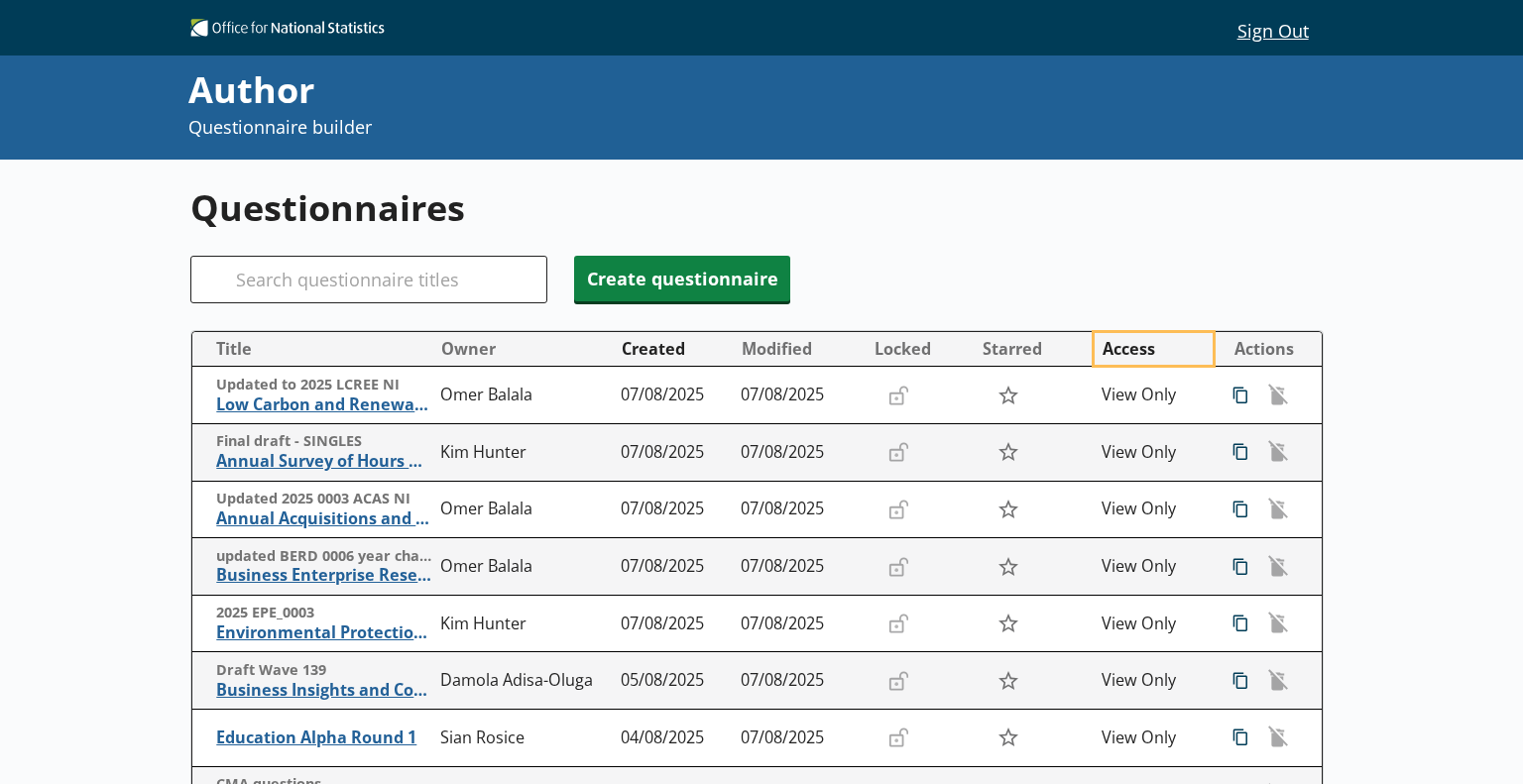 click on "Access" at bounding box center (1153, 349) 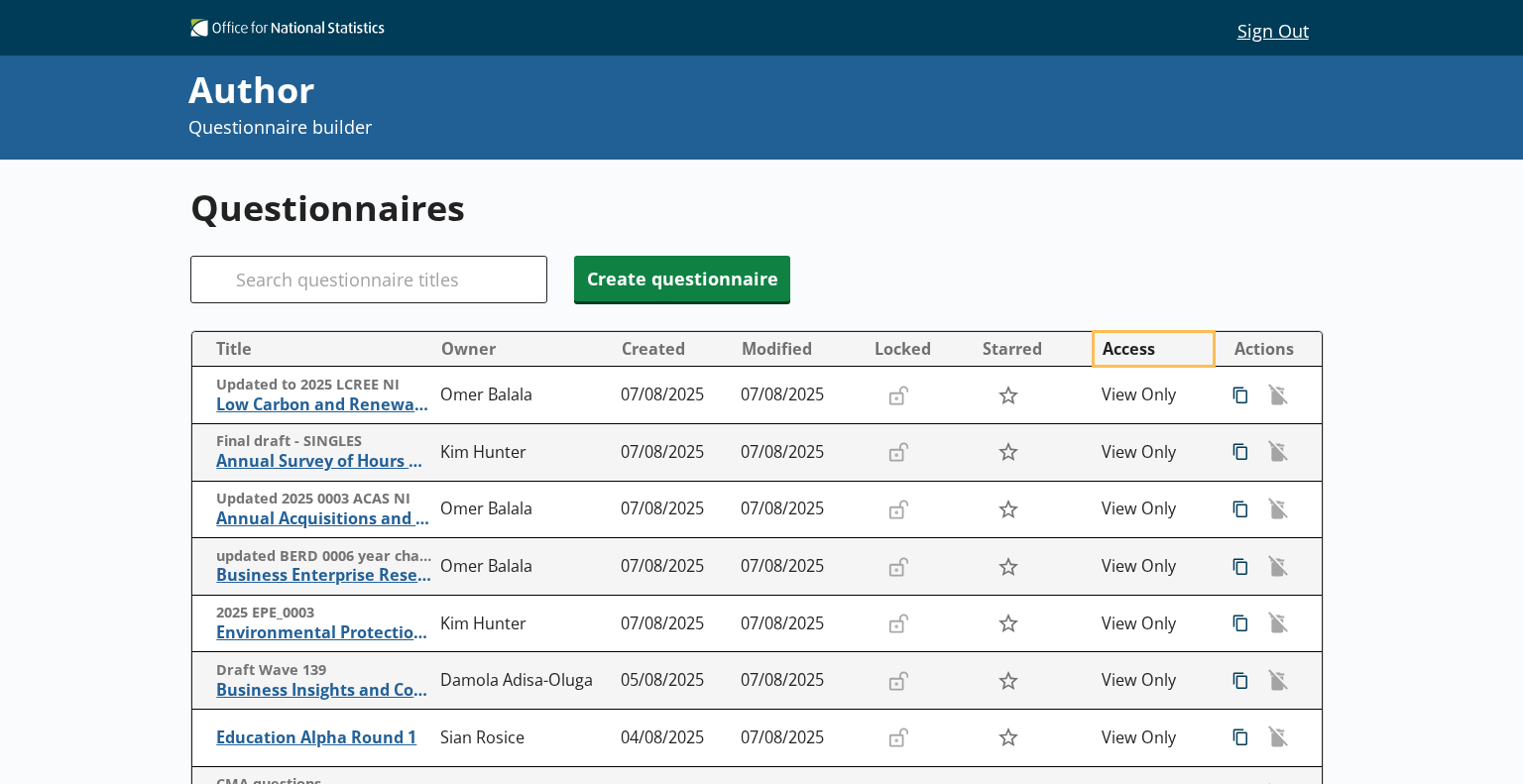 click on "Access" at bounding box center (1153, 349) 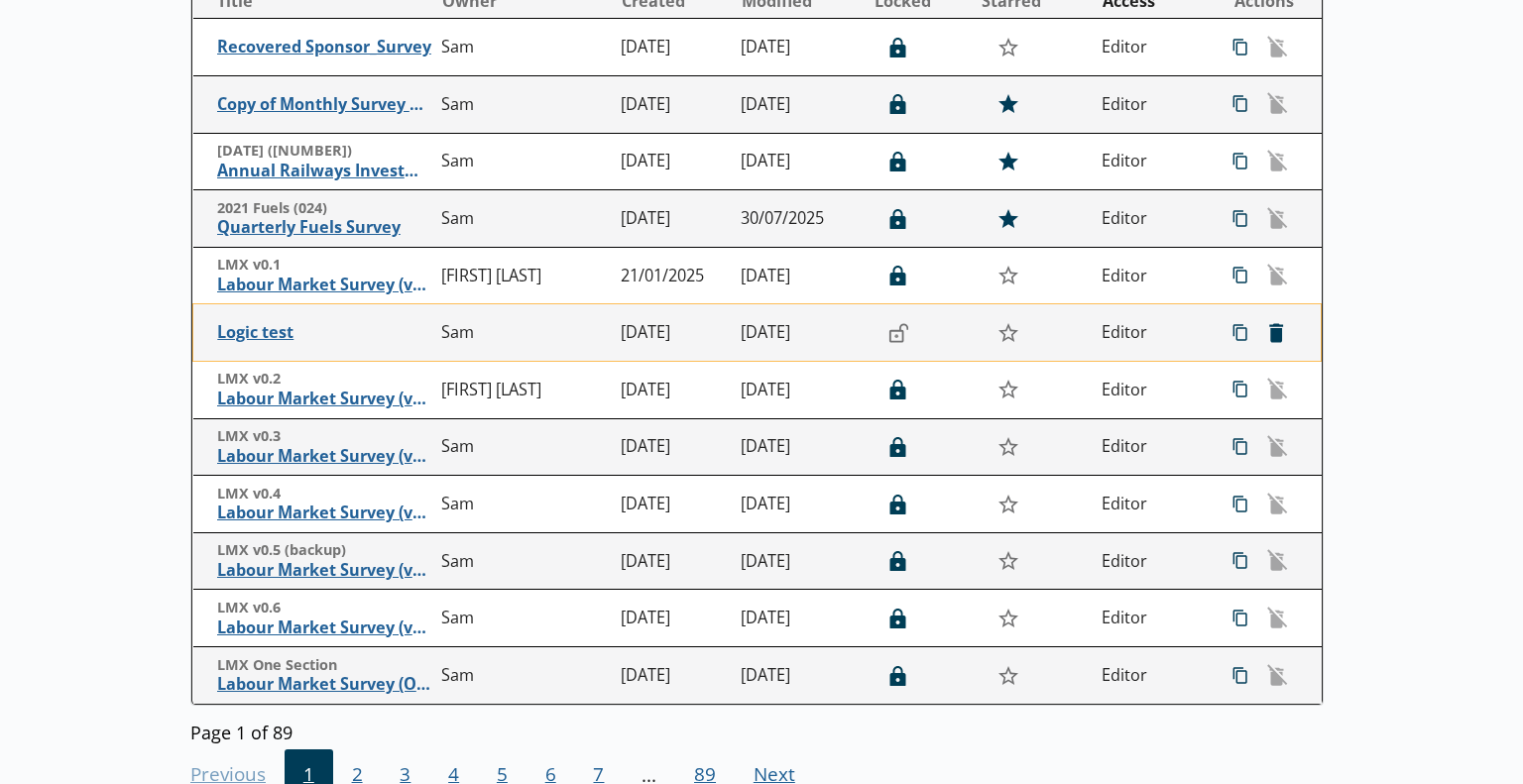 scroll, scrollTop: 396, scrollLeft: 0, axis: vertical 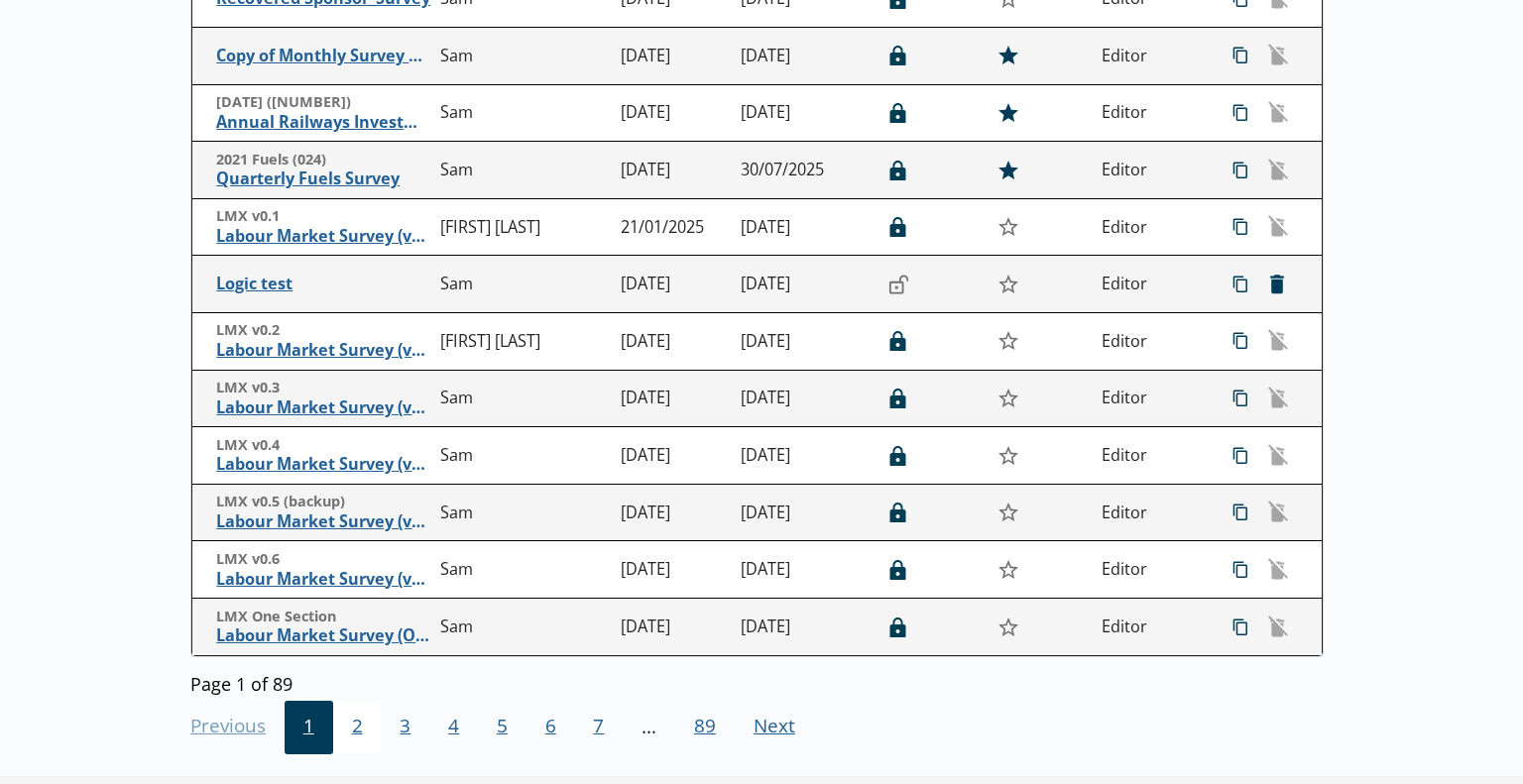 click on "2" at bounding box center [357, 728] 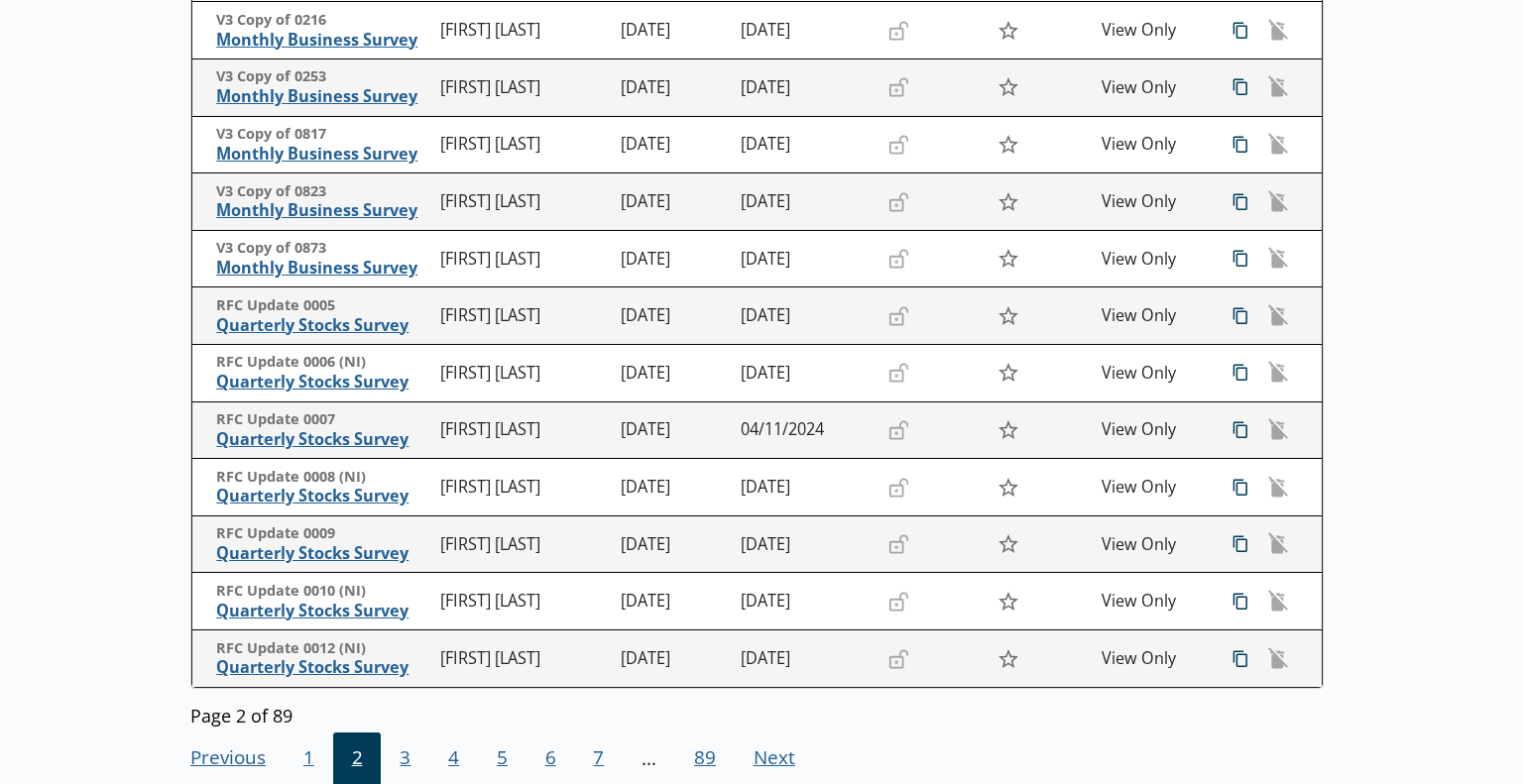 scroll, scrollTop: 484, scrollLeft: 0, axis: vertical 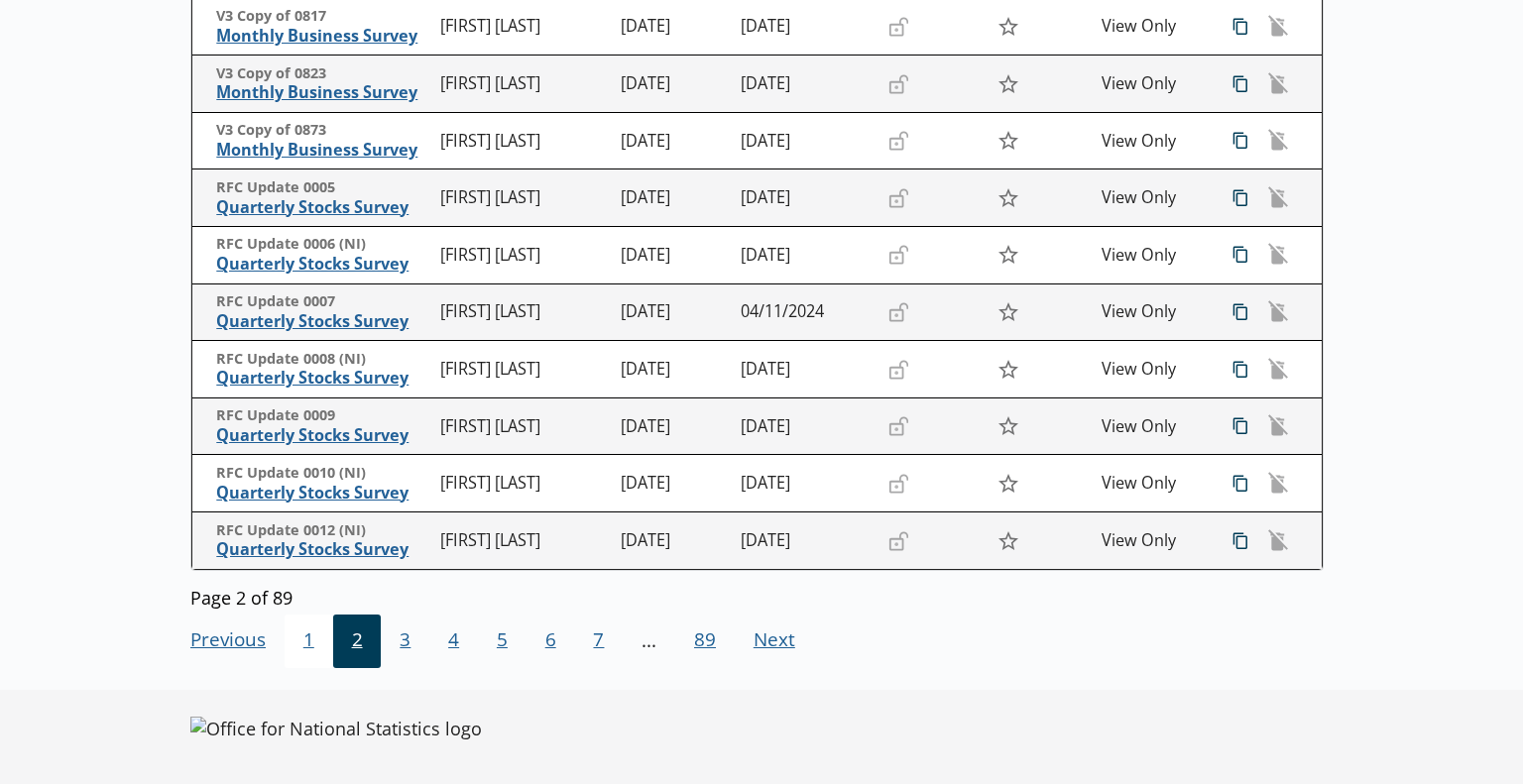 click on "1" at bounding box center (308, 641) 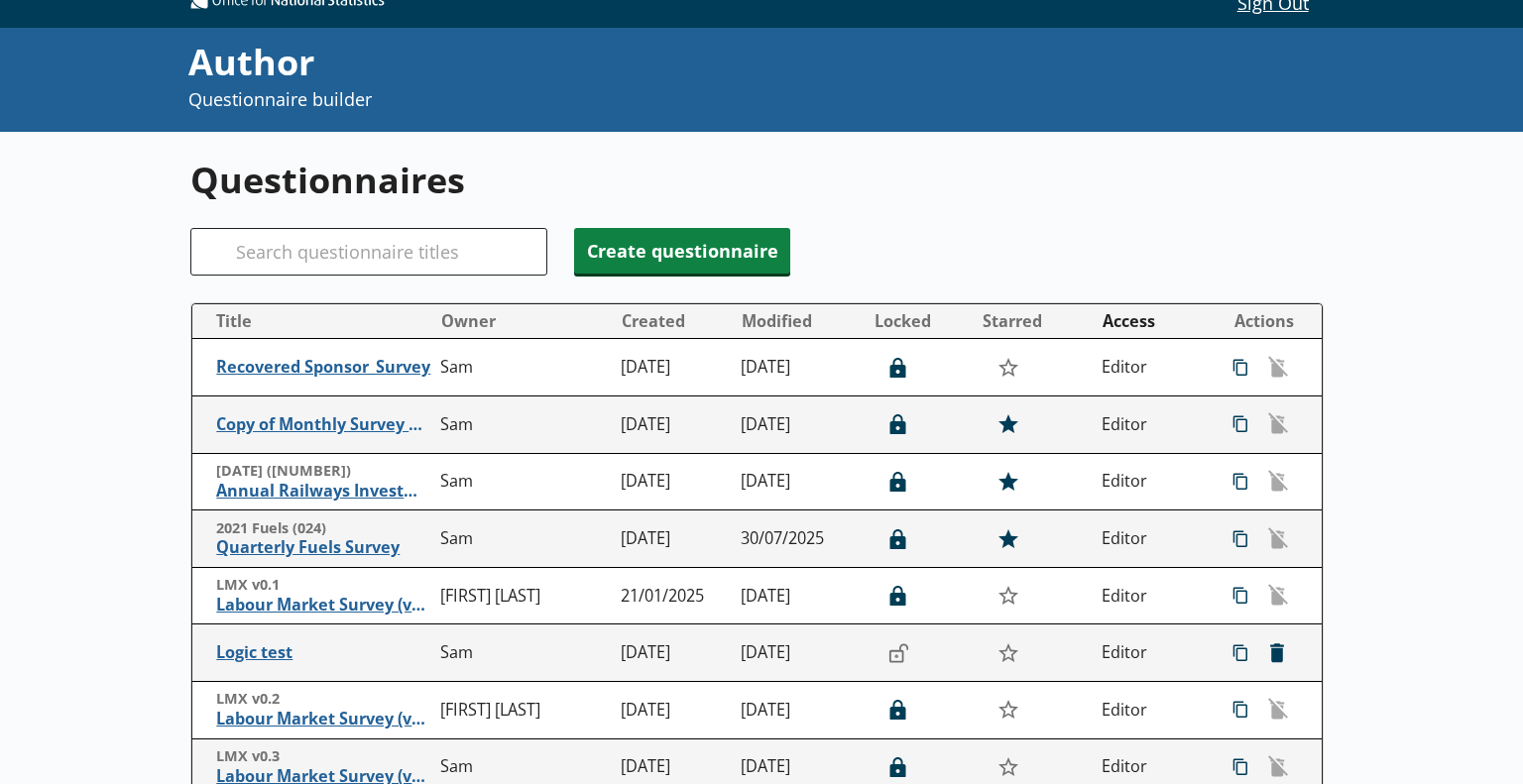 scroll, scrollTop: 0, scrollLeft: 0, axis: both 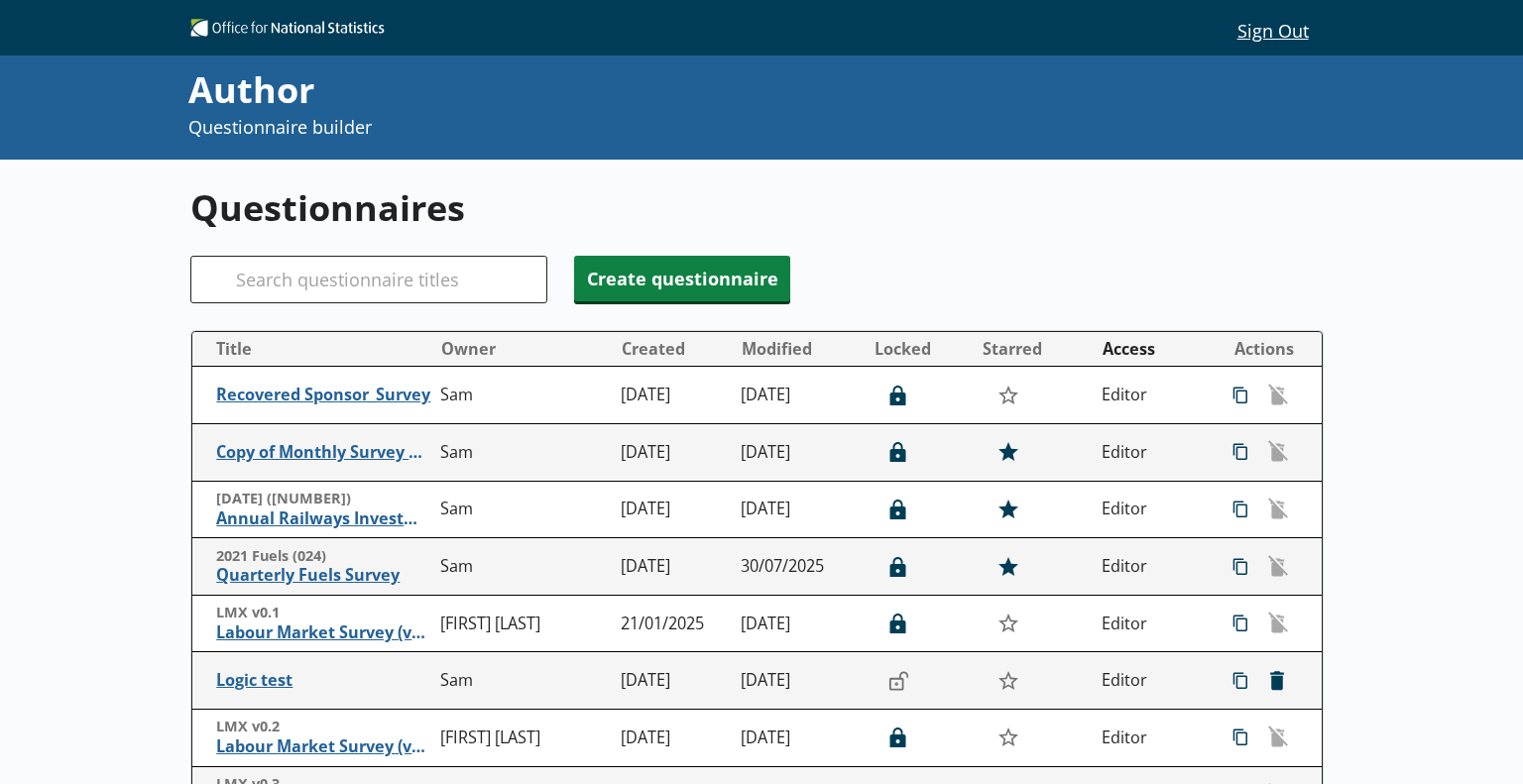 click on "Sign Out" at bounding box center [1272, 30] 